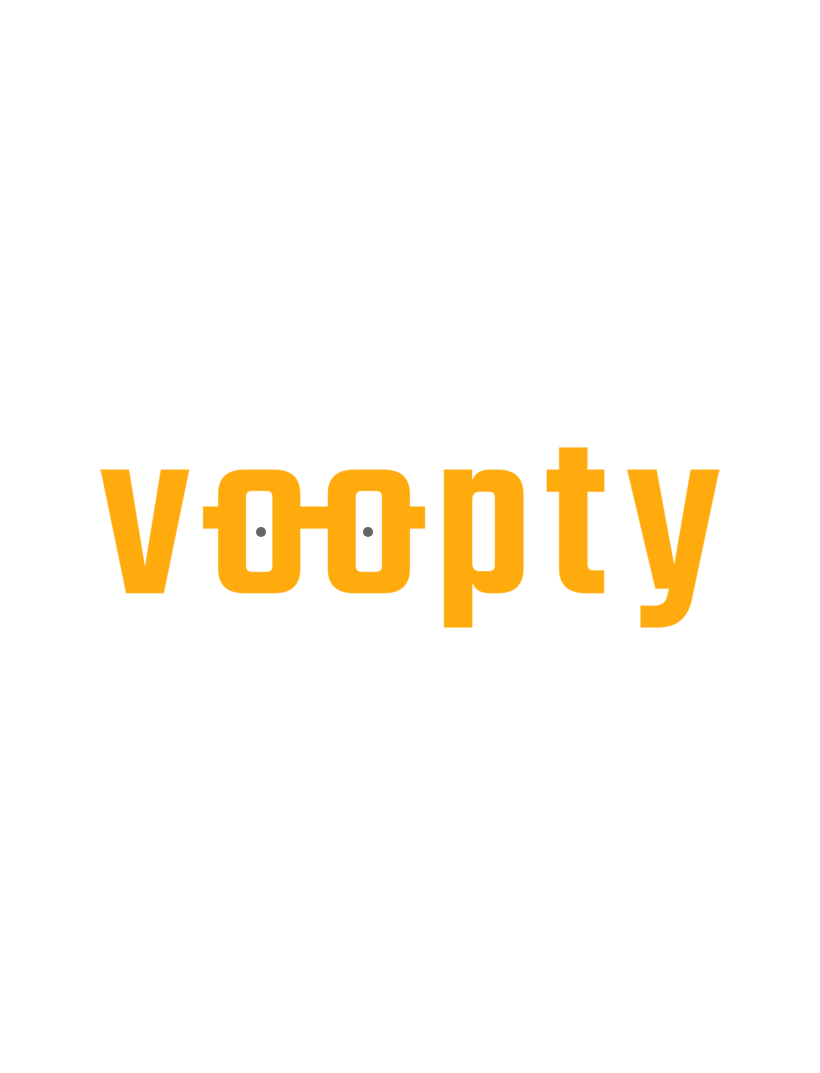 scroll, scrollTop: 0, scrollLeft: 0, axis: both 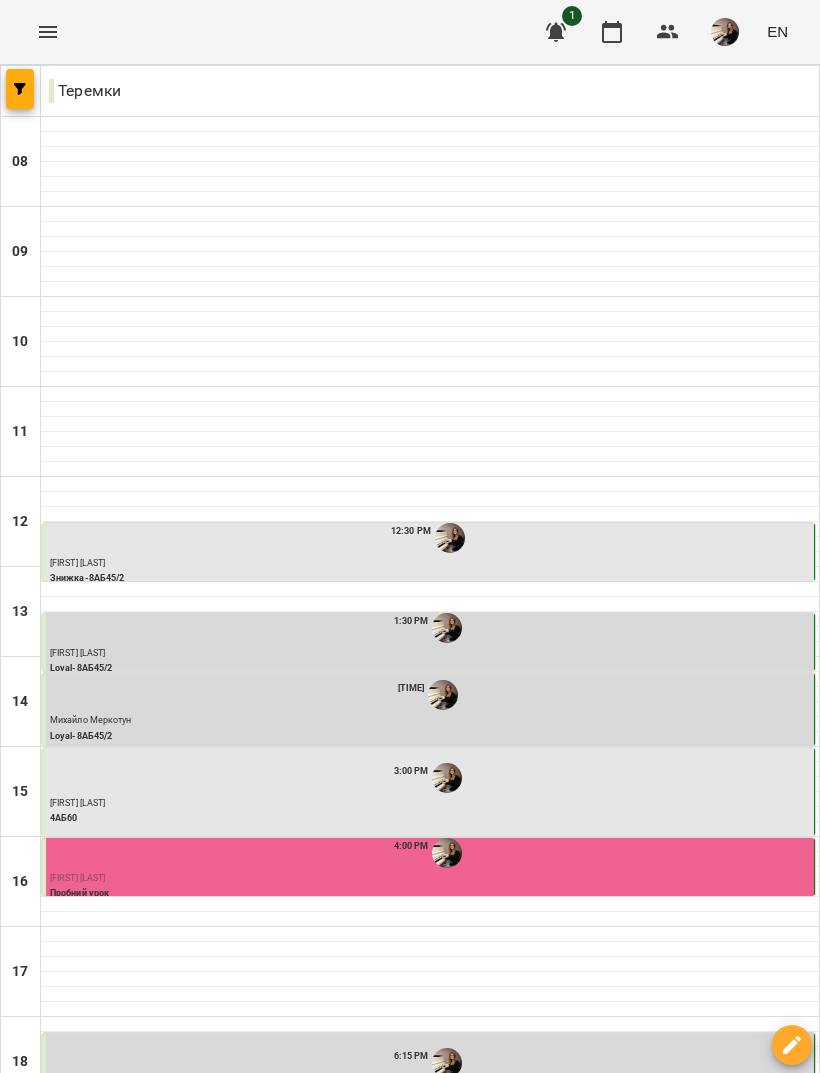 click 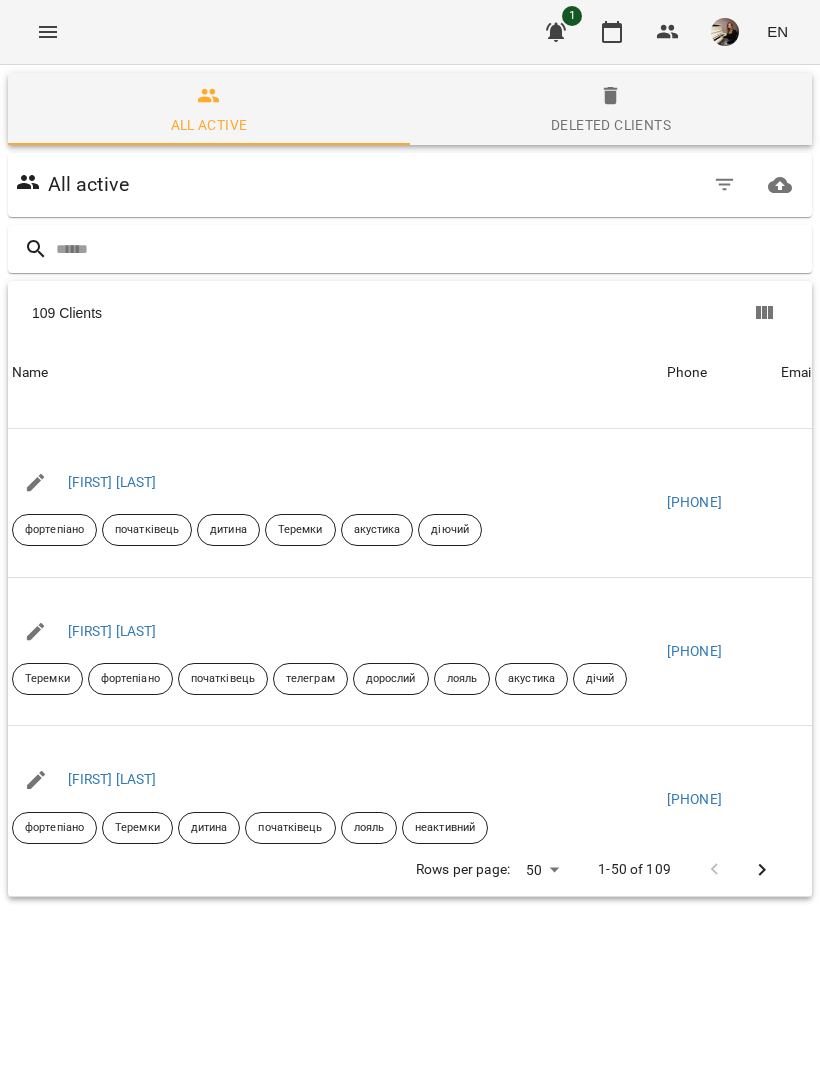 scroll, scrollTop: 6957, scrollLeft: 0, axis: vertical 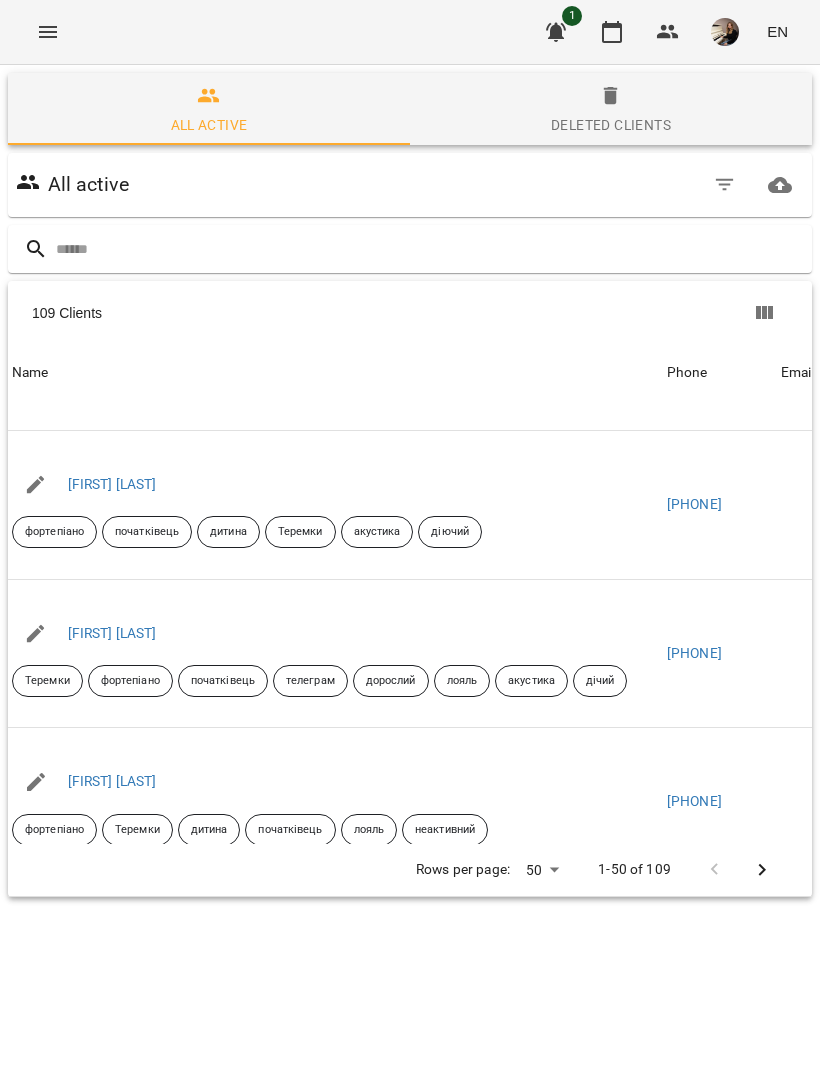 click 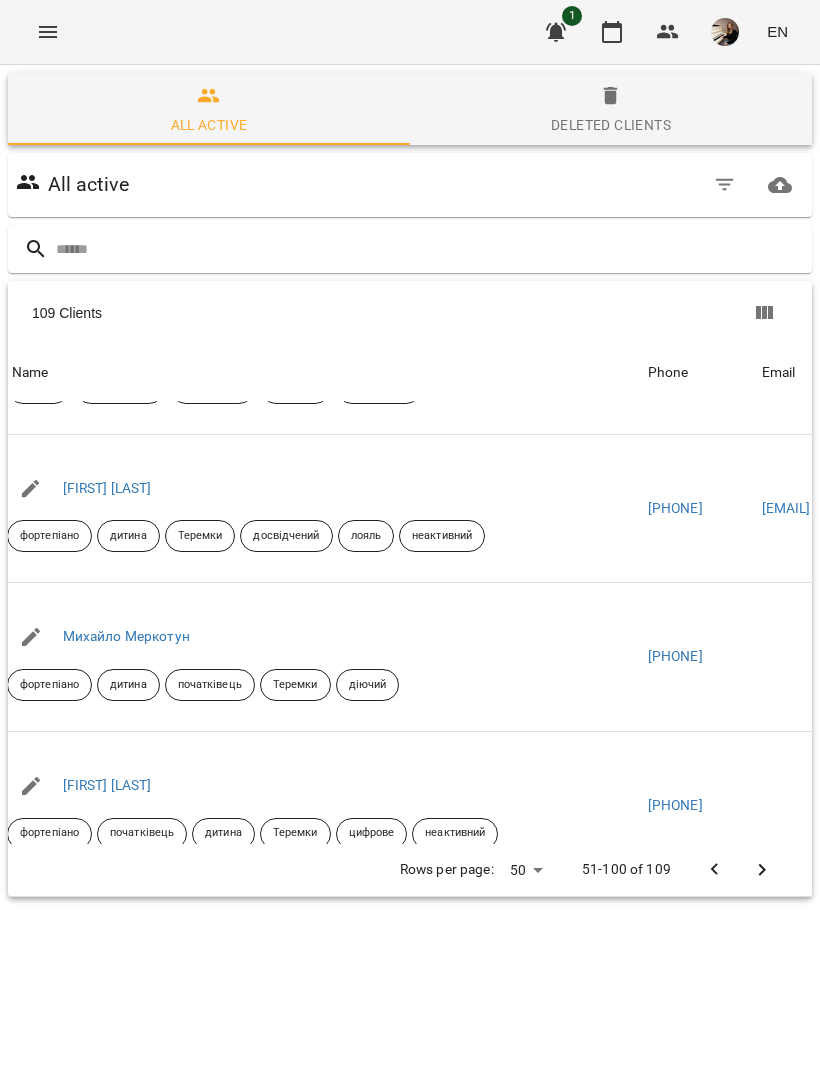 scroll, scrollTop: 413, scrollLeft: 6, axis: both 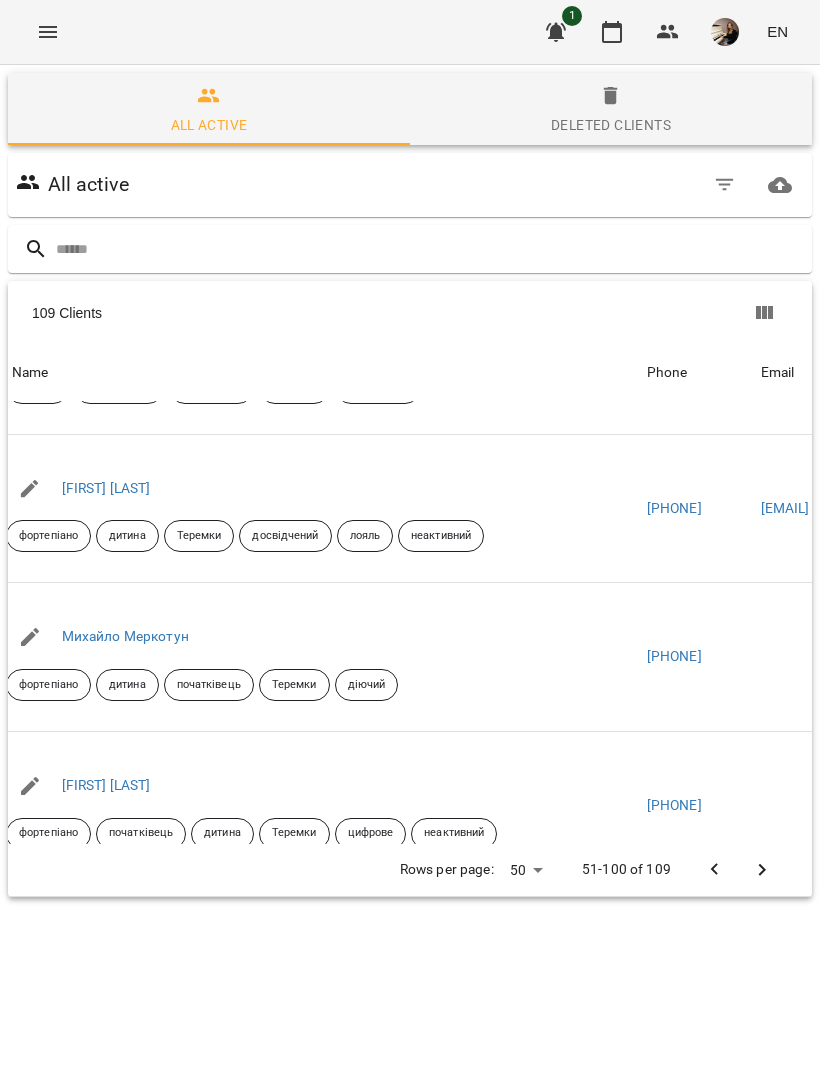 click 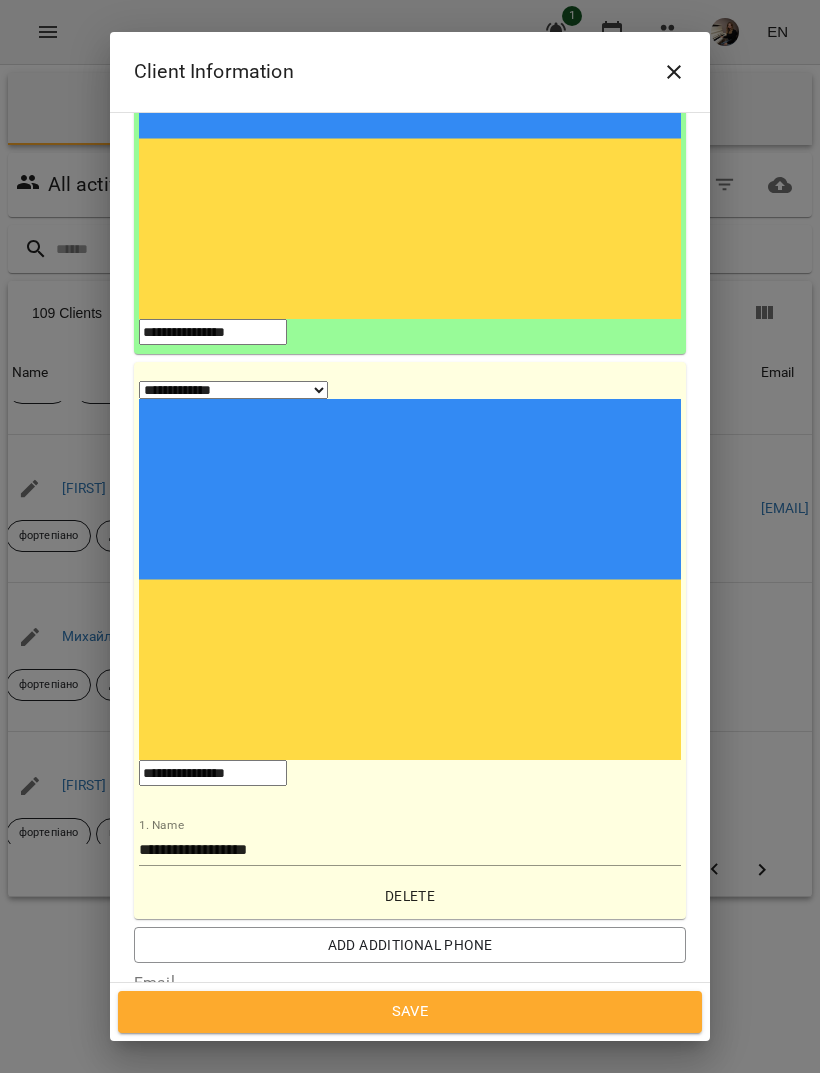scroll, scrollTop: 404, scrollLeft: 0, axis: vertical 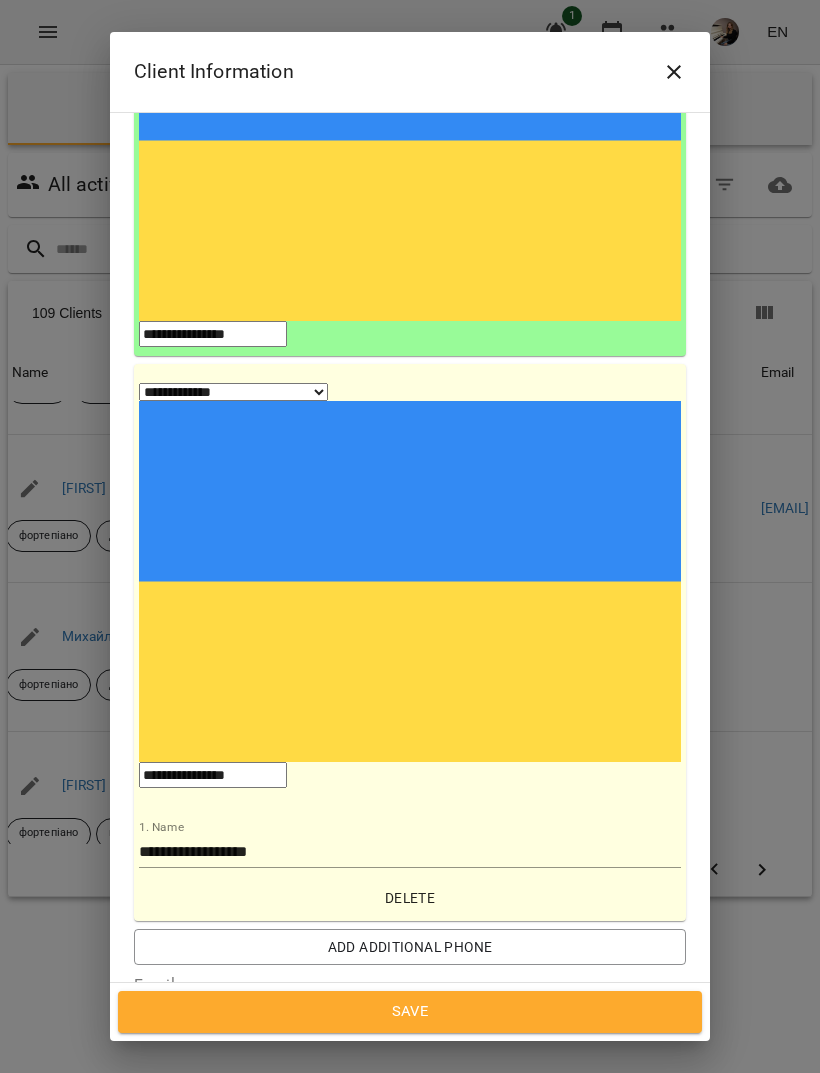 click 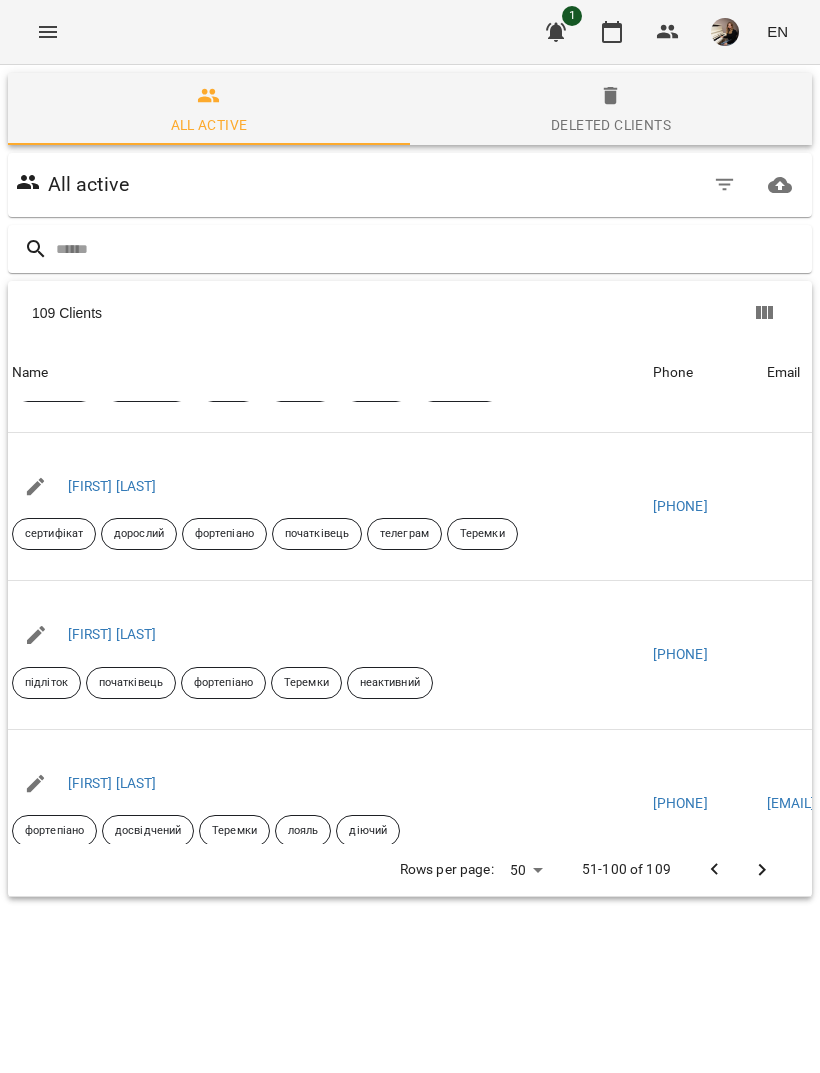 scroll, scrollTop: 859, scrollLeft: 0, axis: vertical 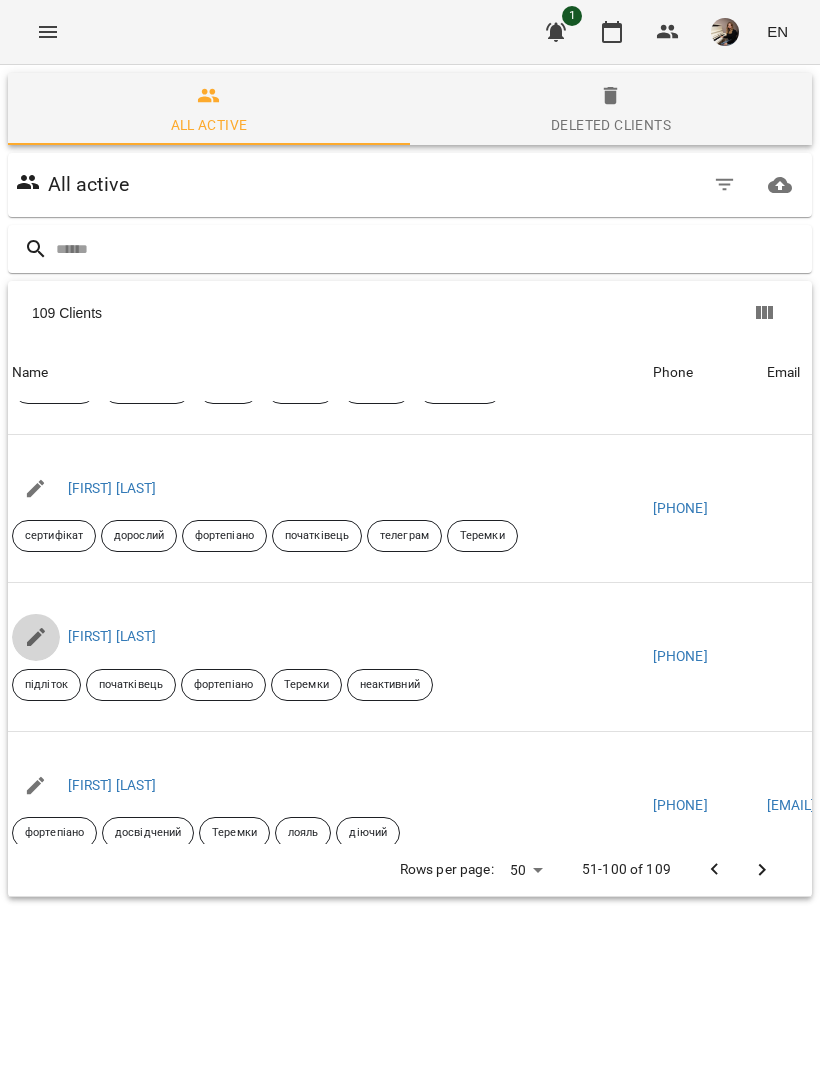 click 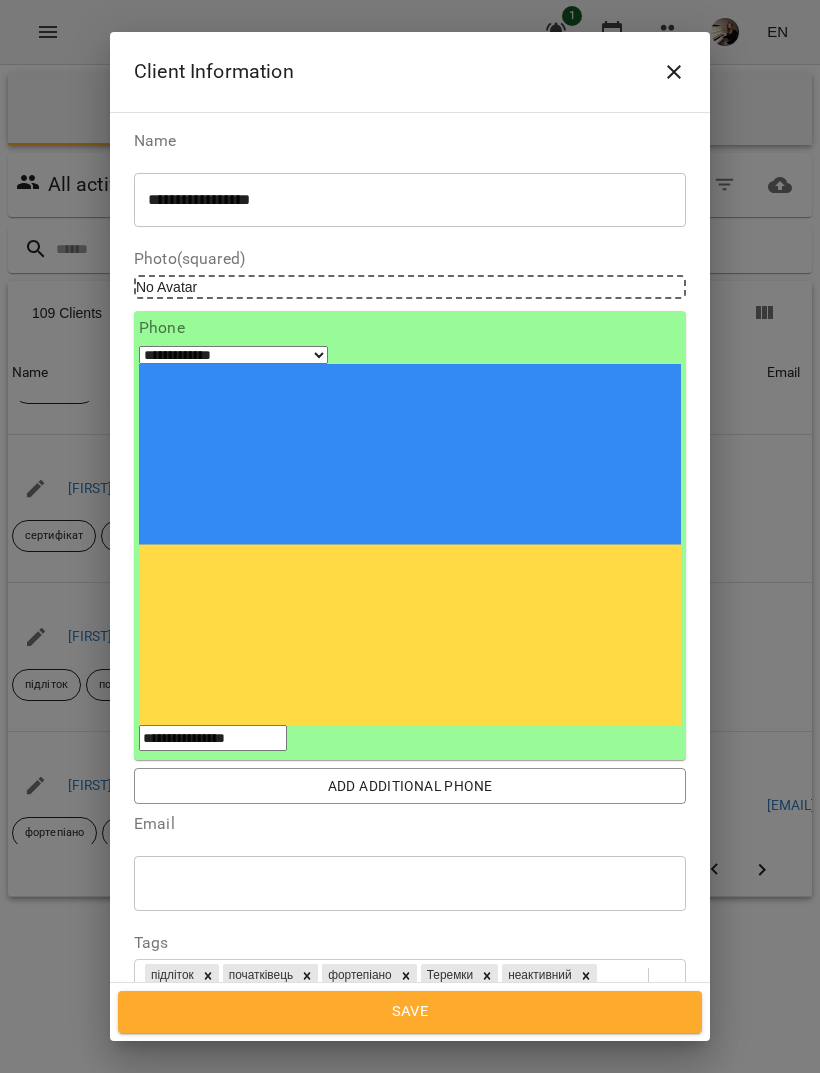 click 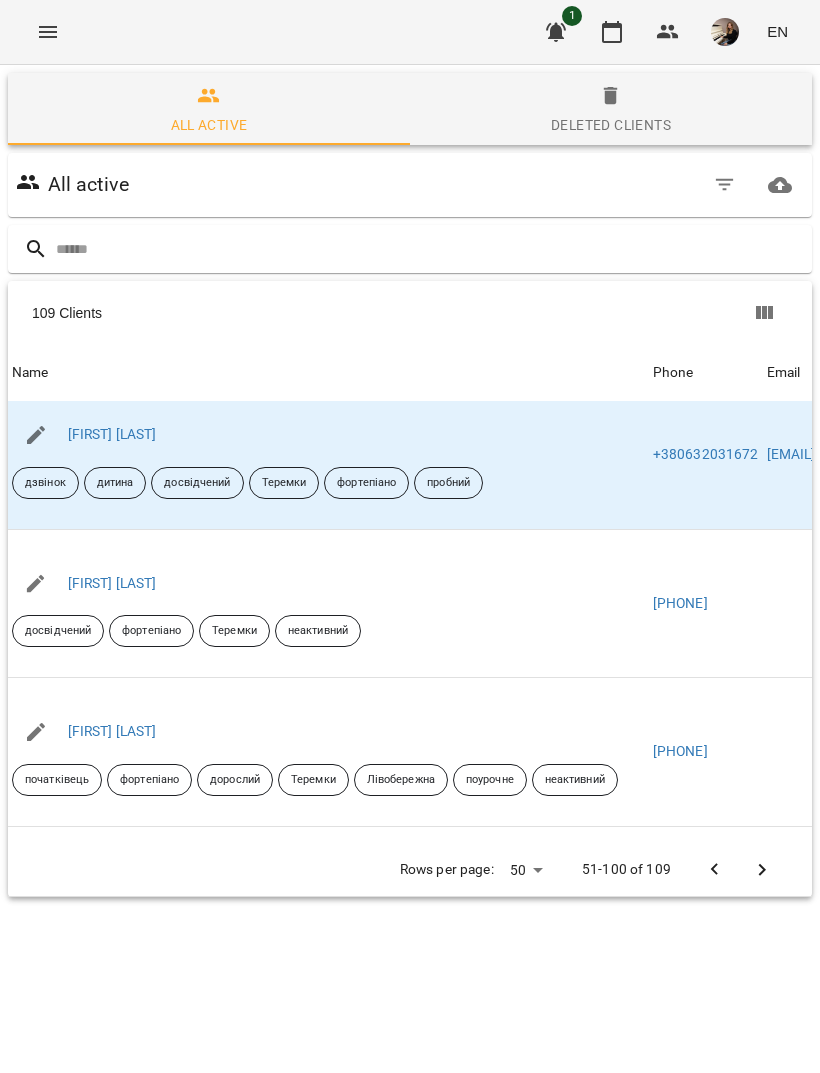 scroll, scrollTop: 1507, scrollLeft: 0, axis: vertical 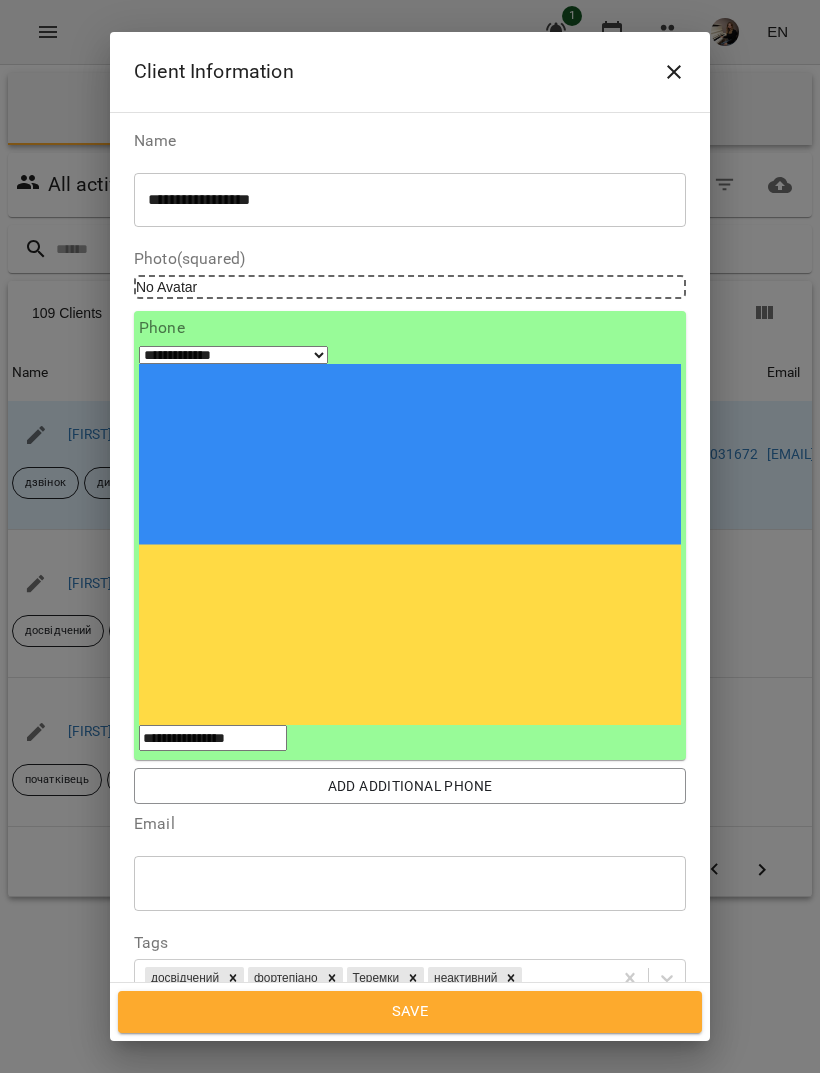 click 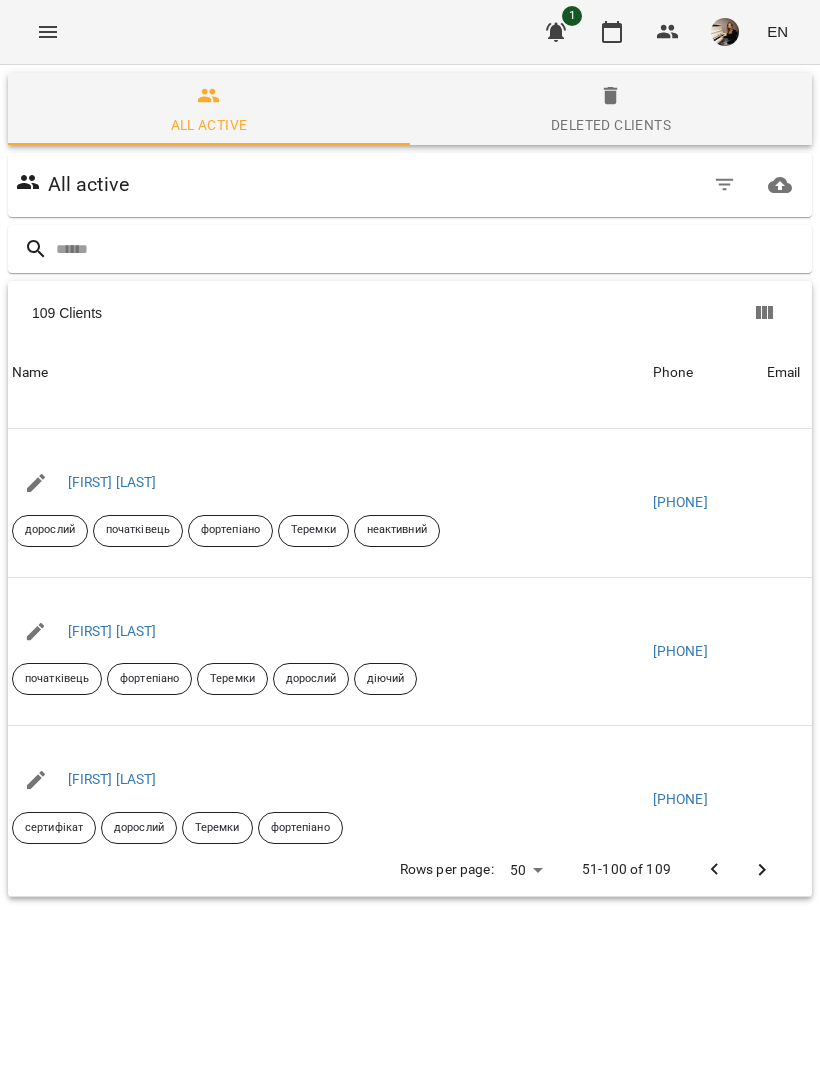 scroll, scrollTop: 1907, scrollLeft: 0, axis: vertical 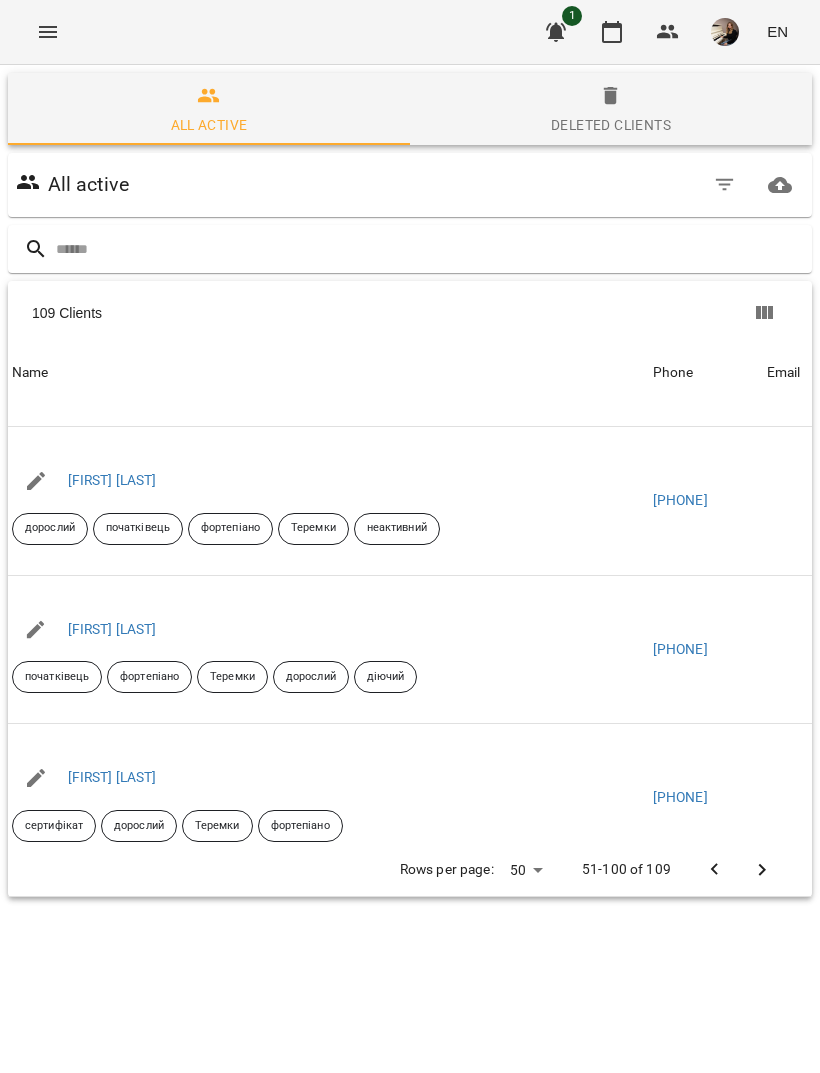 click 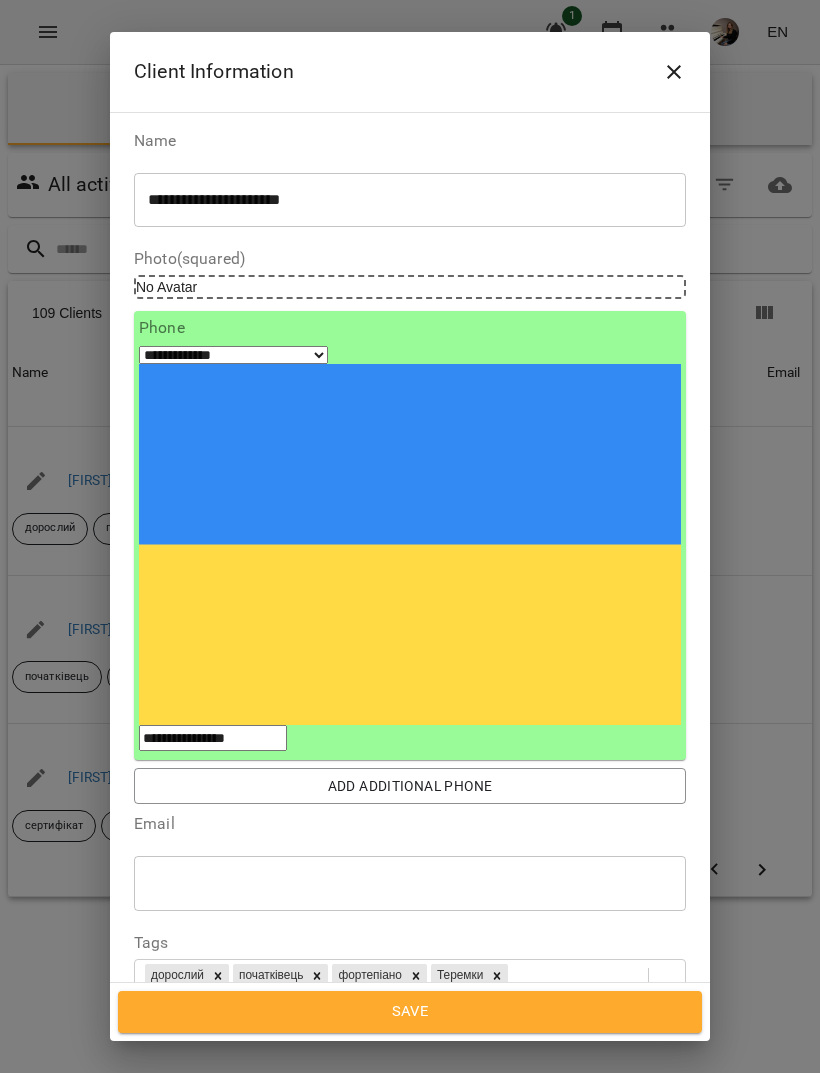 click 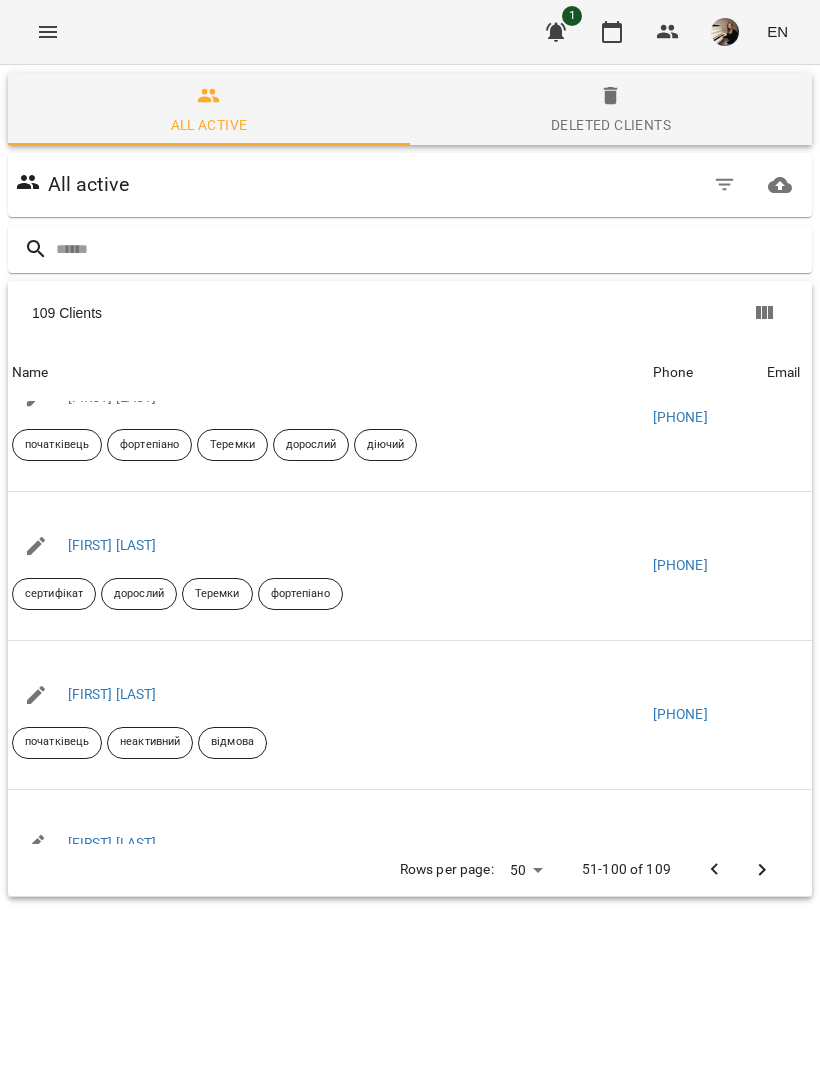 scroll, scrollTop: 2139, scrollLeft: 0, axis: vertical 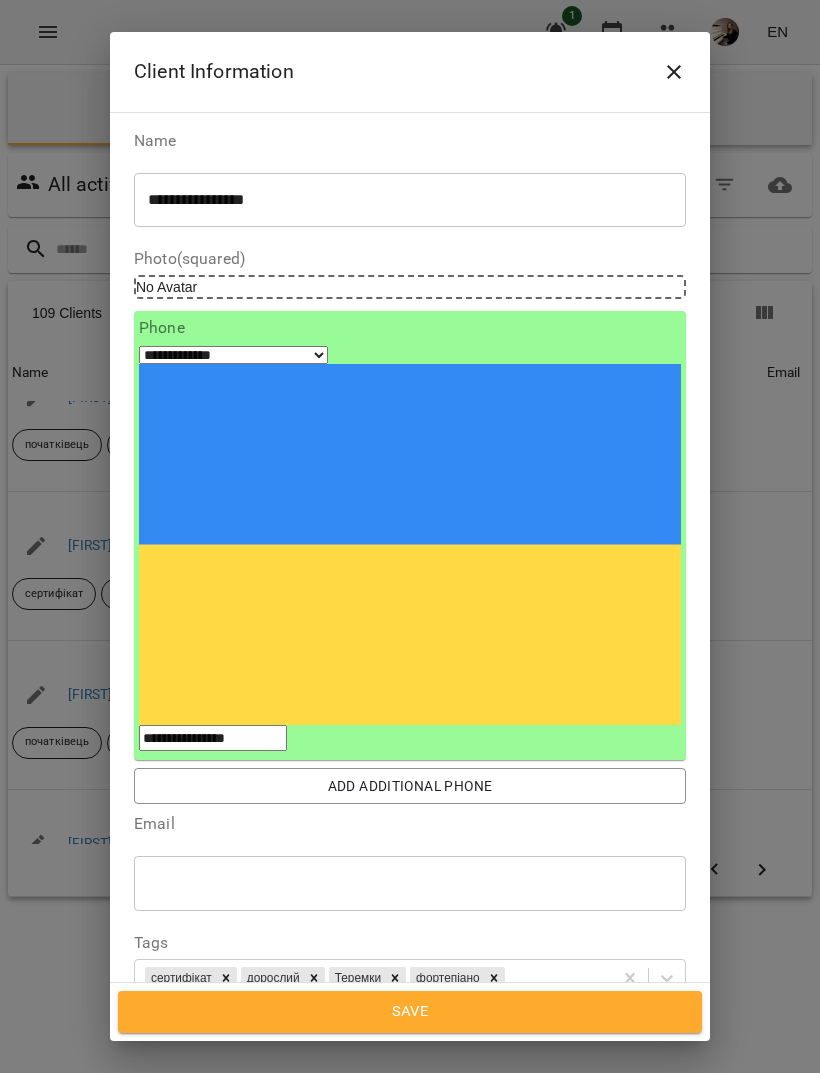 click 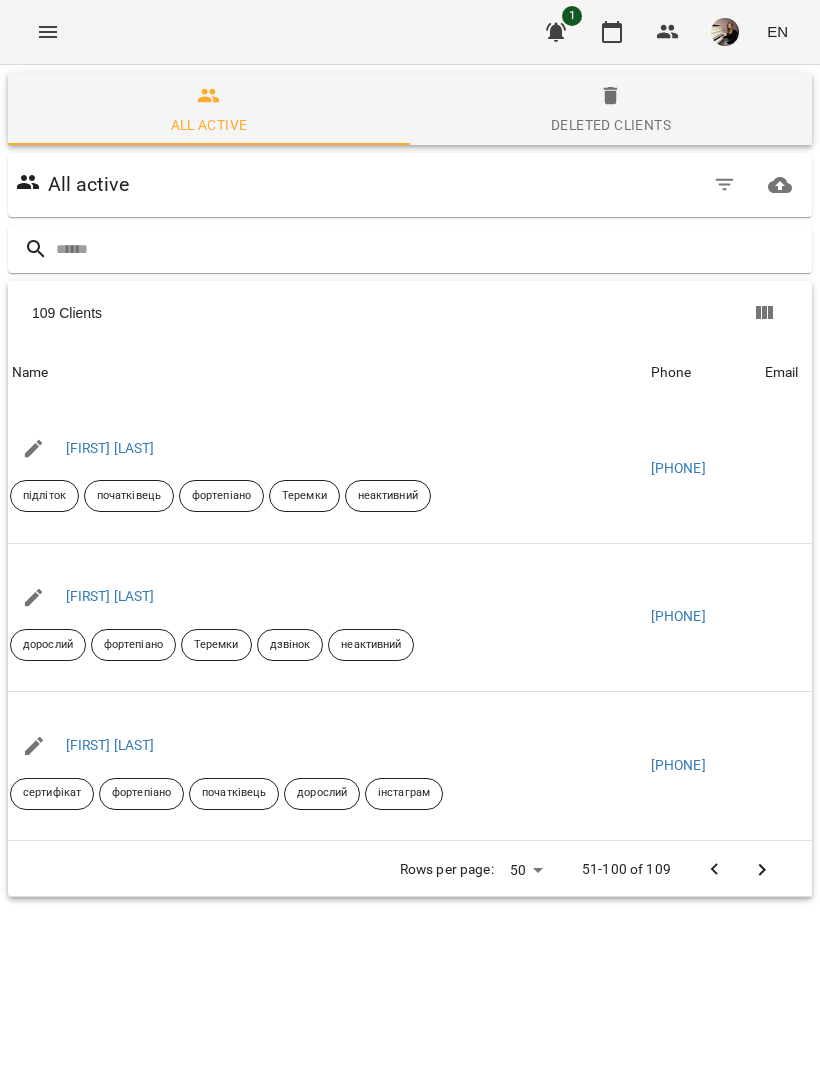scroll, scrollTop: 3278, scrollLeft: 2, axis: both 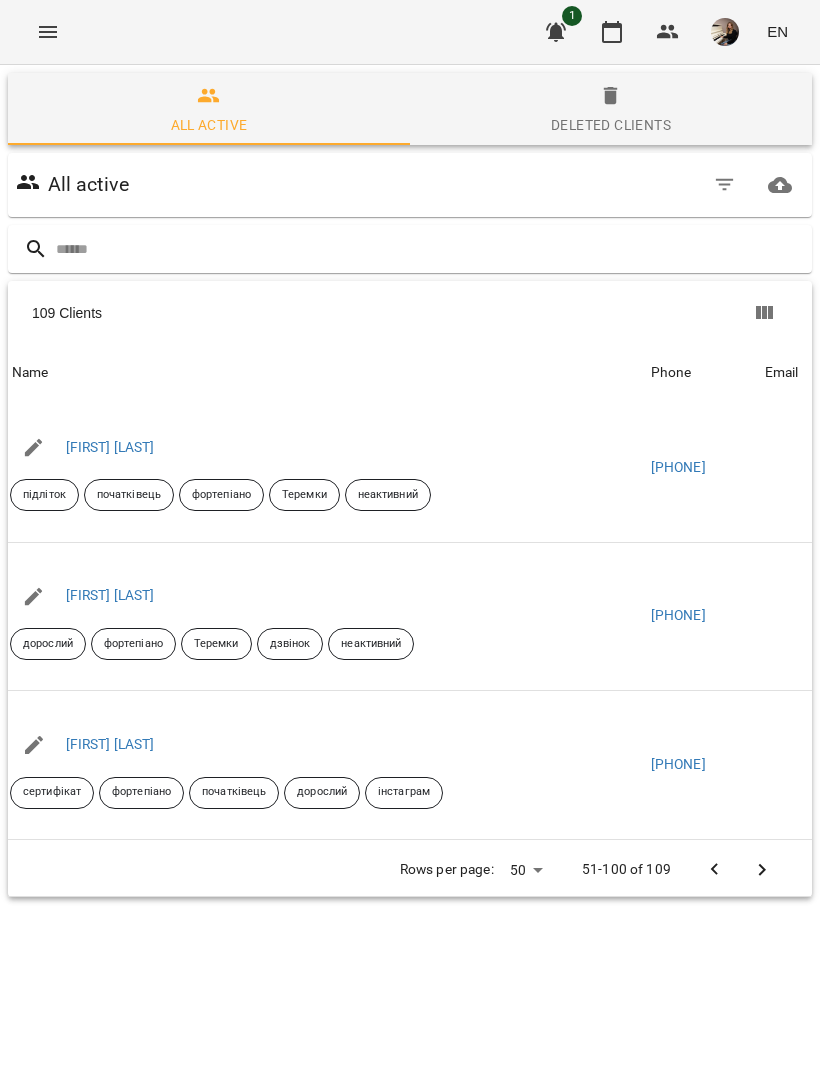 click 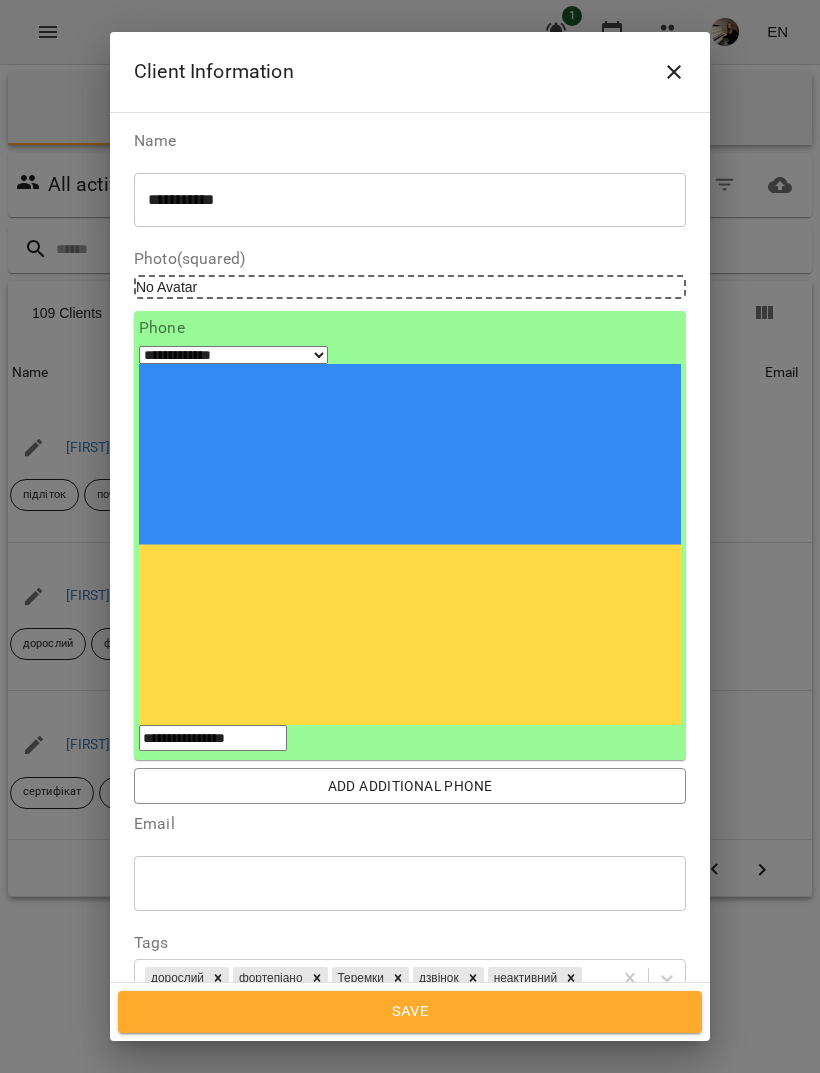 scroll, scrollTop: 0, scrollLeft: 0, axis: both 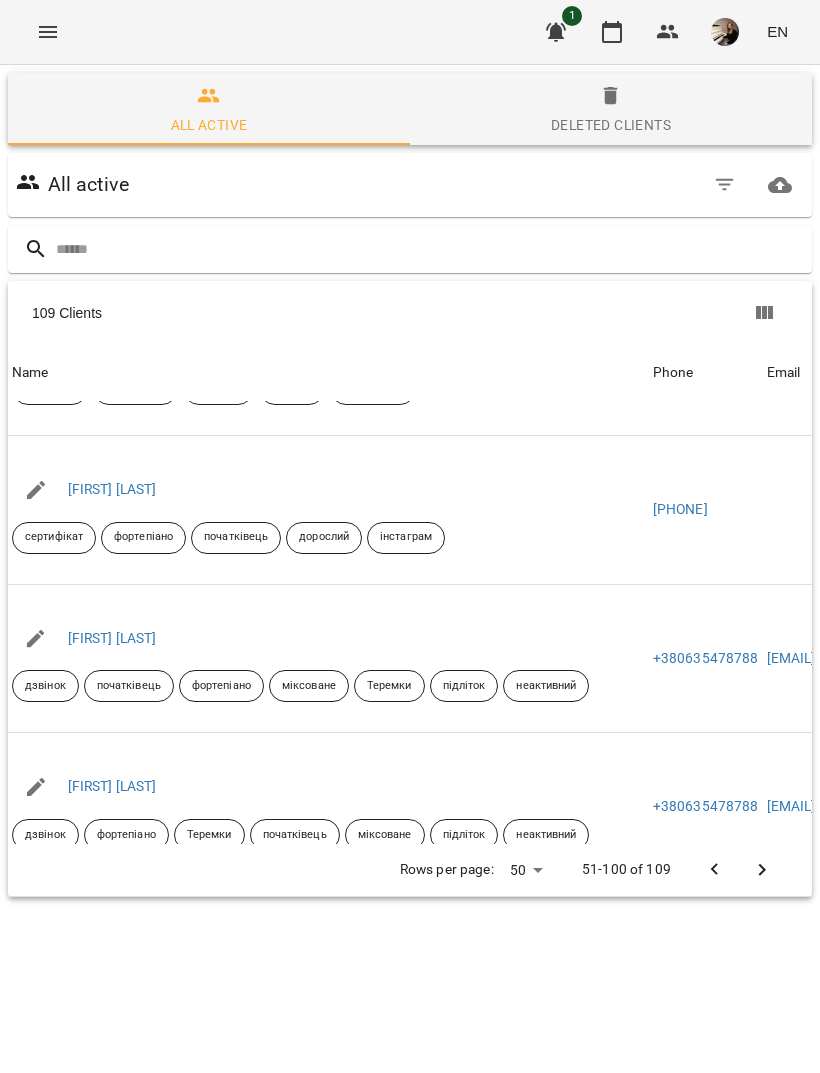 click 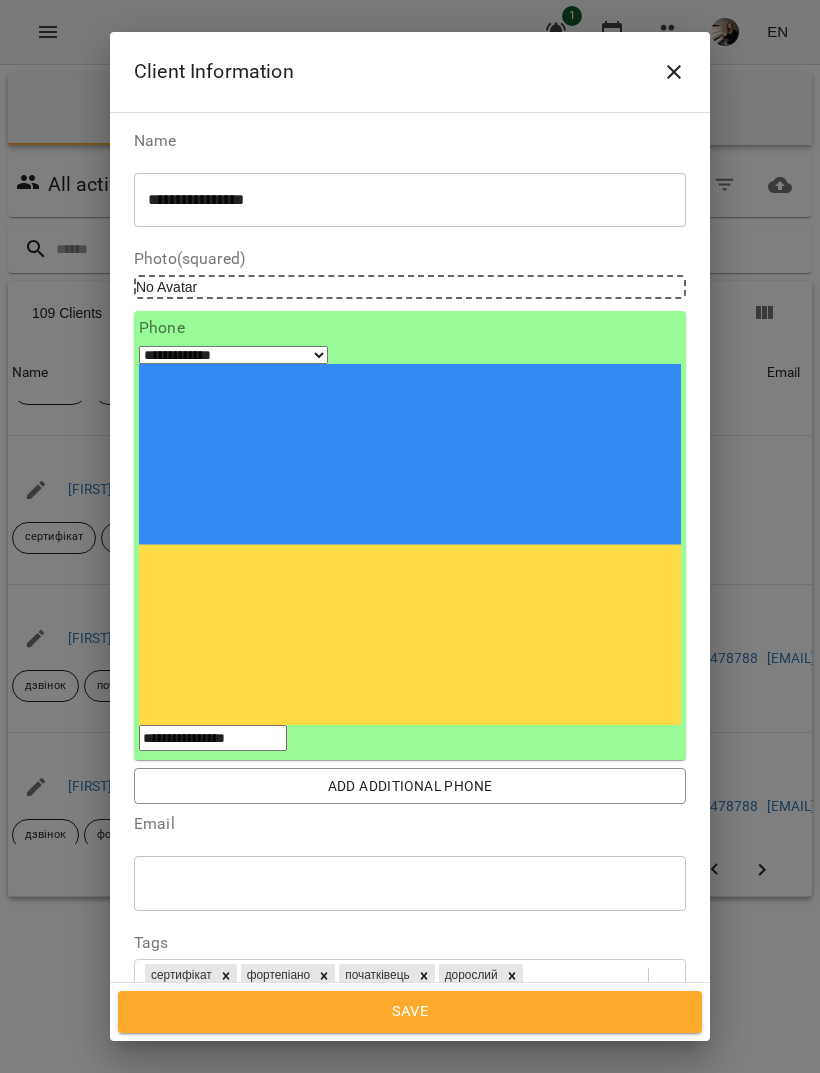 scroll, scrollTop: -1, scrollLeft: 0, axis: vertical 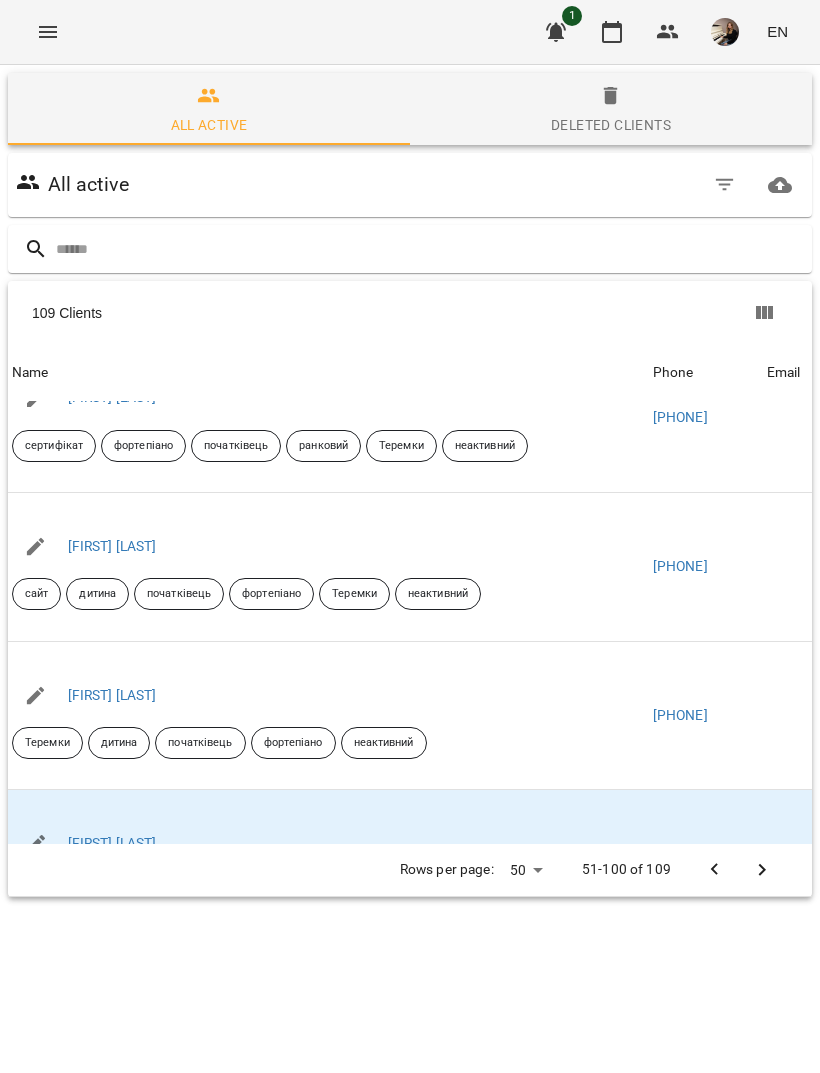 click 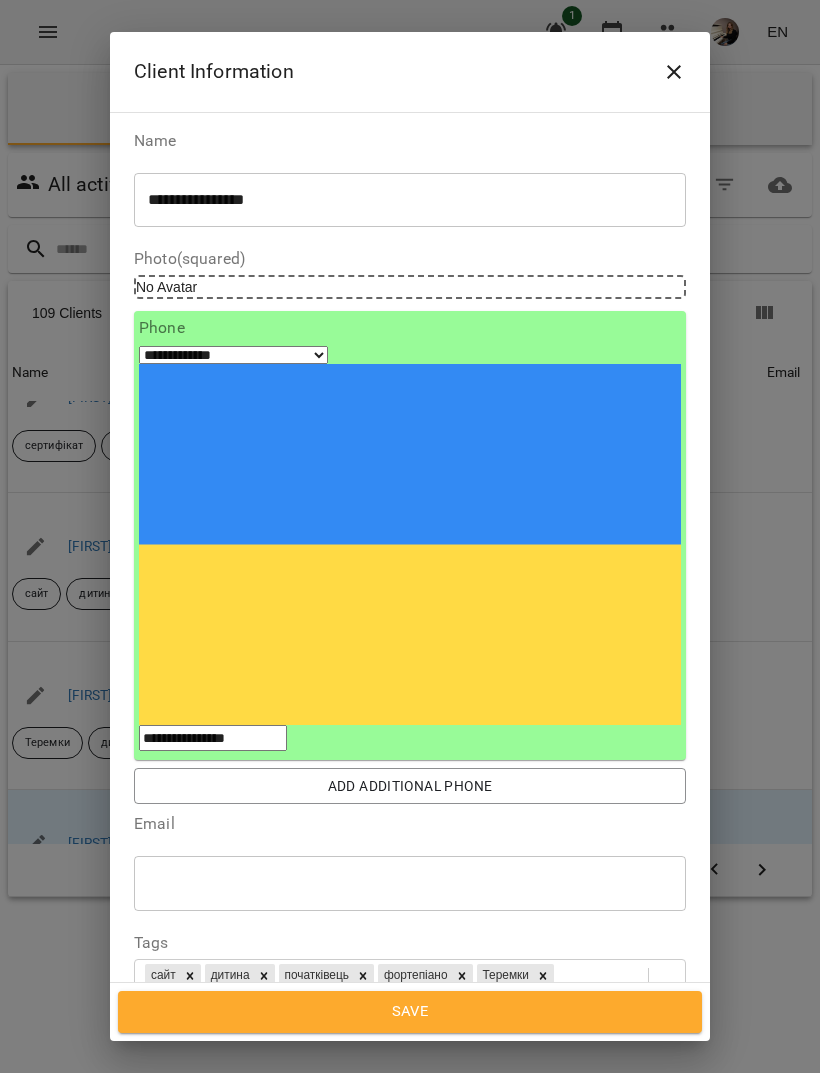 click 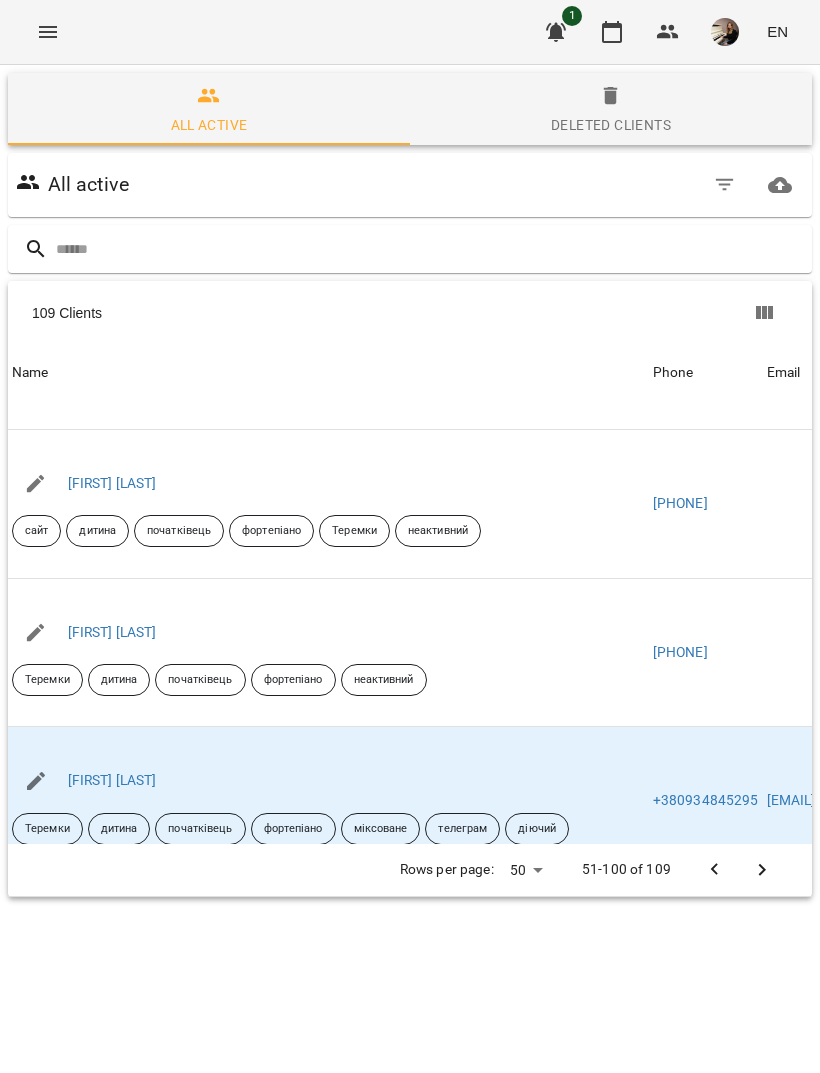 scroll, scrollTop: 6957, scrollLeft: 0, axis: vertical 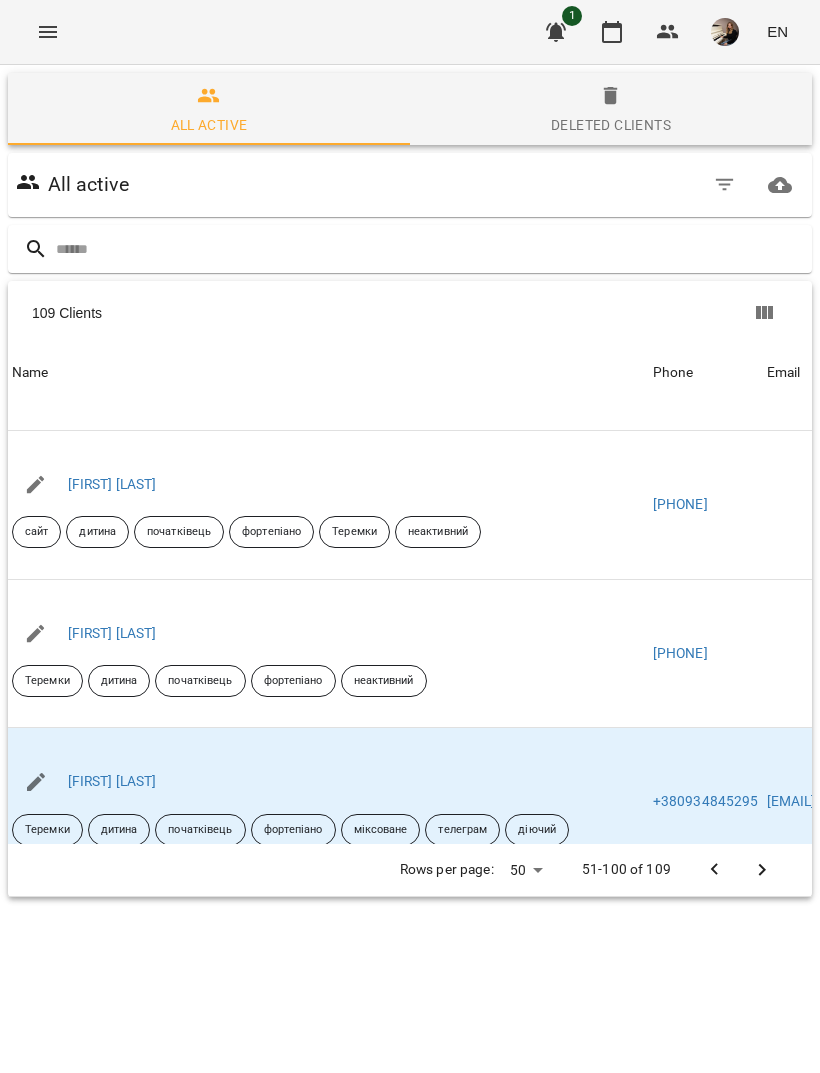 click 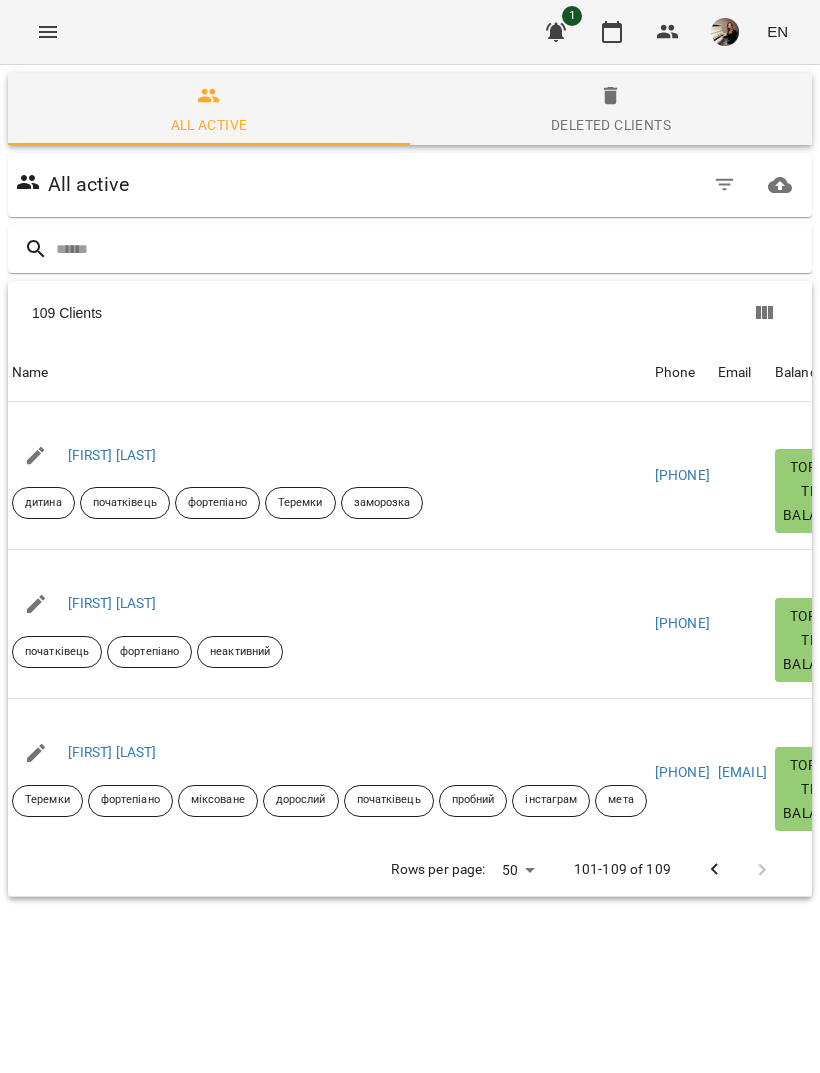 scroll, scrollTop: 0, scrollLeft: 0, axis: both 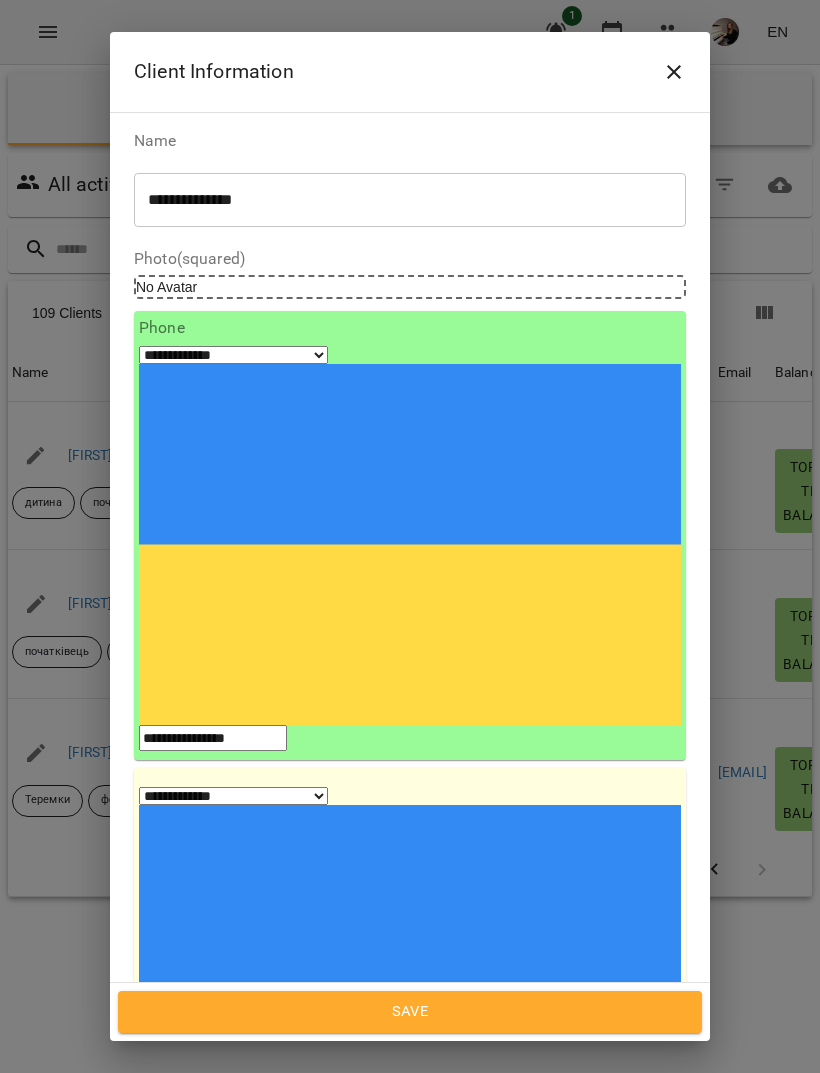 click at bounding box center (674, 72) 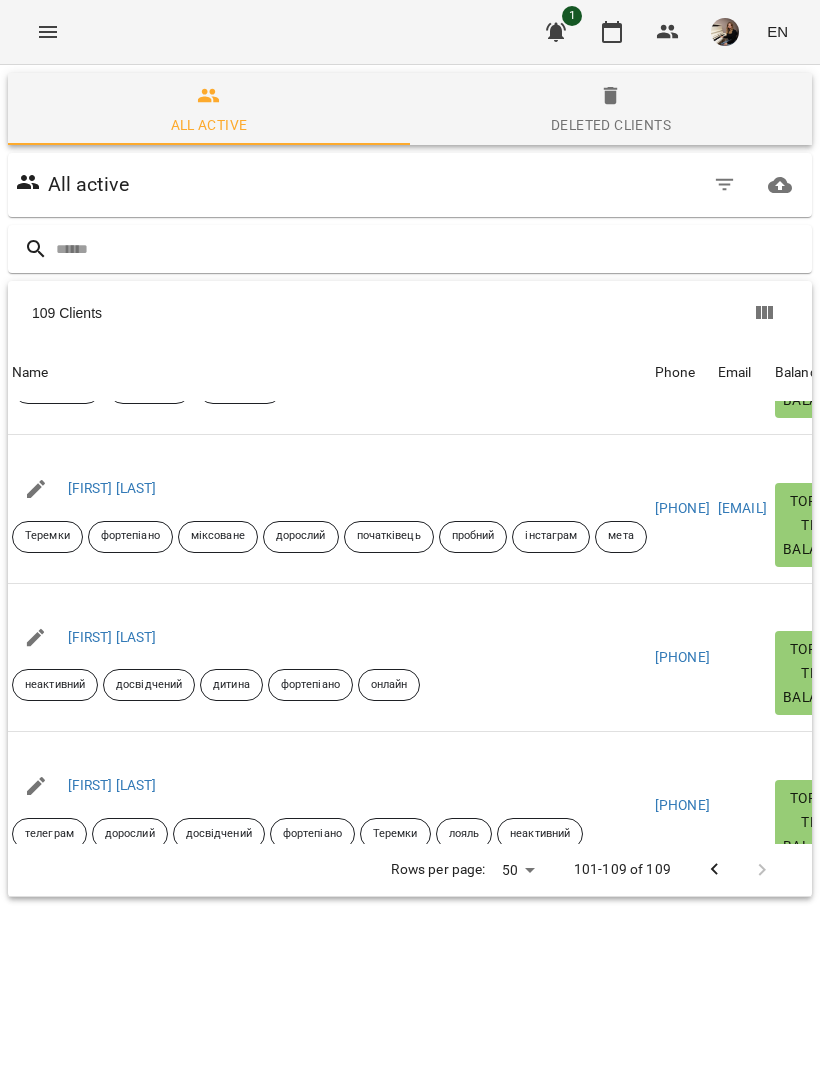 scroll, scrollTop: 266, scrollLeft: 0, axis: vertical 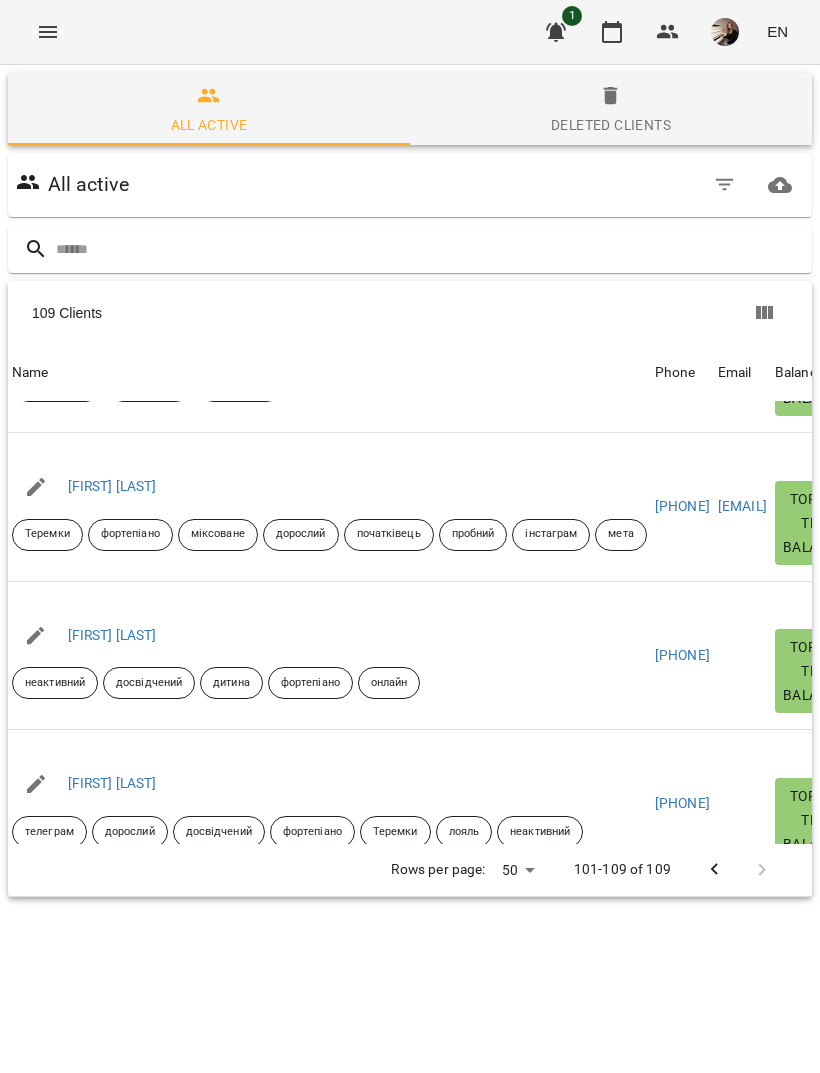 click 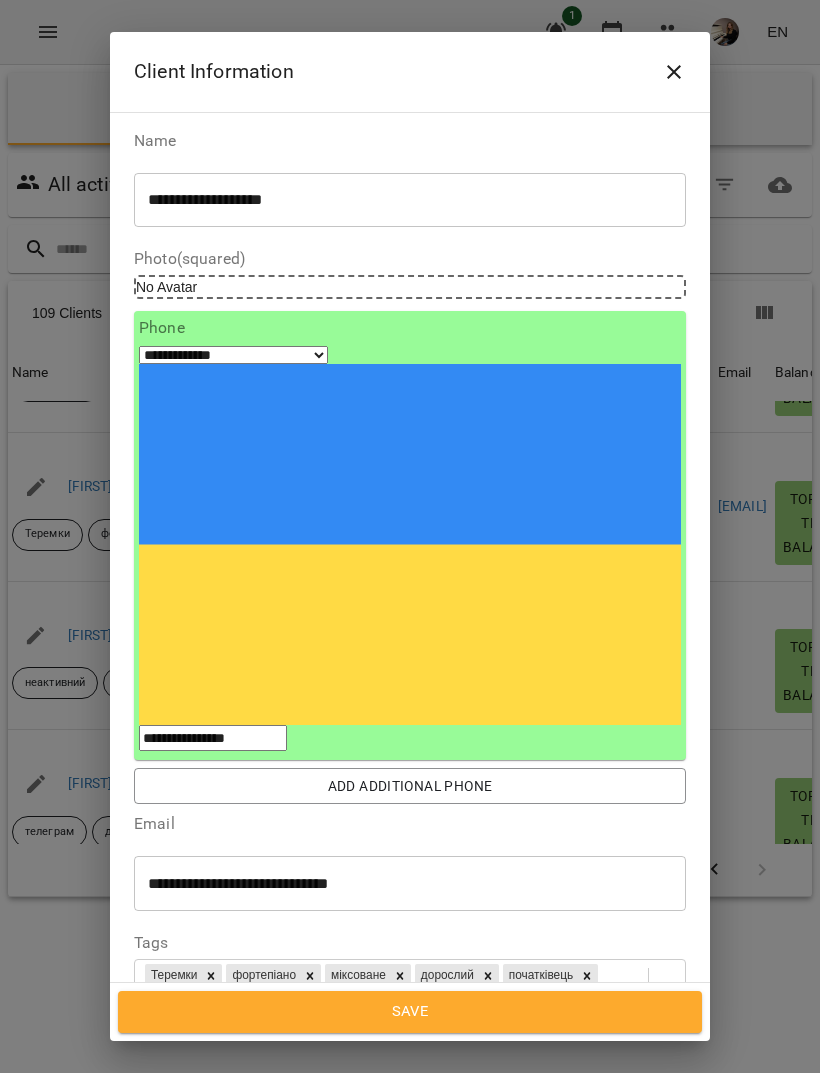 click 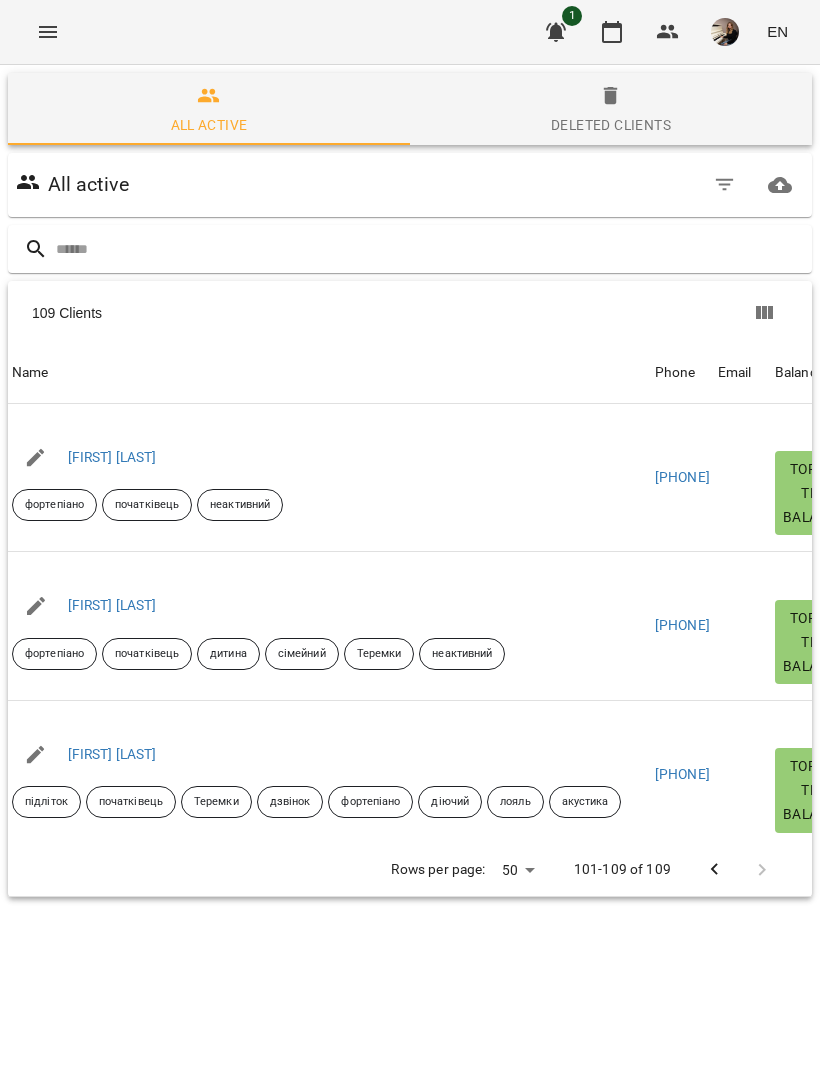 scroll, scrollTop: 889, scrollLeft: 0, axis: vertical 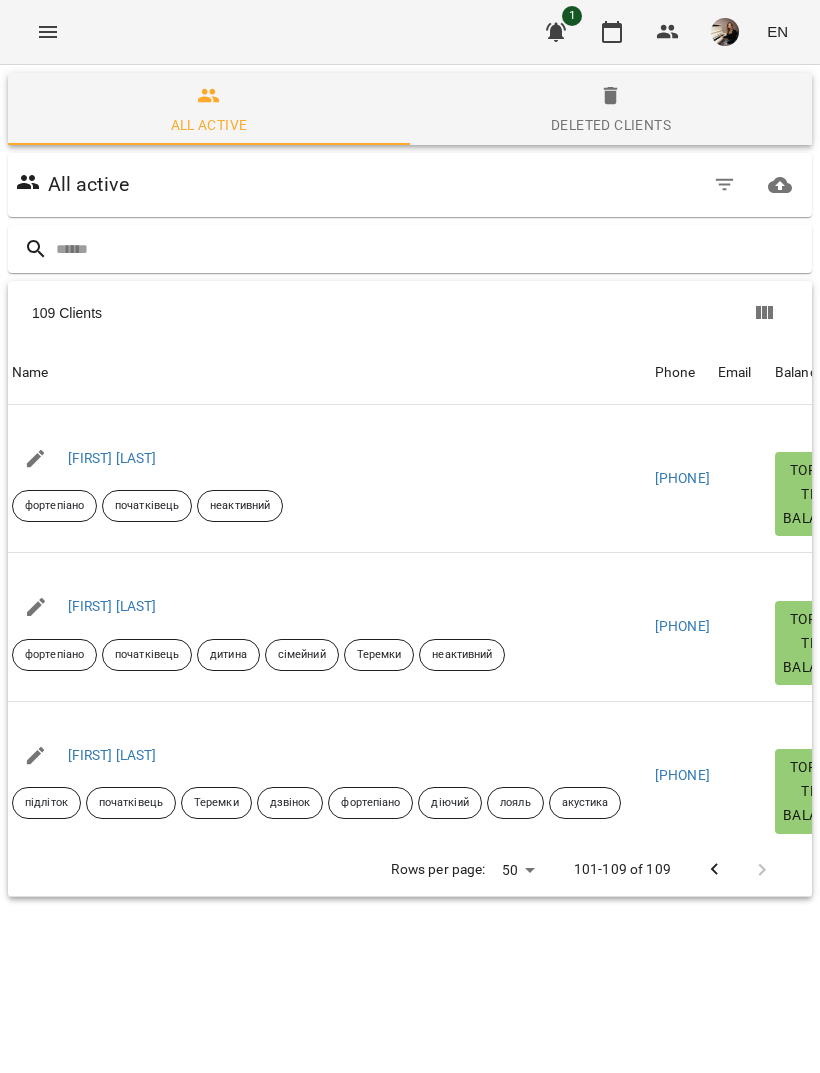 click 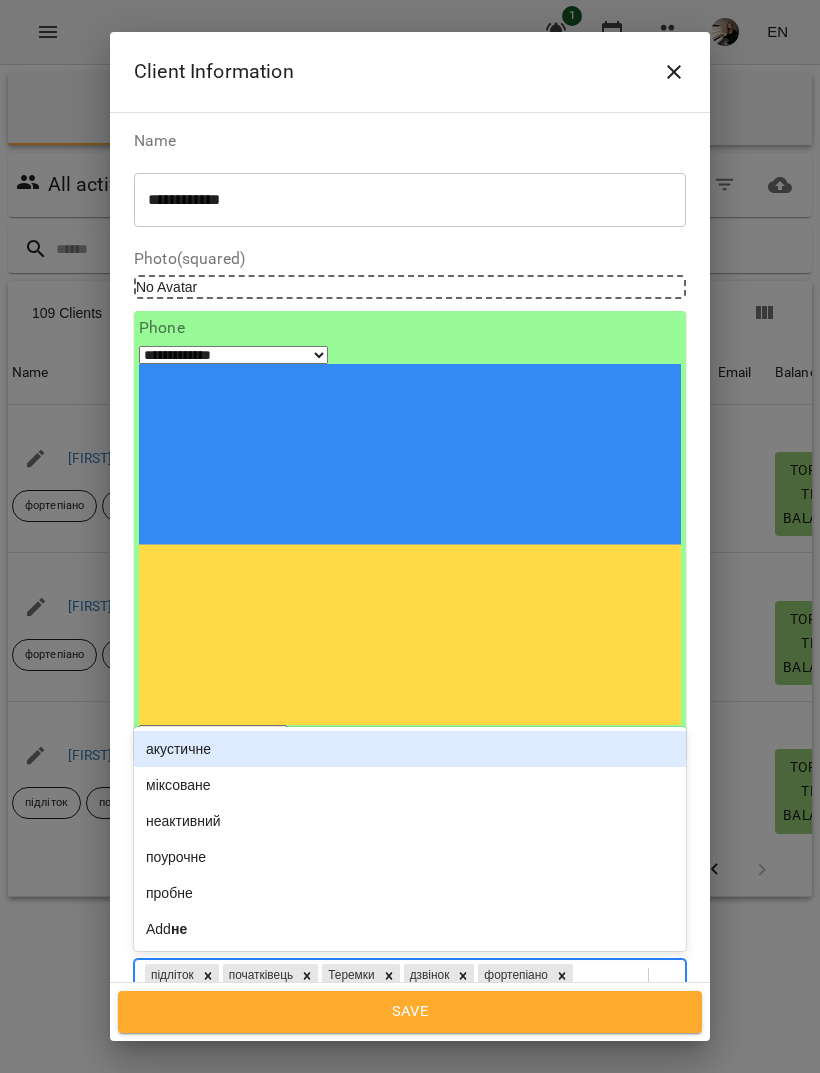click on "неактивний" at bounding box center (410, 821) 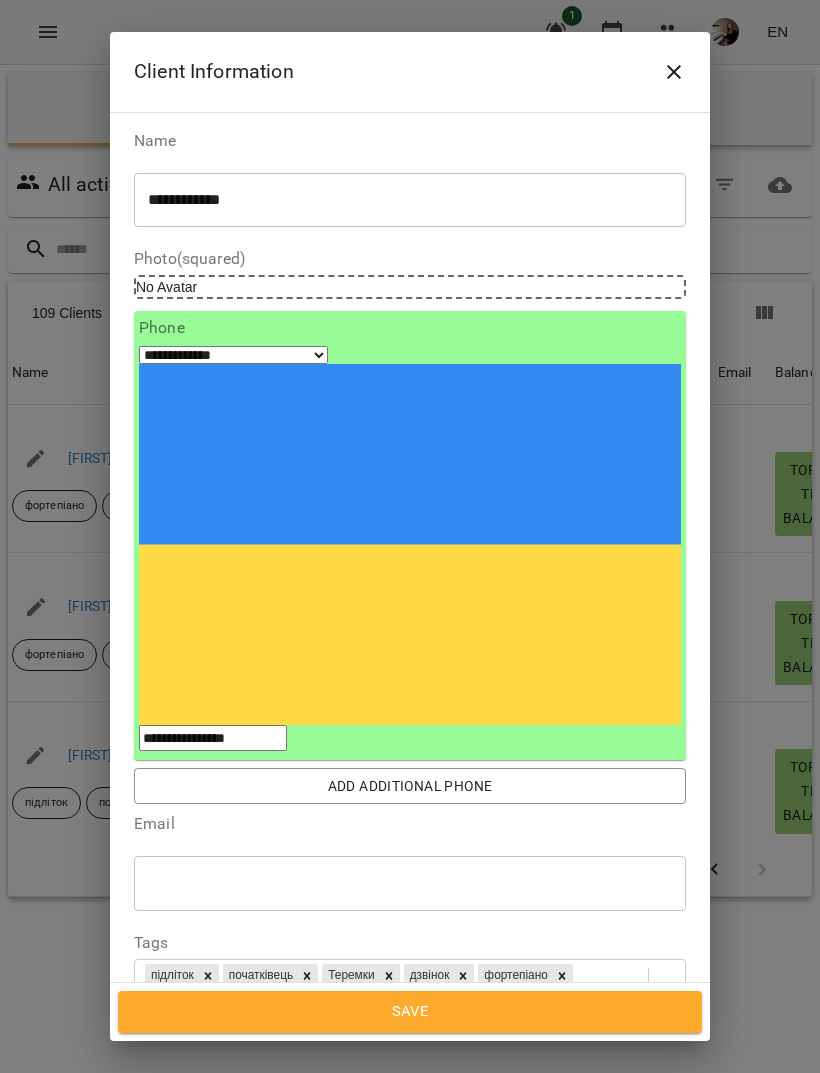 click on "Save" at bounding box center [410, 1012] 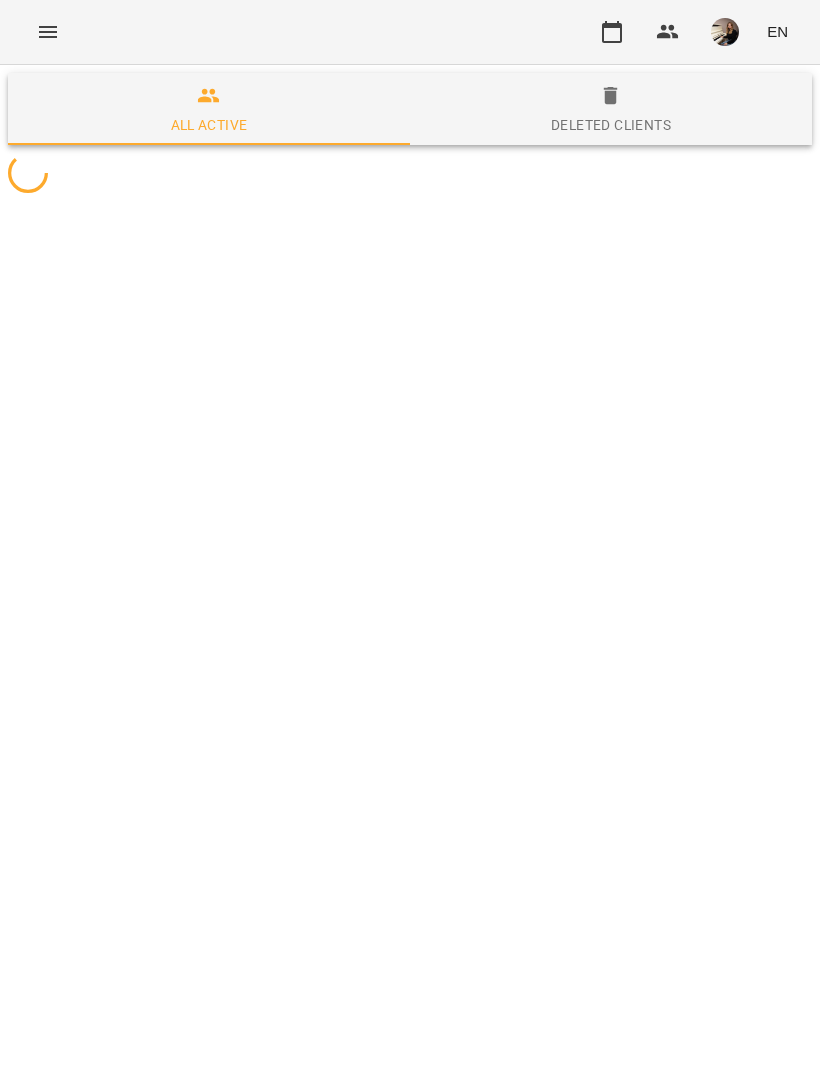 scroll, scrollTop: 0, scrollLeft: 0, axis: both 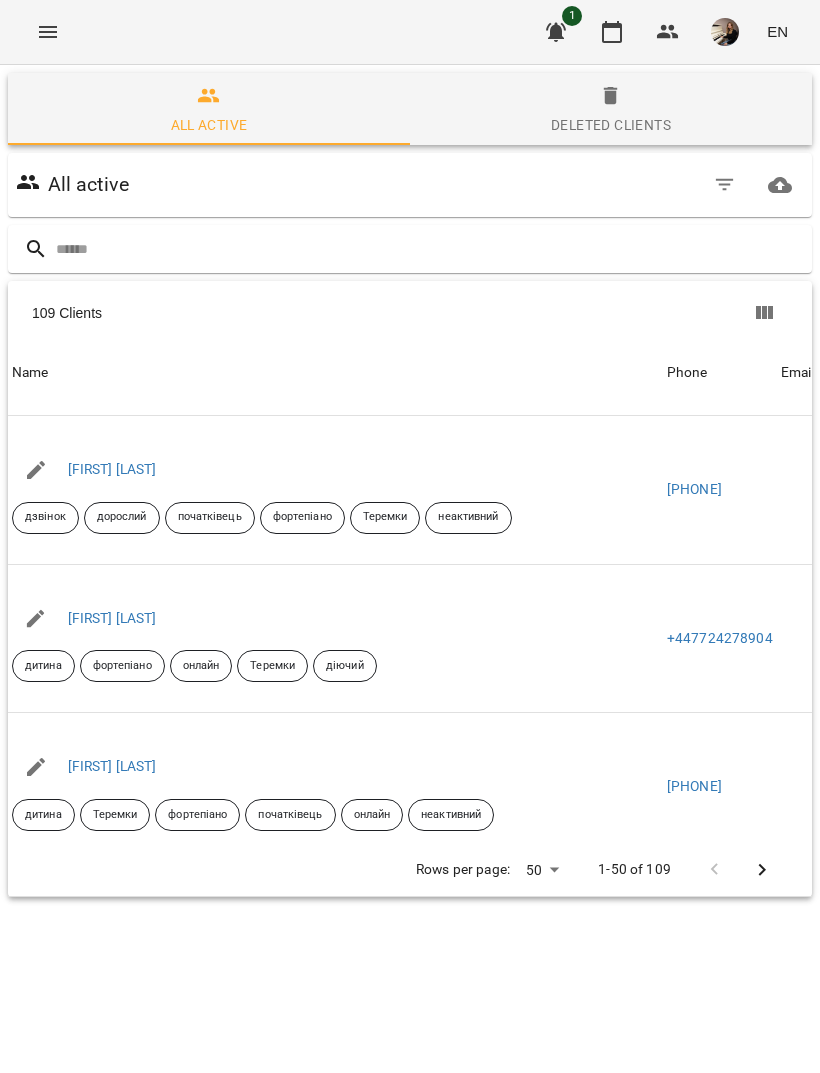 click 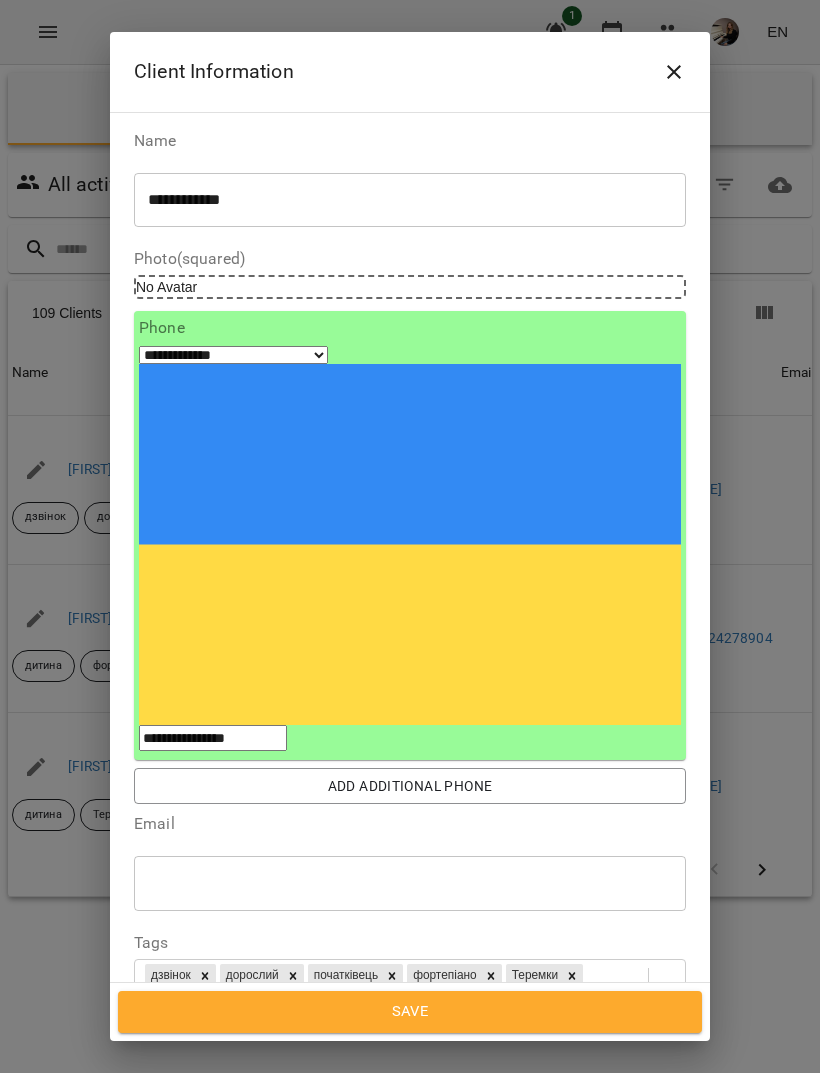 click 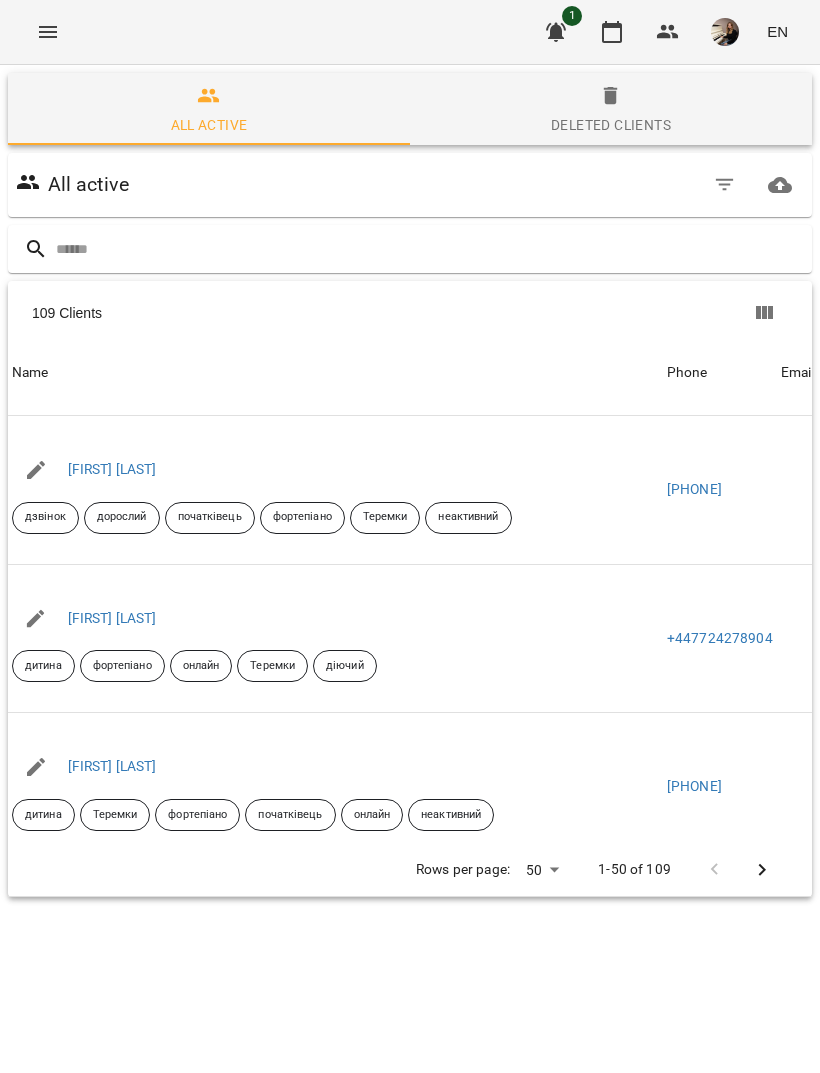 click 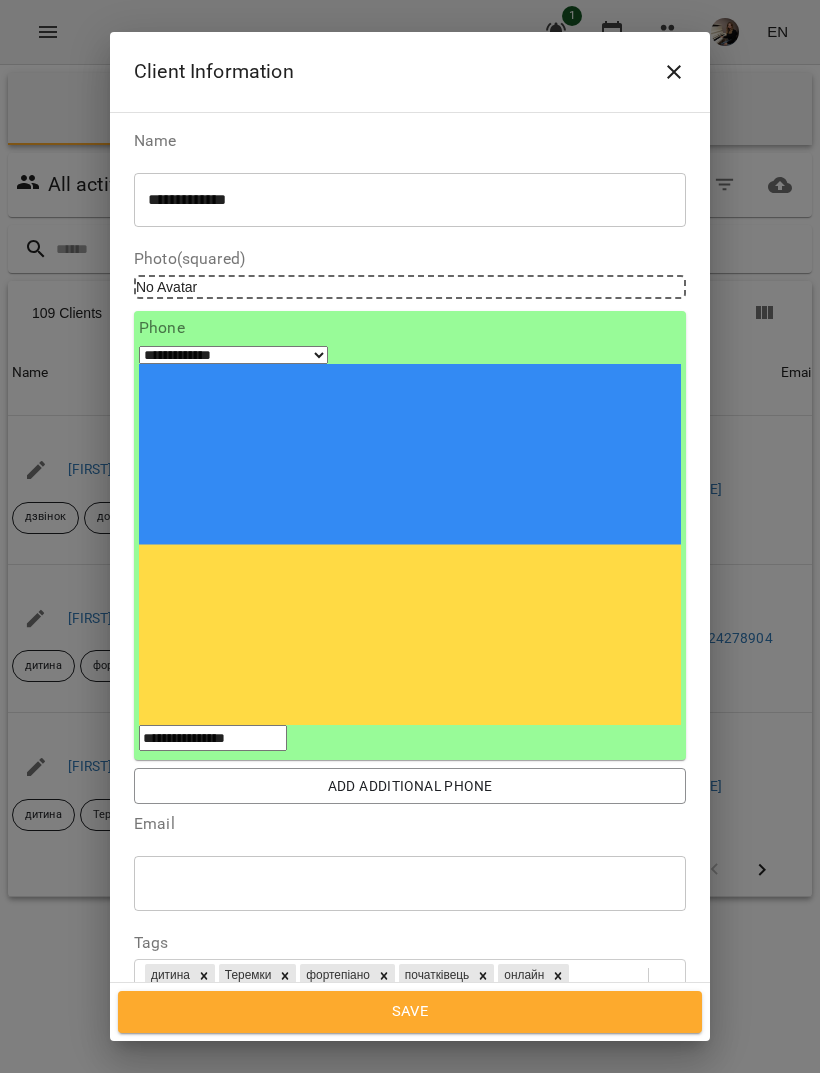 click 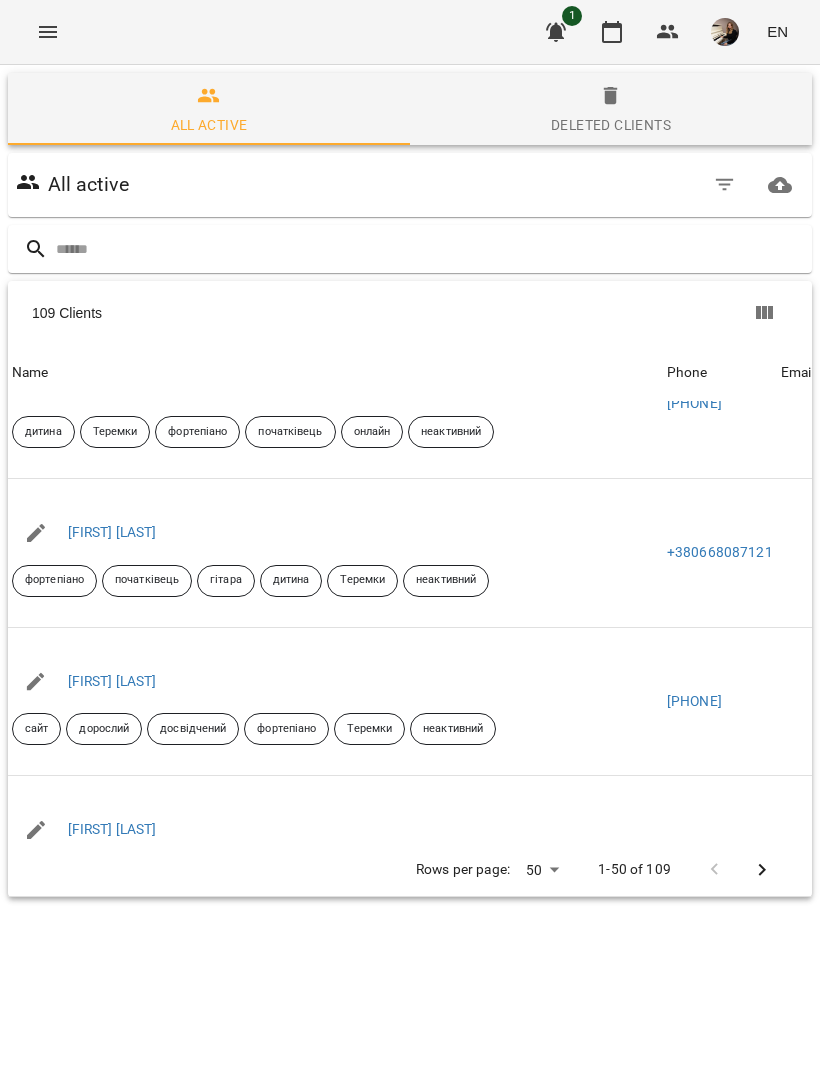scroll, scrollTop: 667, scrollLeft: 0, axis: vertical 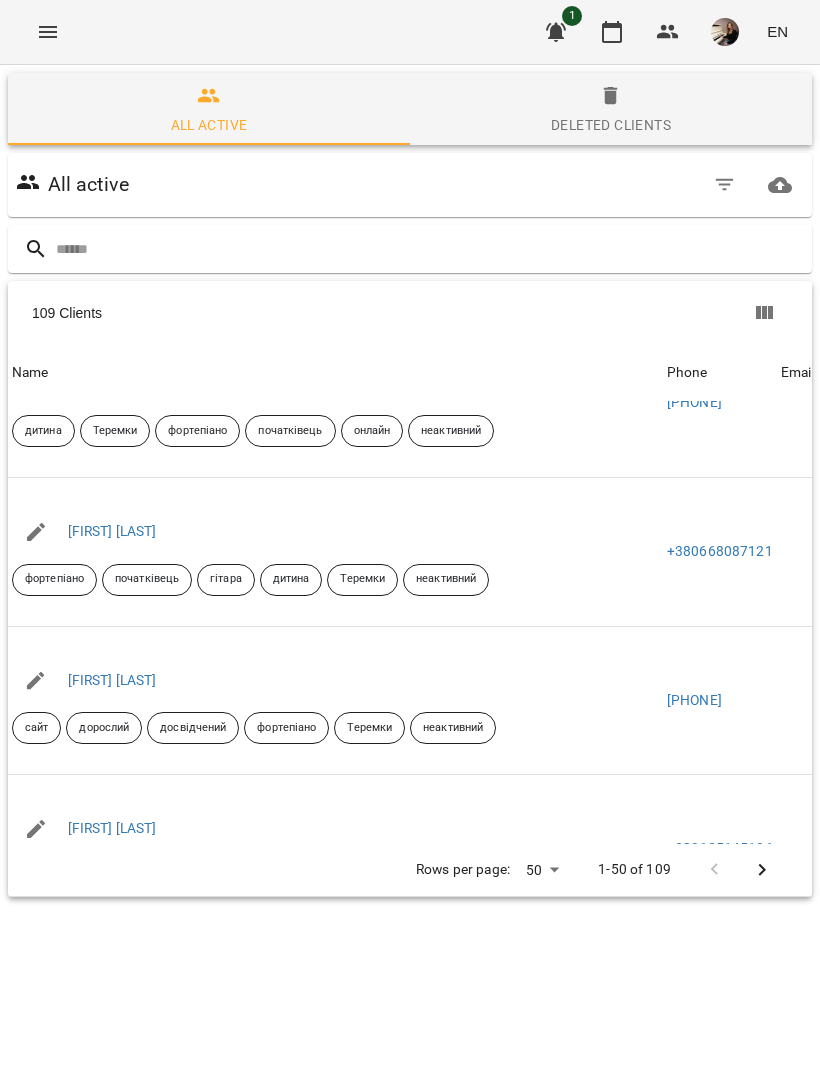 click 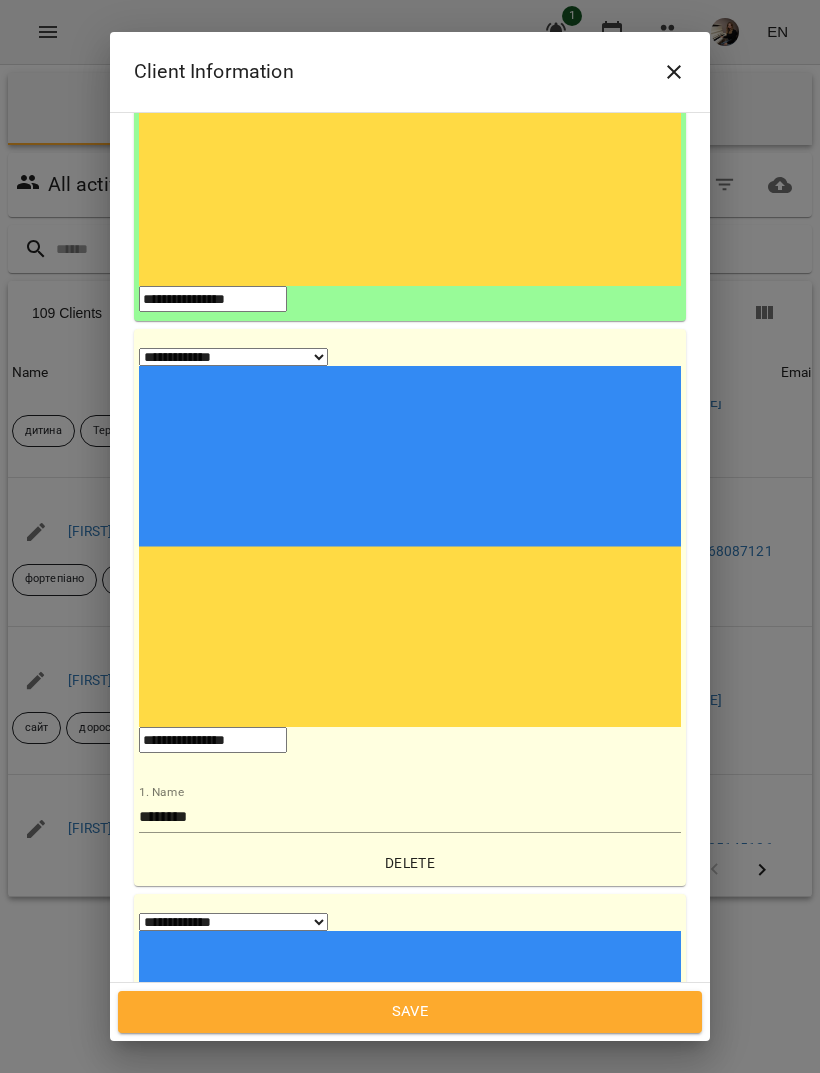 scroll, scrollTop: 438, scrollLeft: 0, axis: vertical 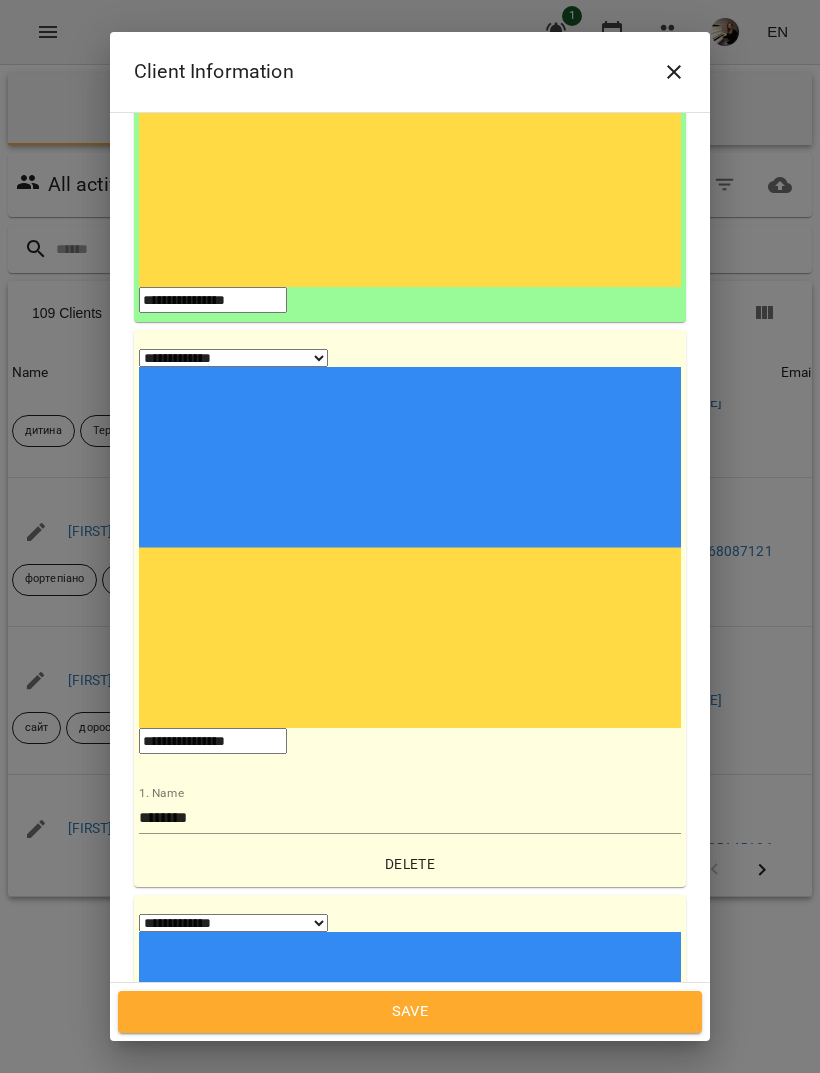 click on "**********" at bounding box center [410, 1841] 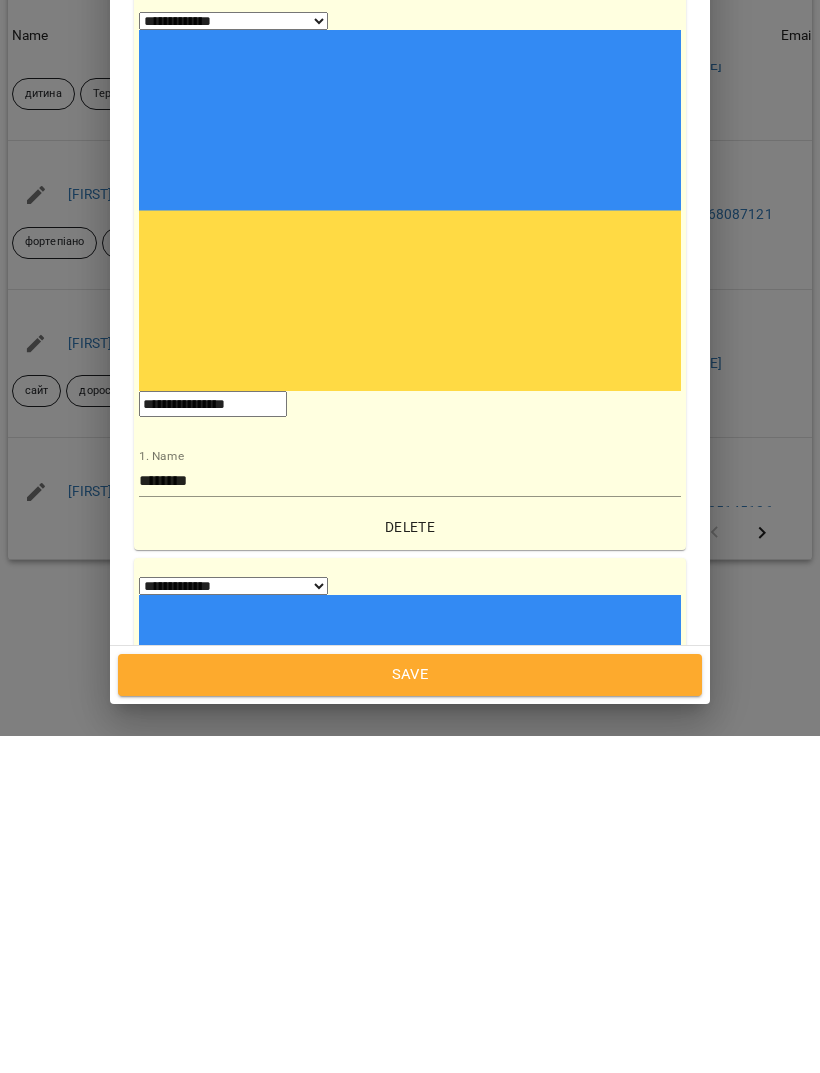 type on "**********" 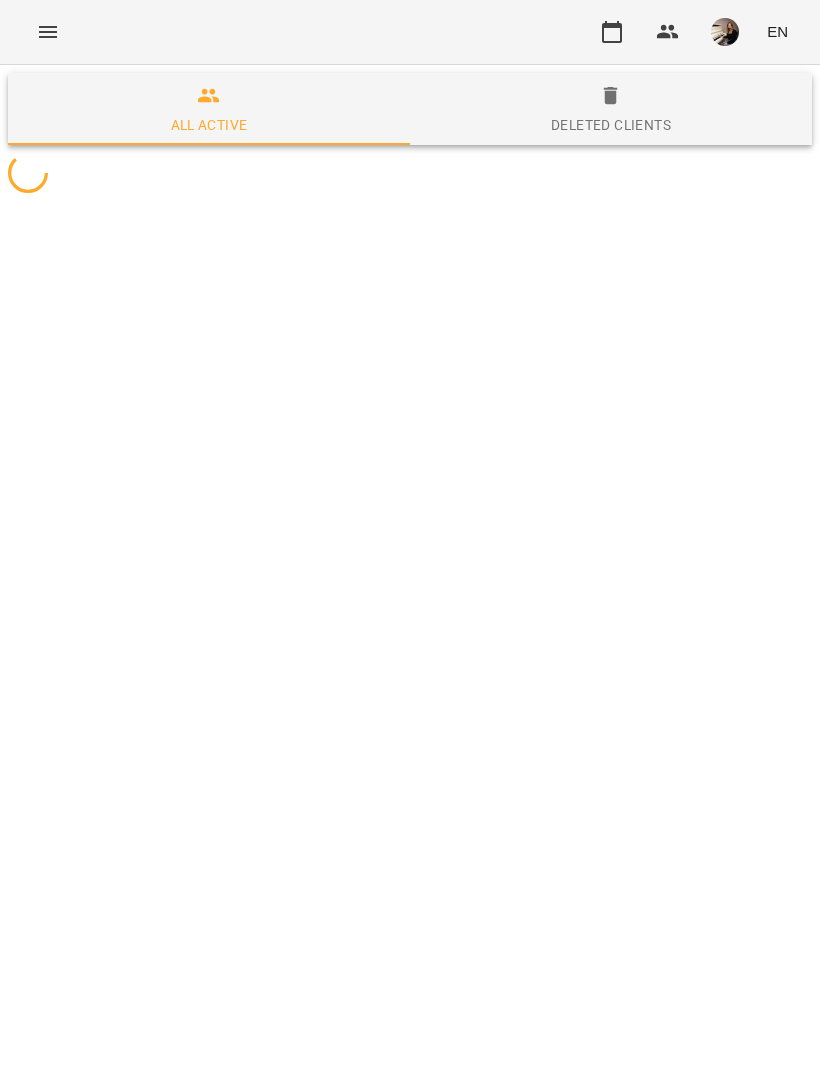 scroll, scrollTop: 0, scrollLeft: 0, axis: both 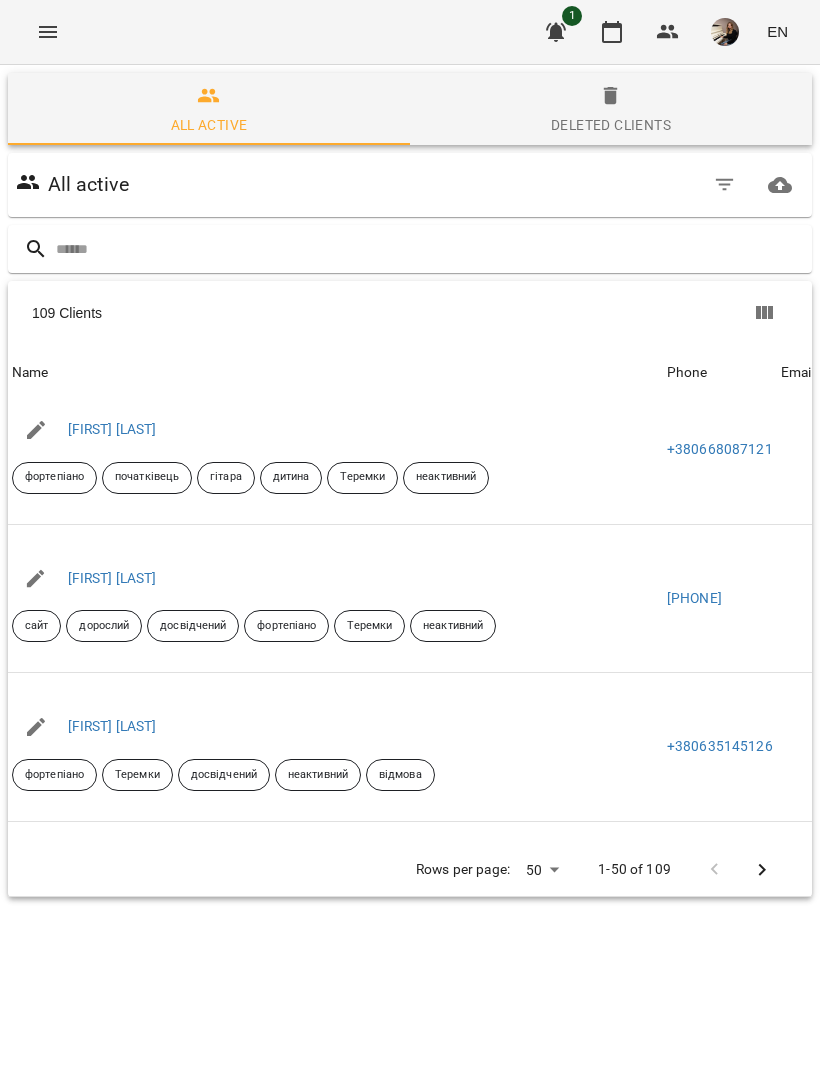 click 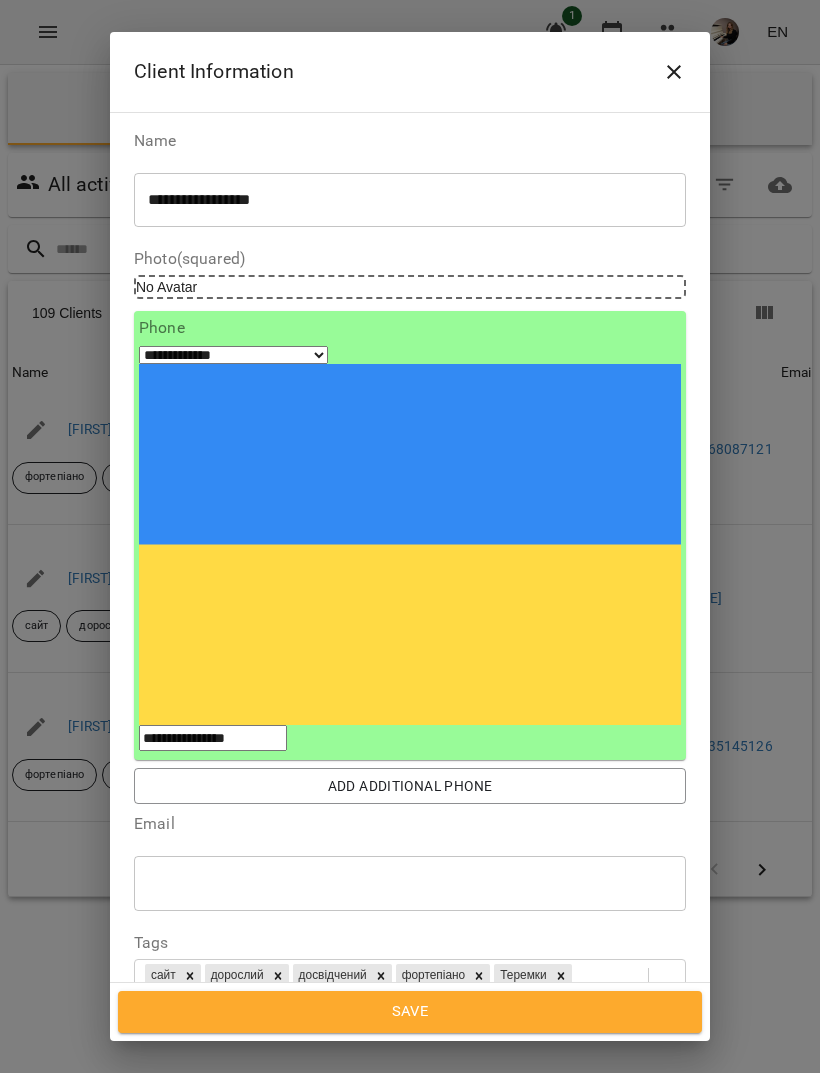 click 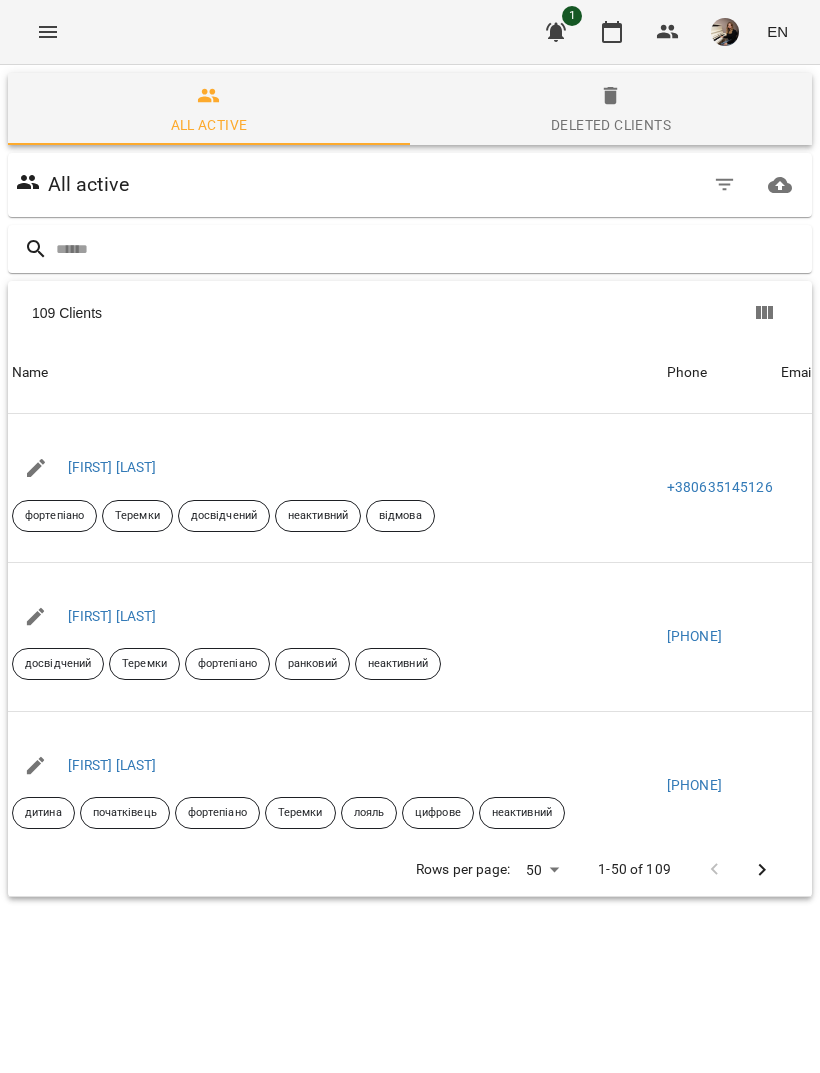scroll, scrollTop: 1030, scrollLeft: 0, axis: vertical 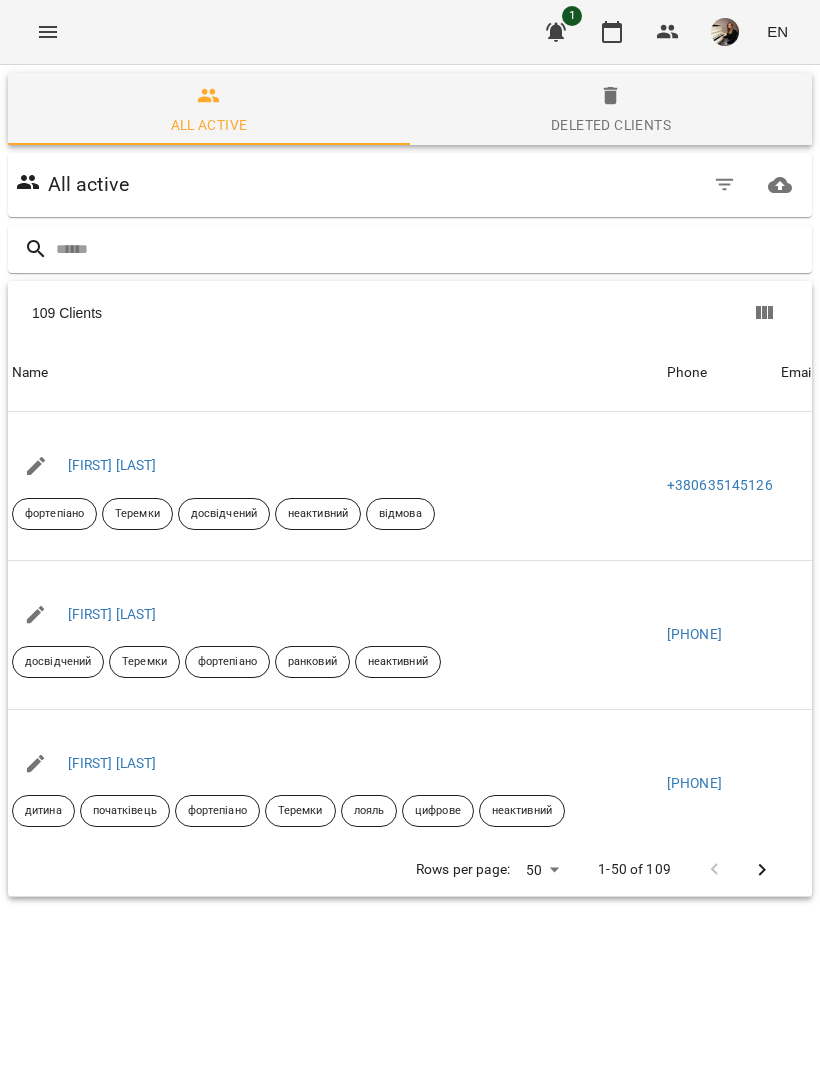 click 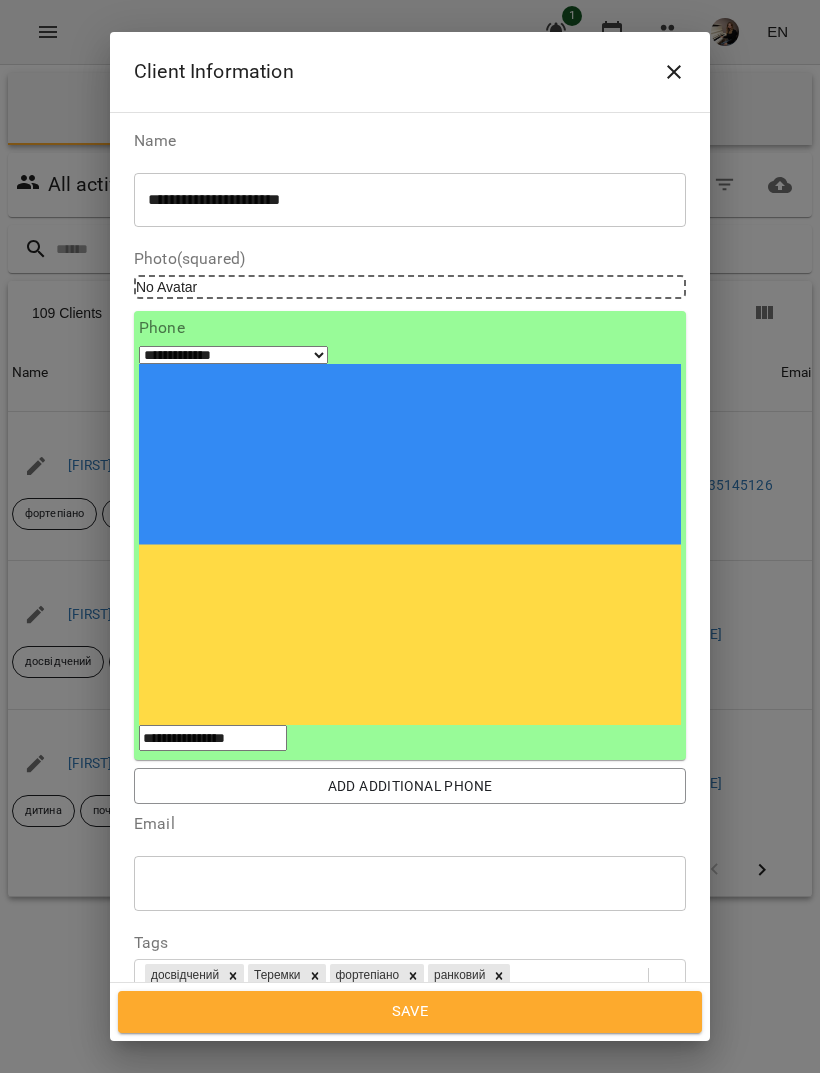click 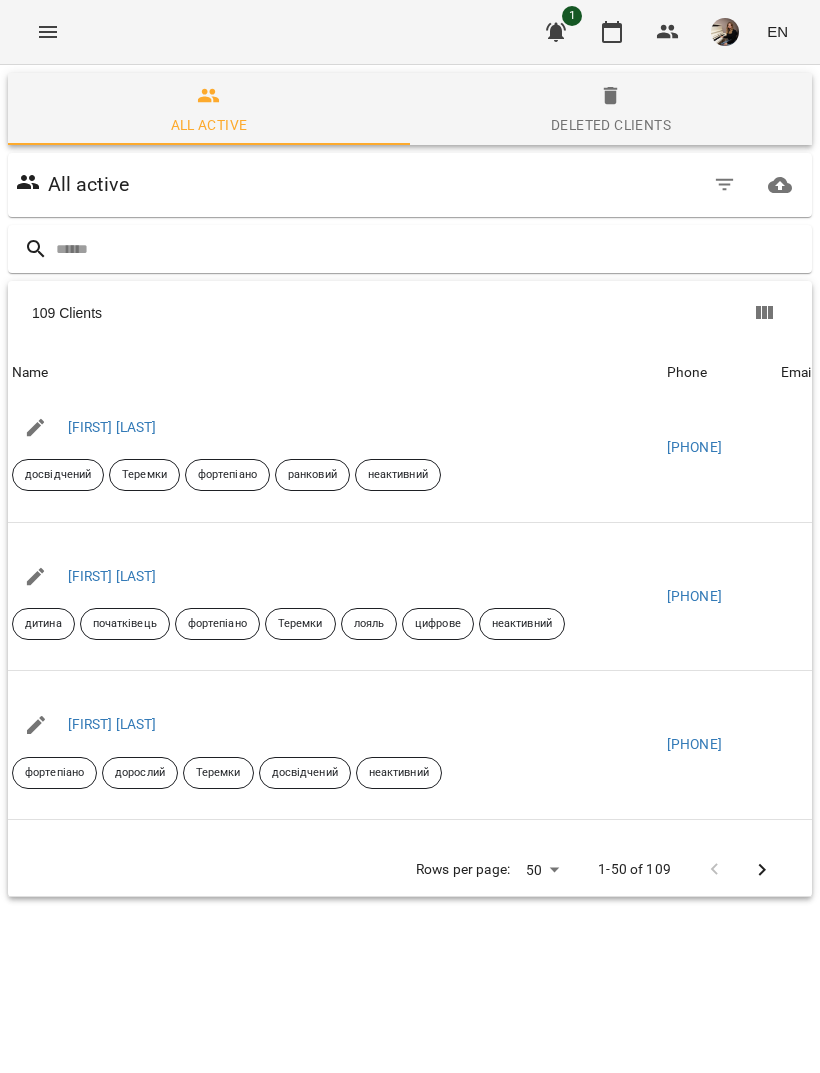 scroll, scrollTop: 1217, scrollLeft: 0, axis: vertical 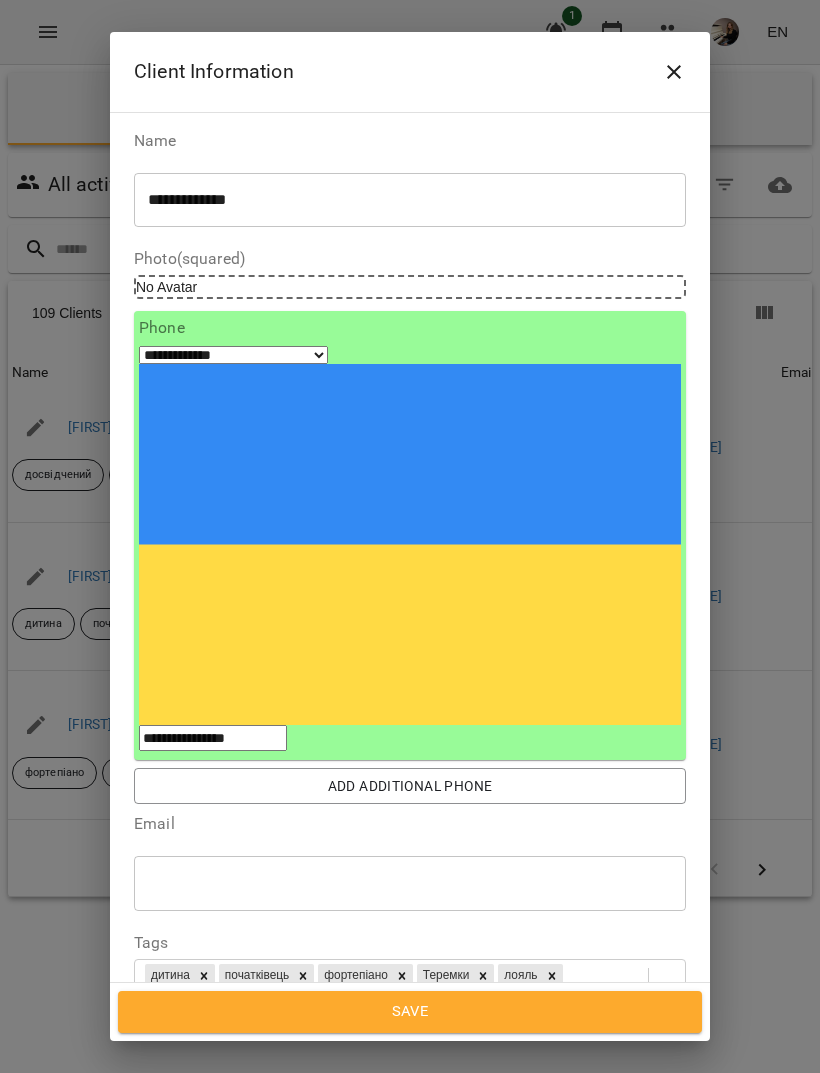click 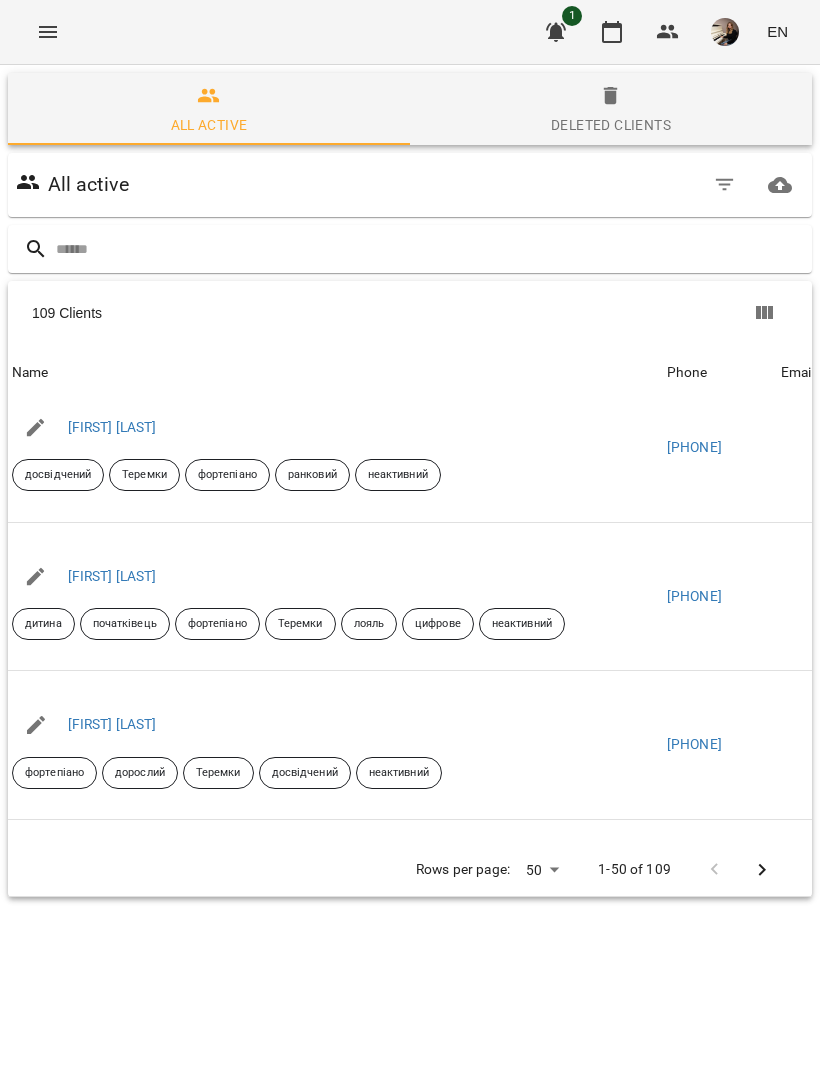 click 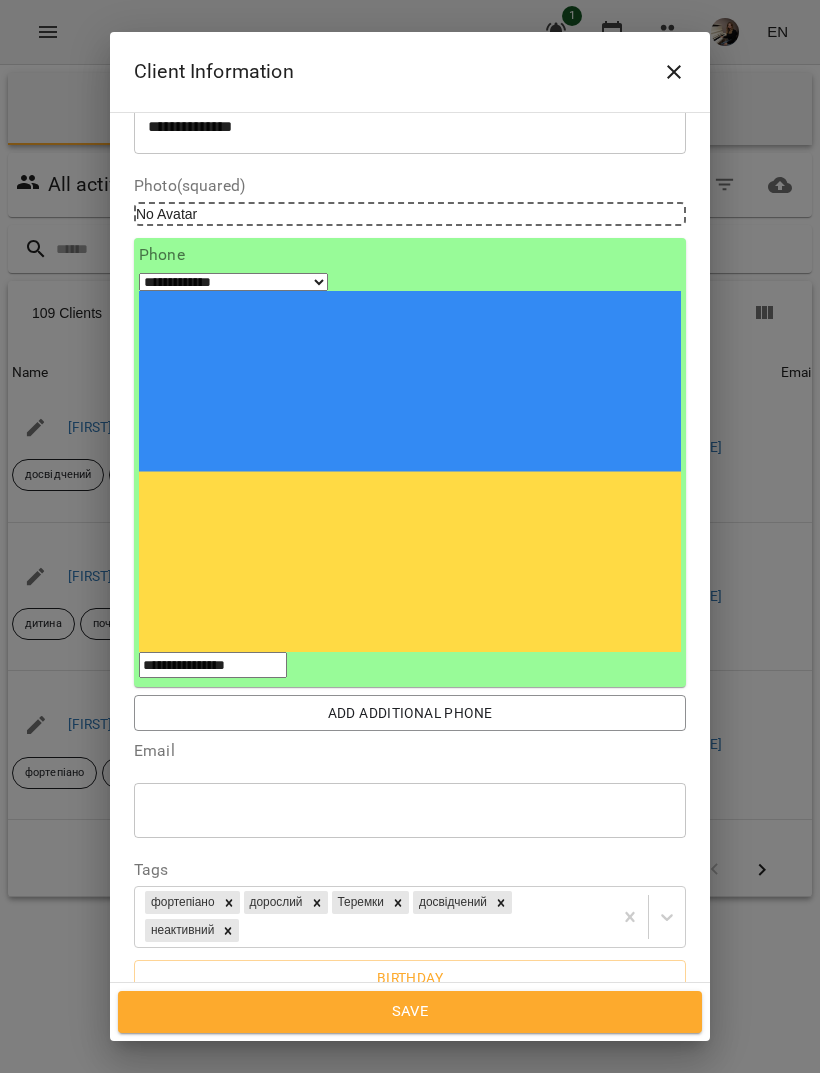 scroll, scrollTop: 72, scrollLeft: 0, axis: vertical 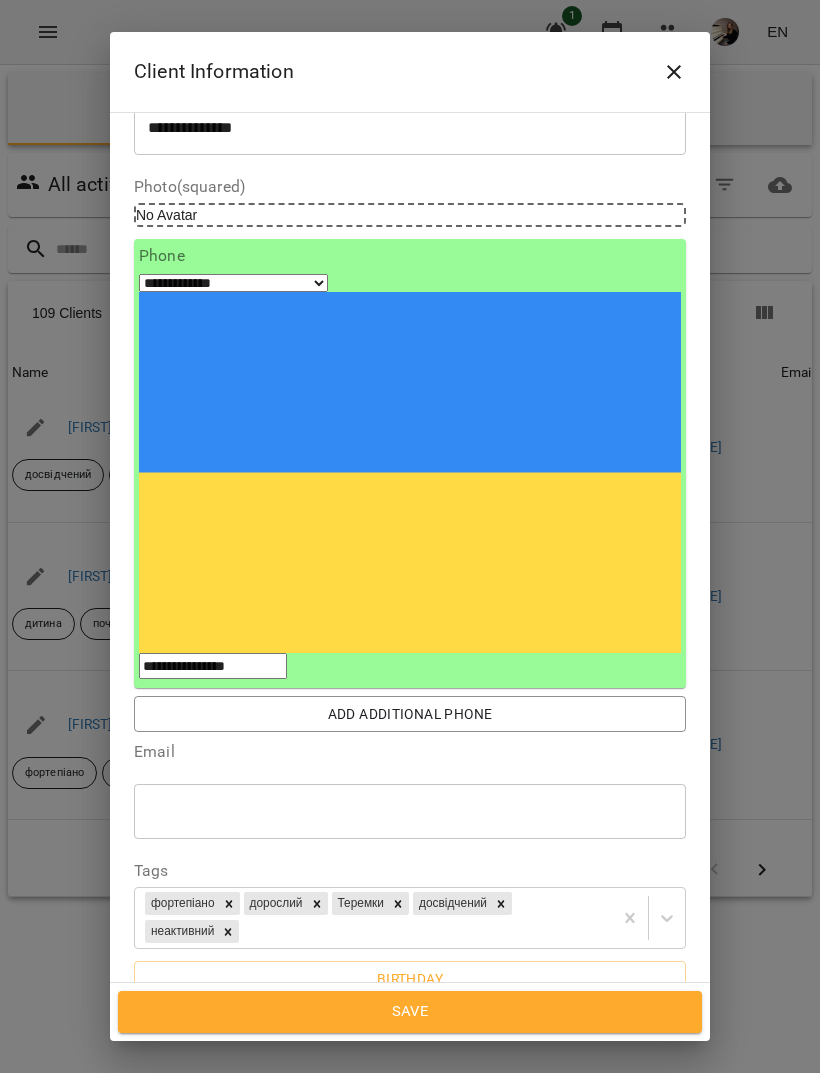 click on "**********" at bounding box center [410, 1130] 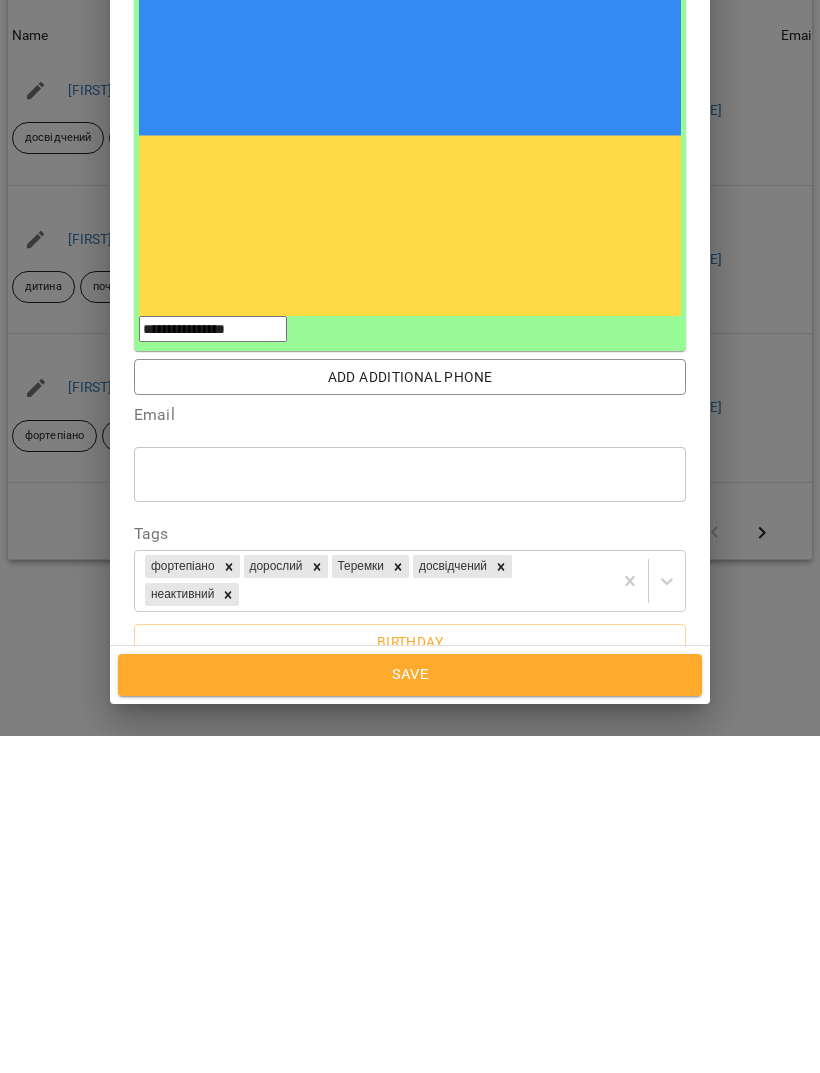 type on "**********" 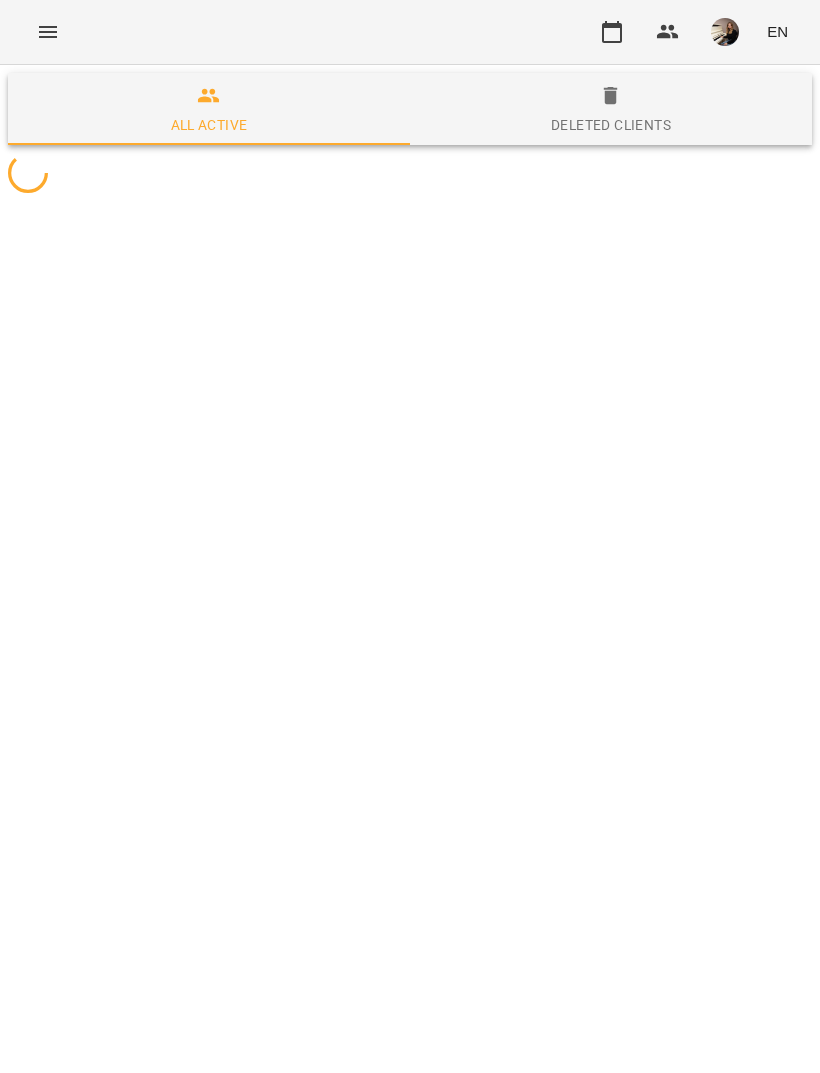 scroll, scrollTop: 0, scrollLeft: 0, axis: both 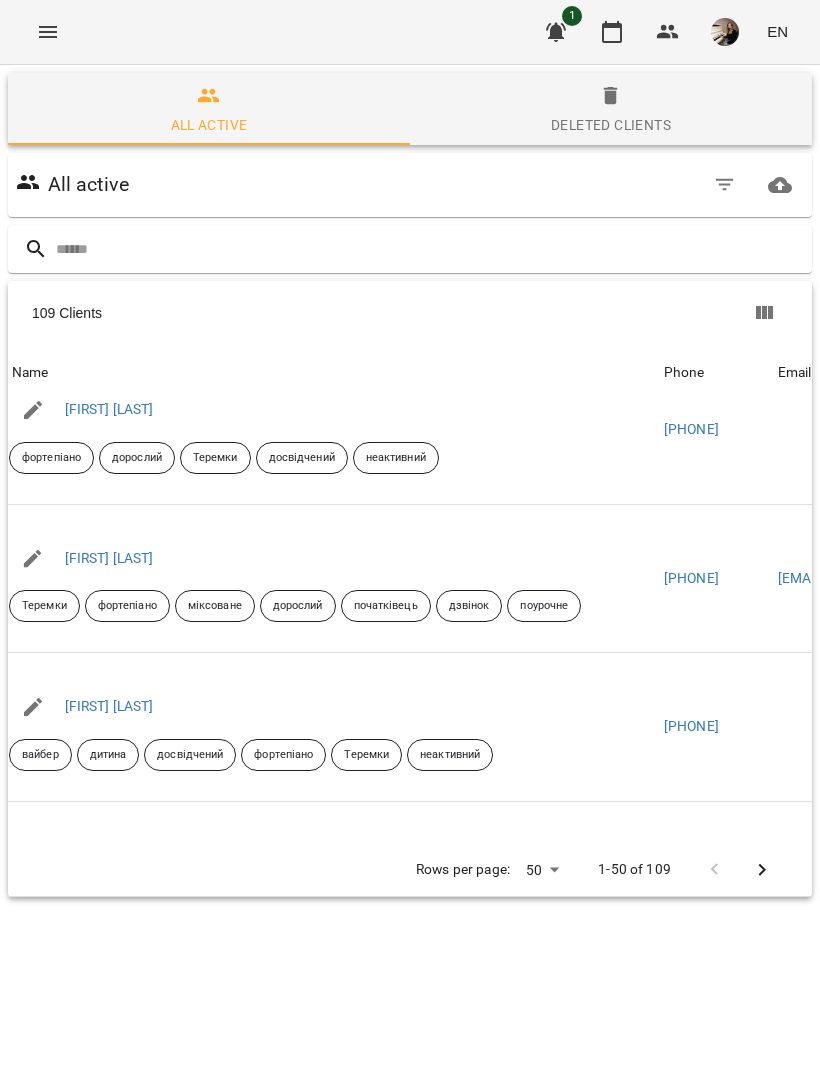 click 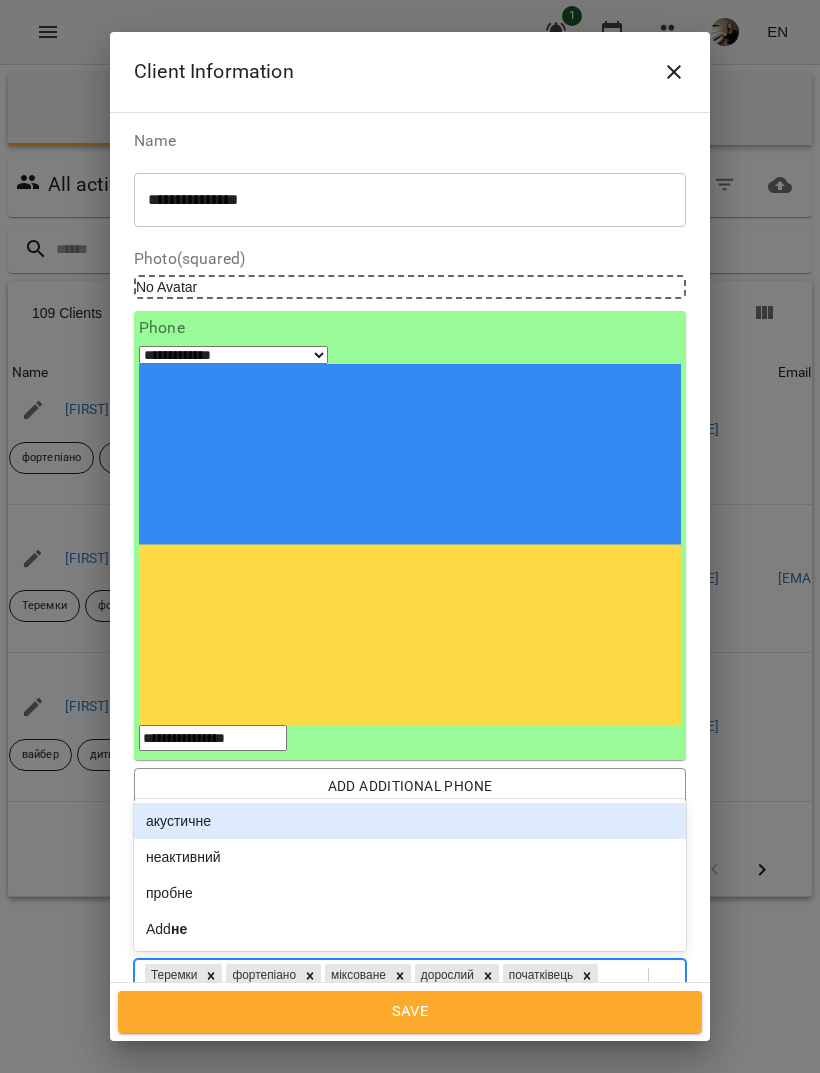 click on "неактивний" at bounding box center [410, 857] 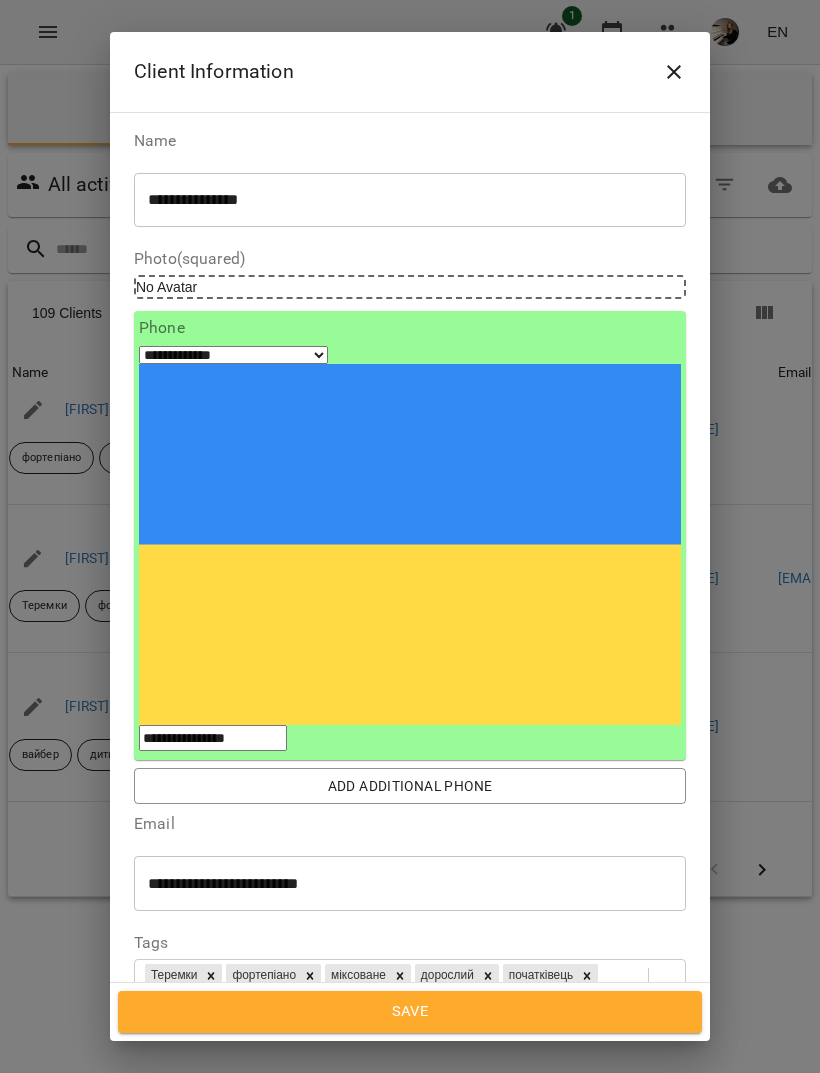 click at bounding box center (410, 1168) 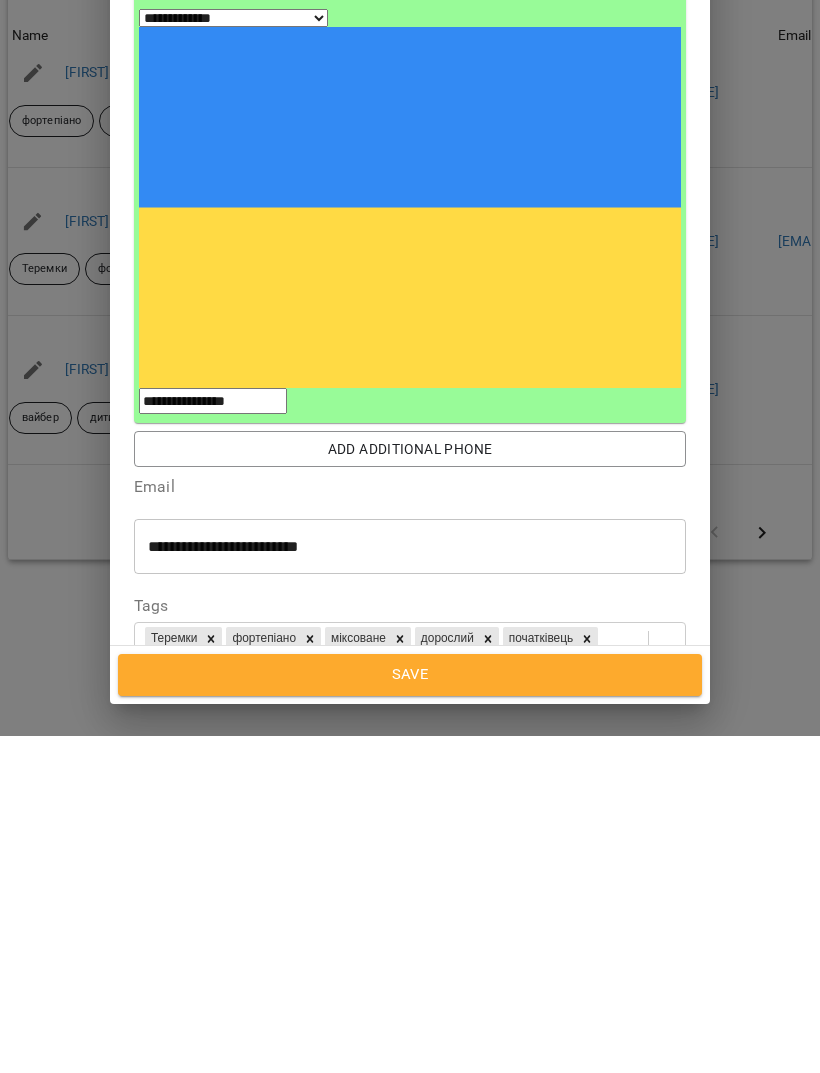 type on "**********" 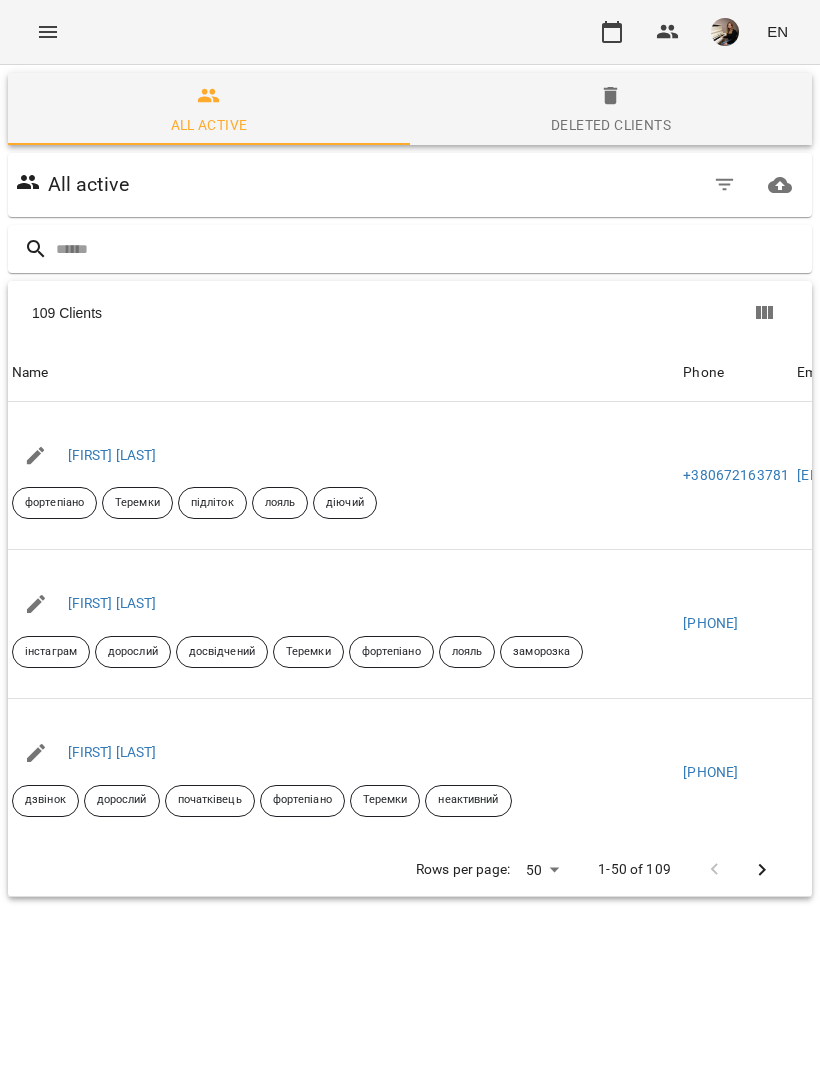 scroll, scrollTop: 0, scrollLeft: 0, axis: both 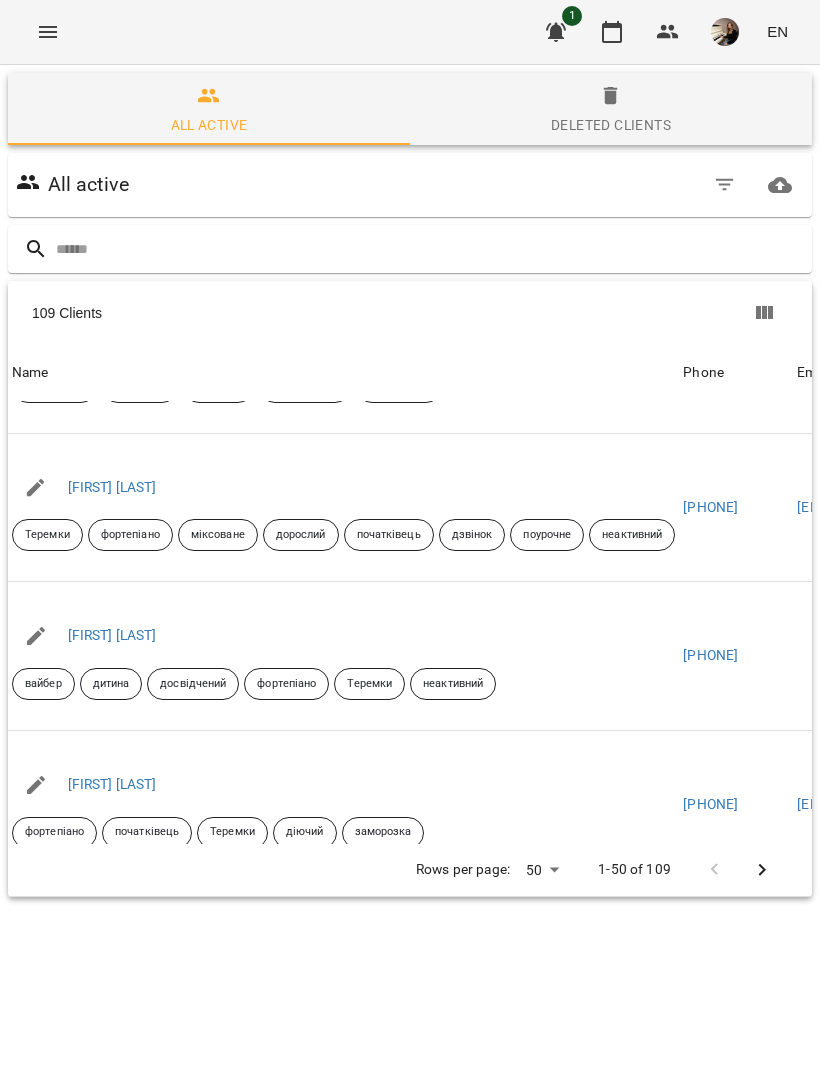 click 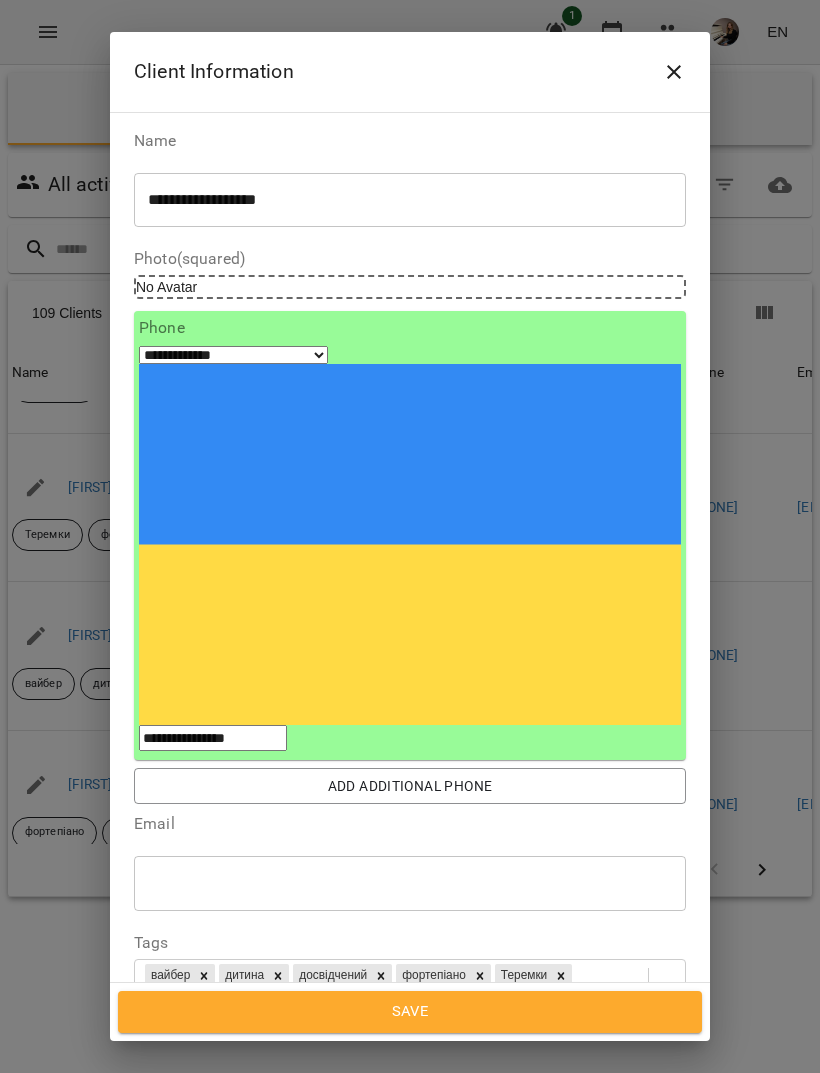 click 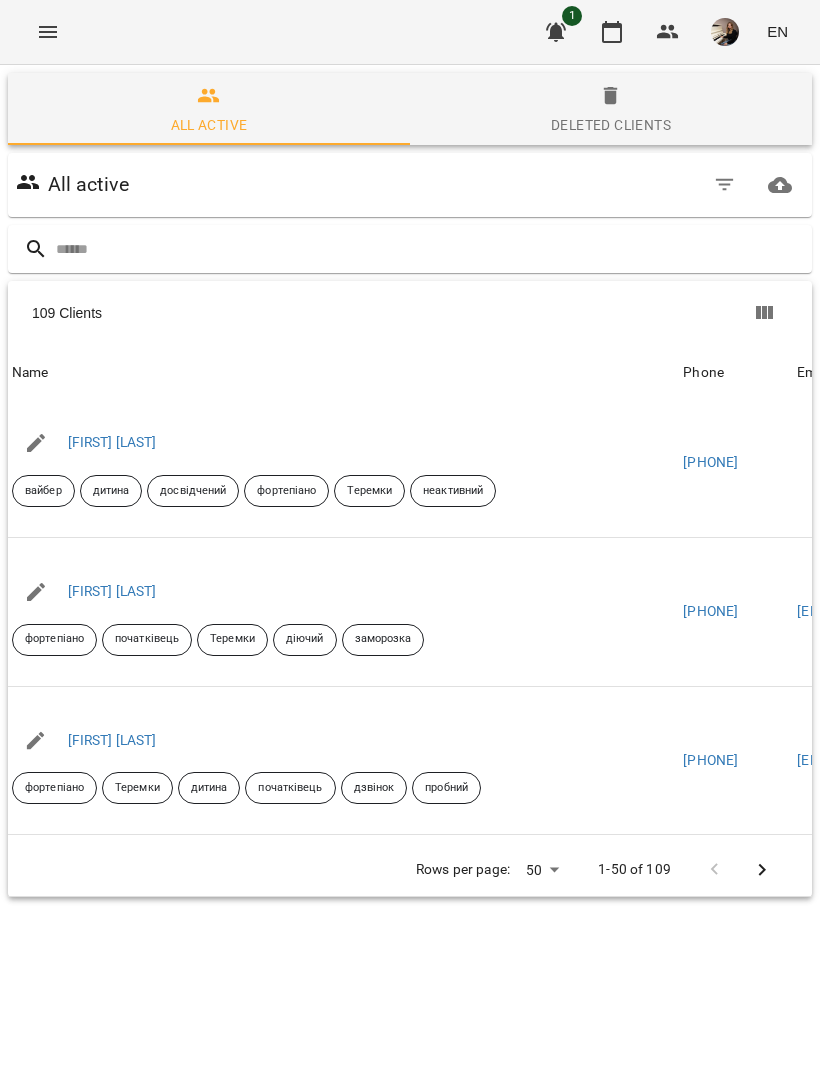 scroll, scrollTop: 1799, scrollLeft: 0, axis: vertical 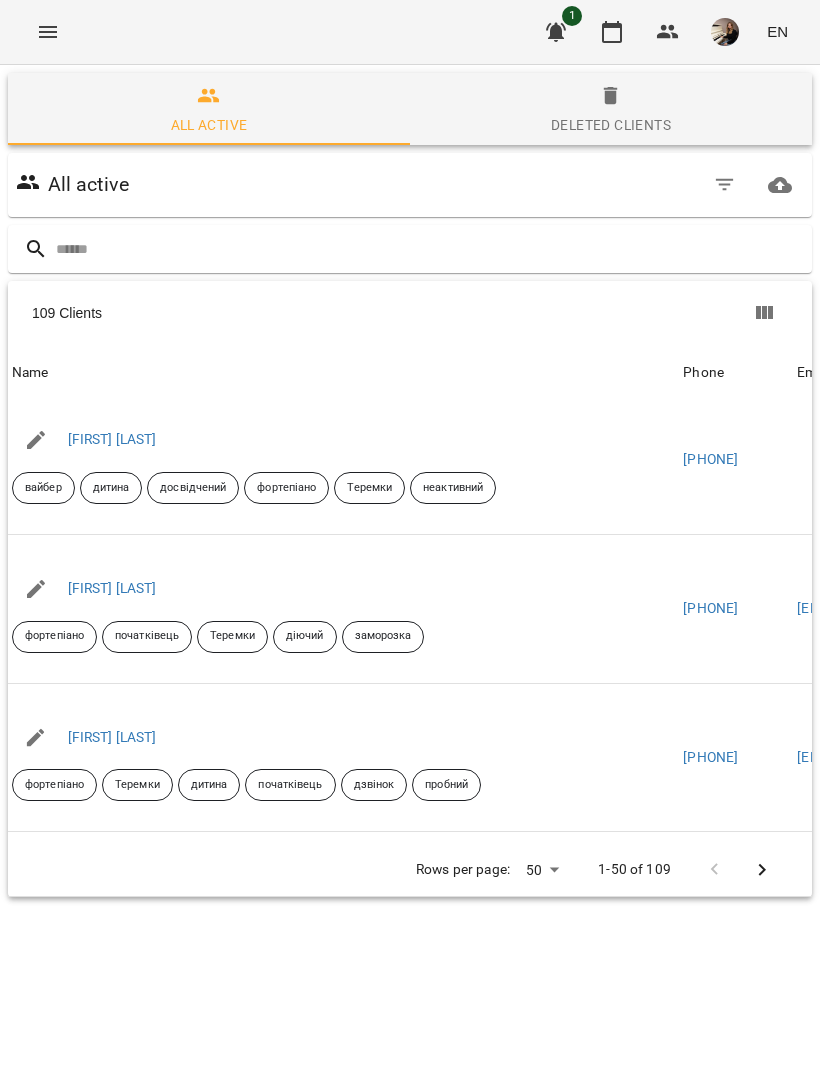 click 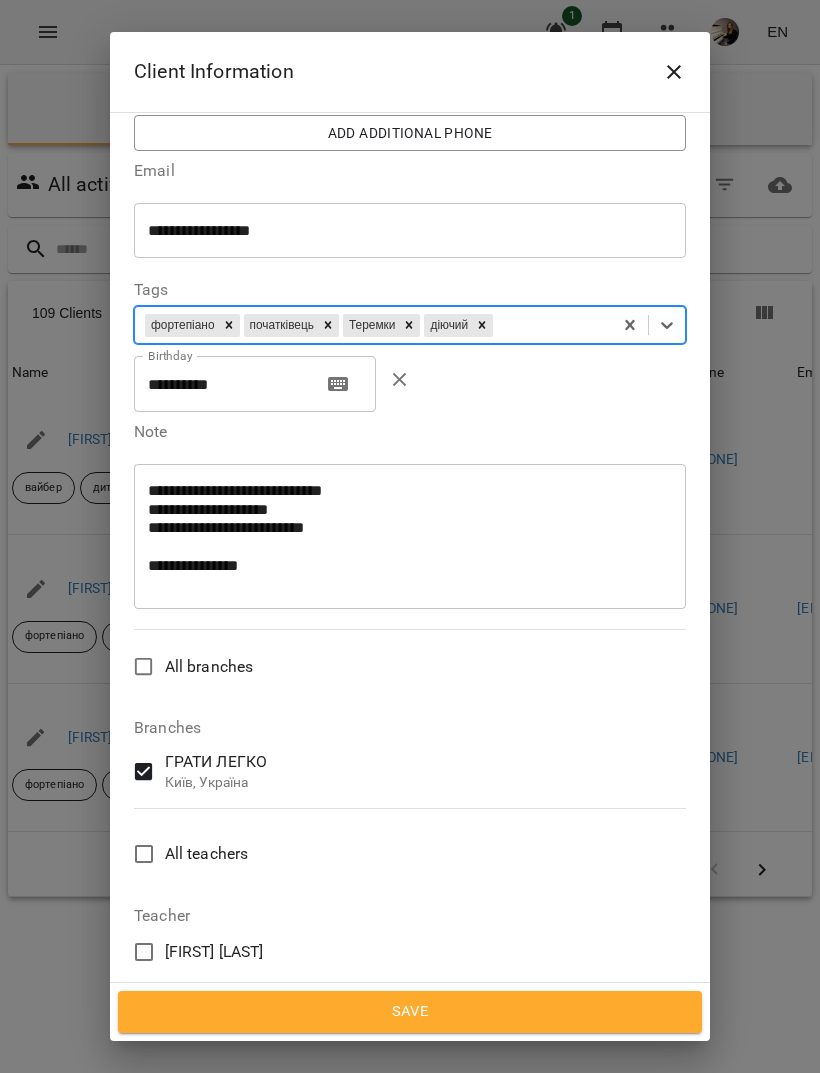 scroll, scrollTop: 678, scrollLeft: 0, axis: vertical 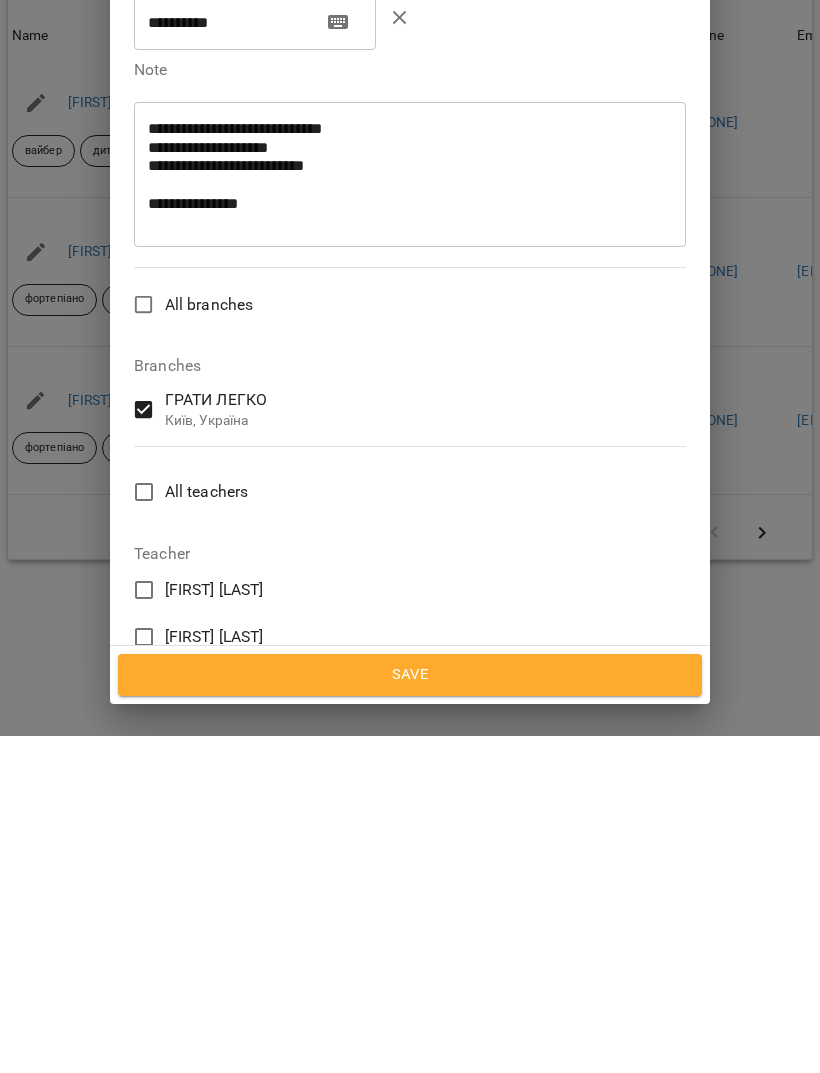 click on "Save" at bounding box center [410, 1012] 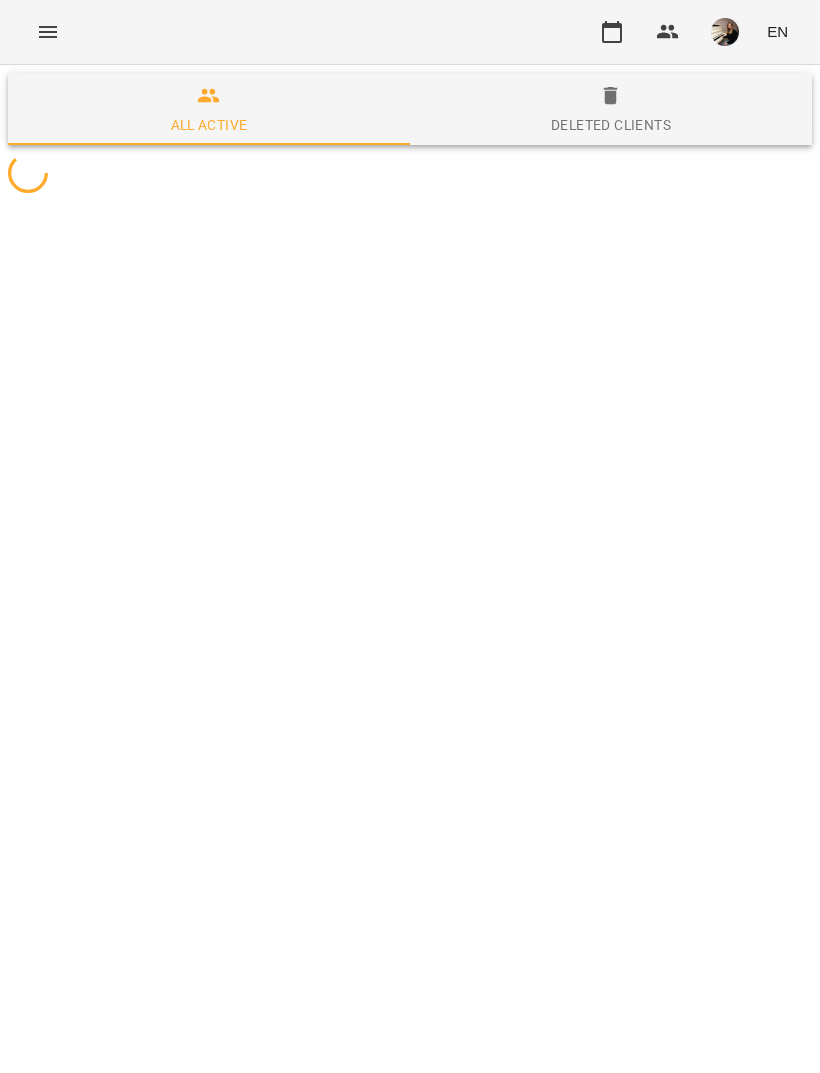 scroll, scrollTop: 0, scrollLeft: 0, axis: both 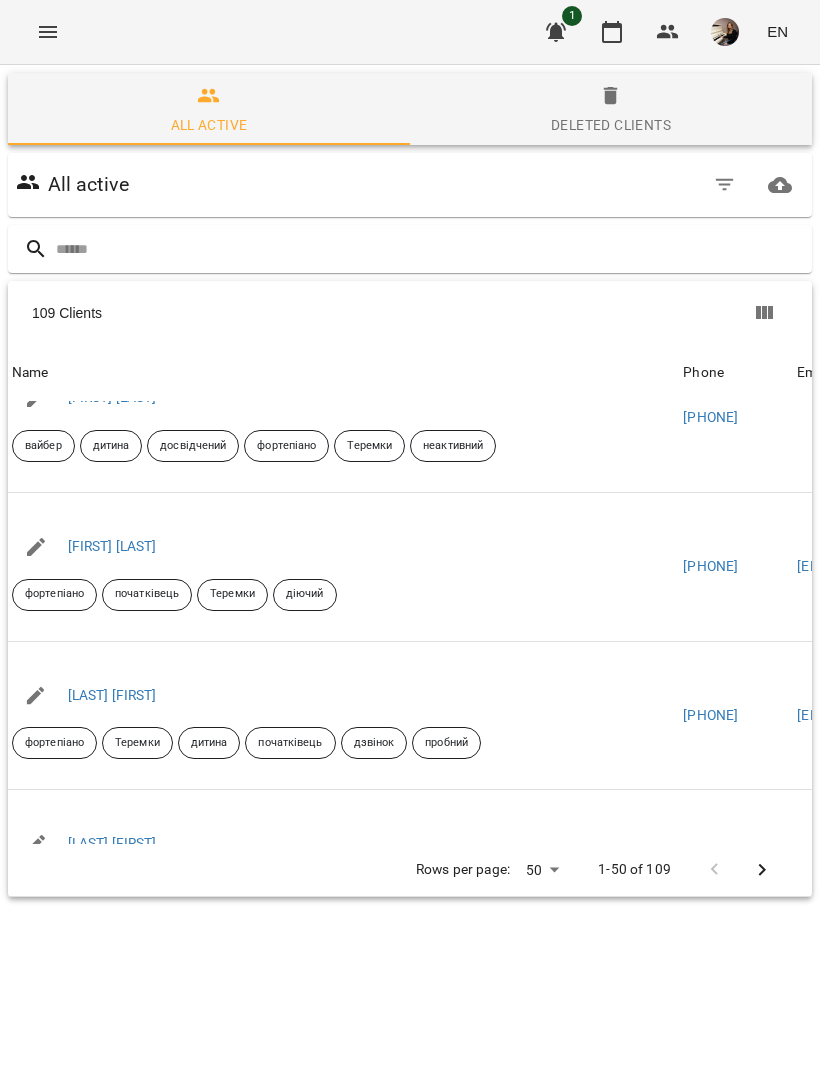 click 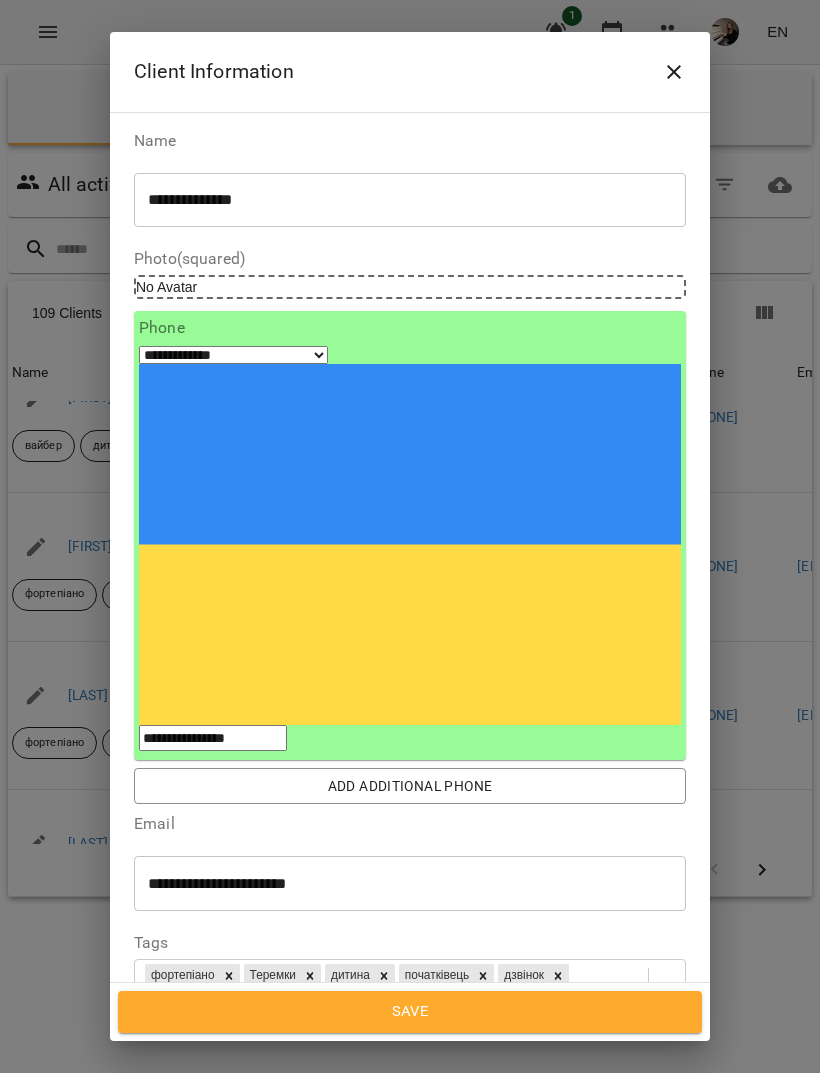 click 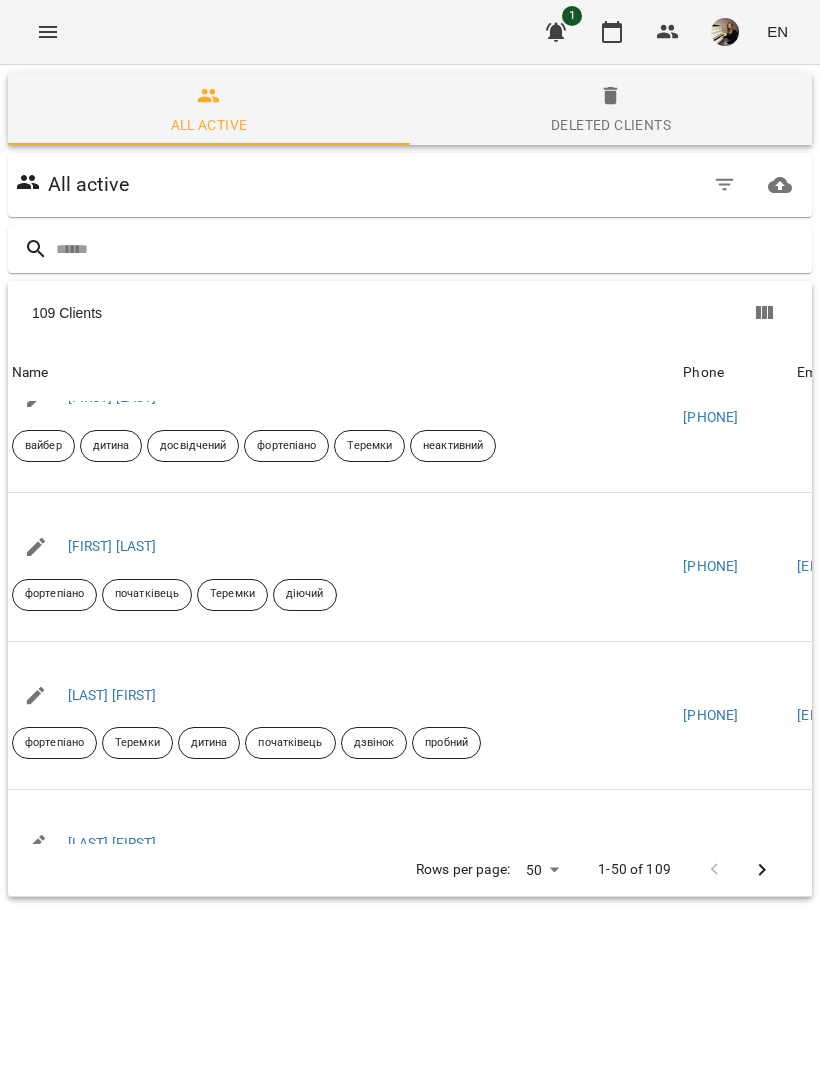 click 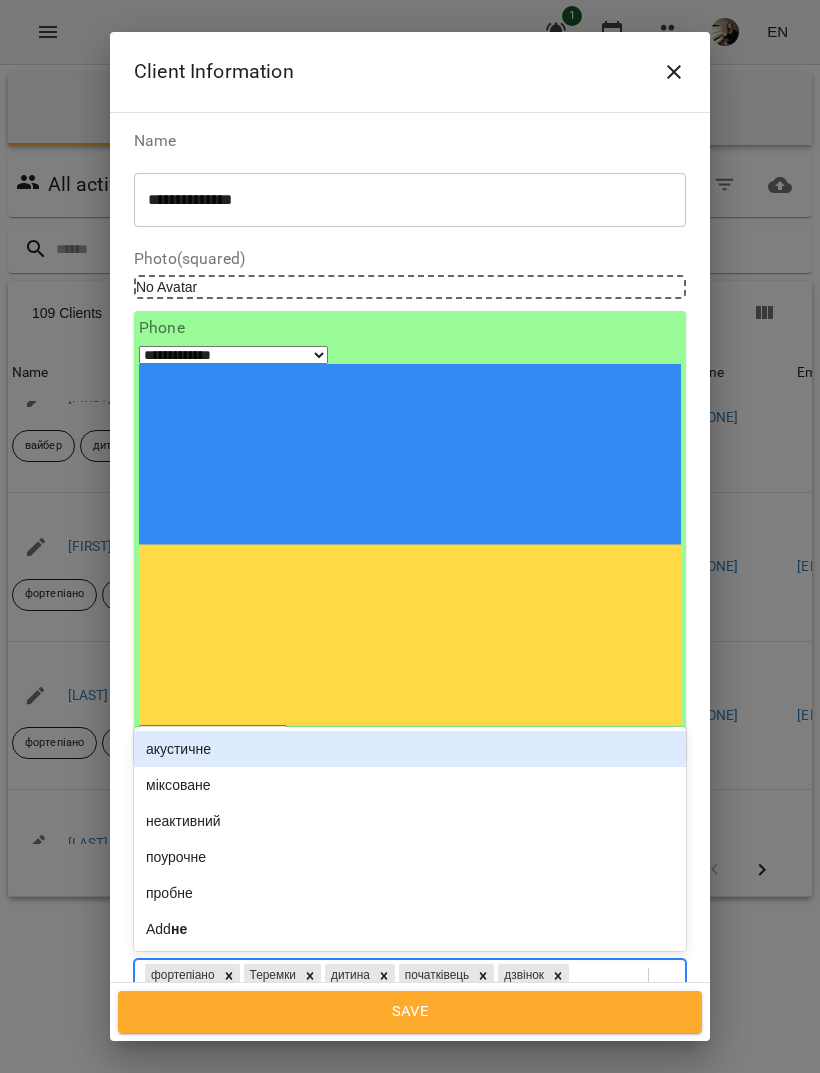 type on "*" 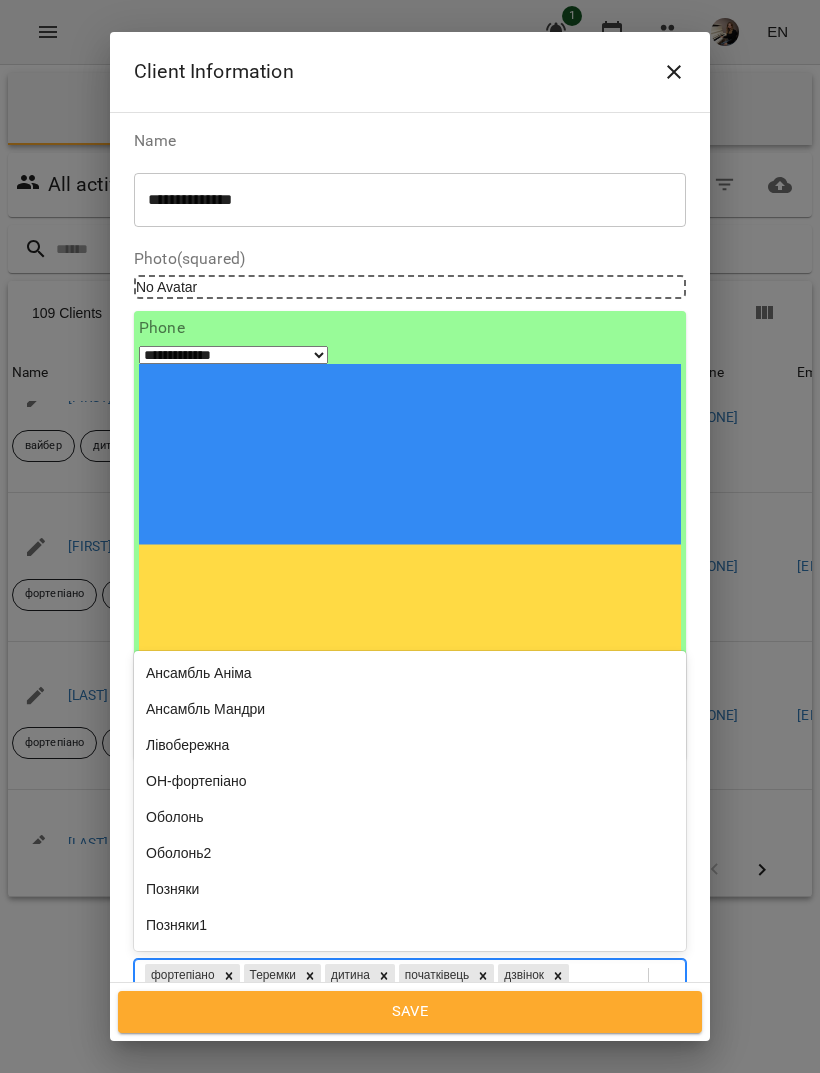 type 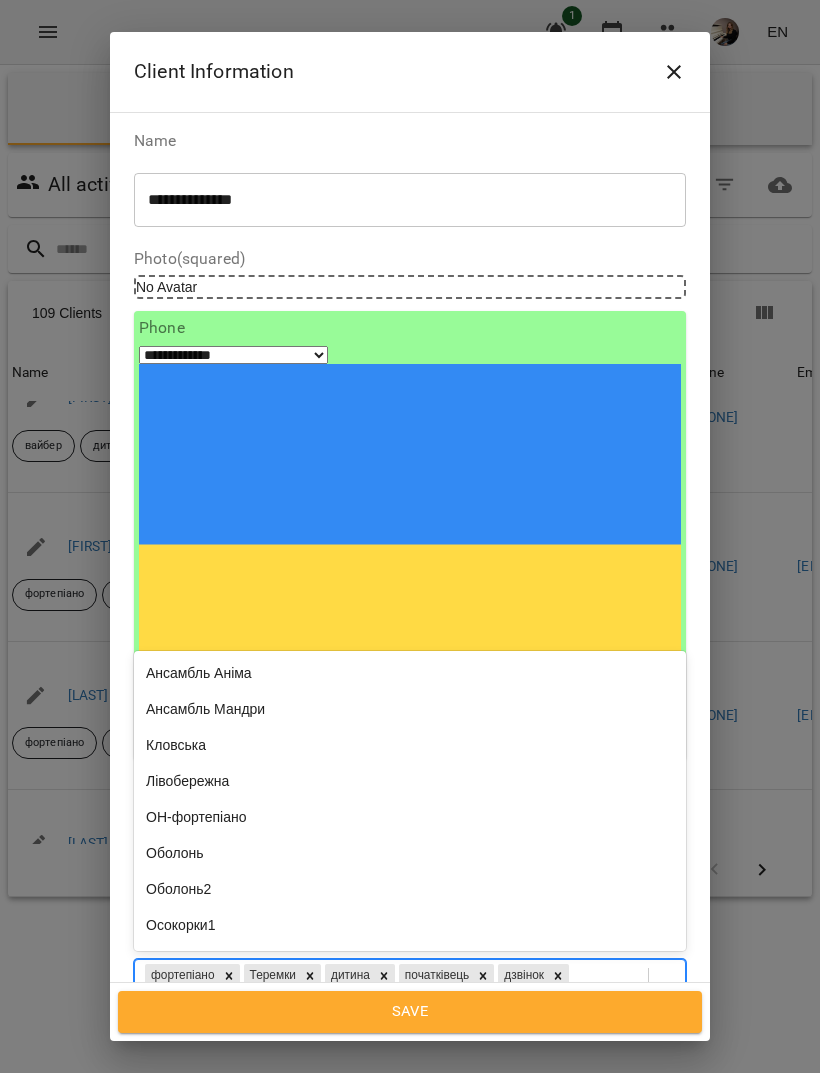 click 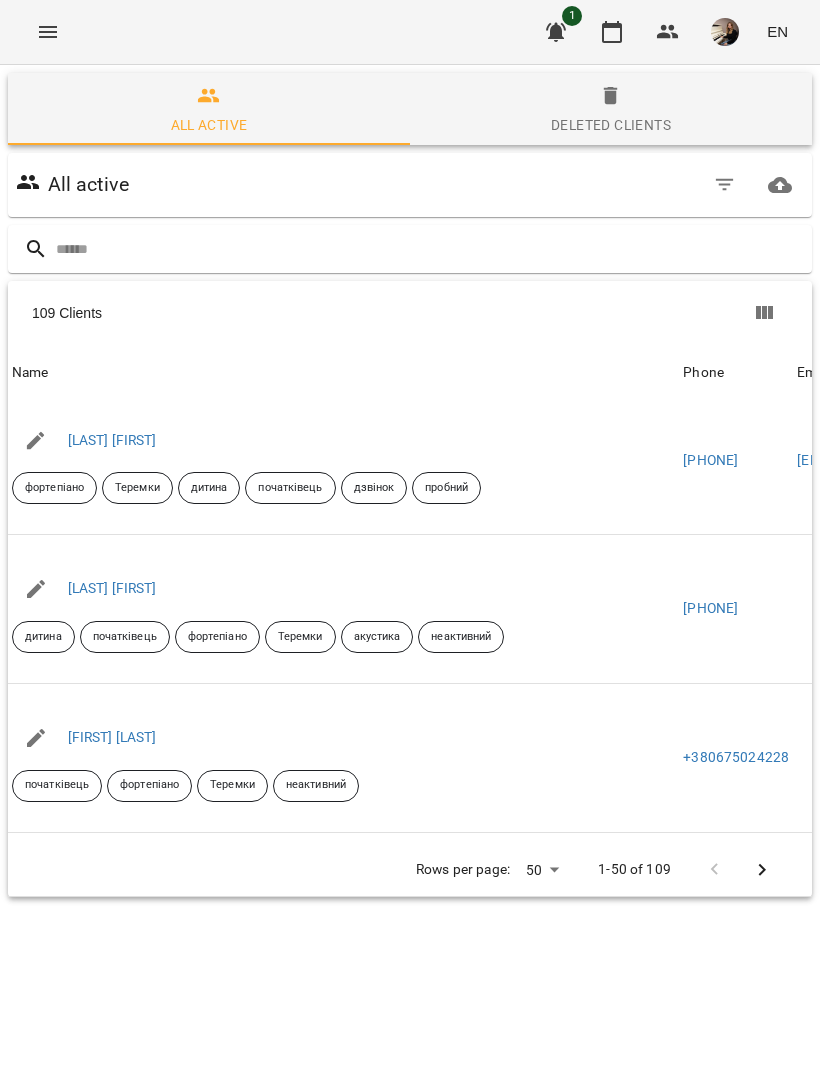 scroll, scrollTop: 2097, scrollLeft: 0, axis: vertical 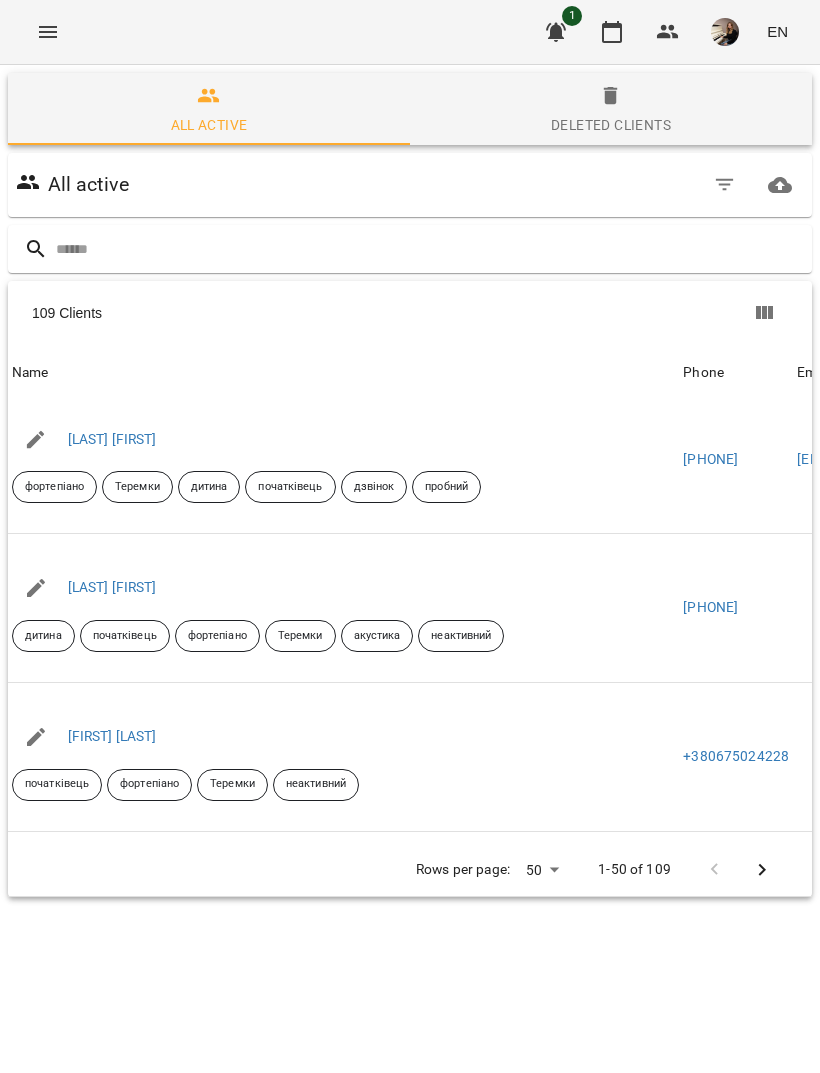 click 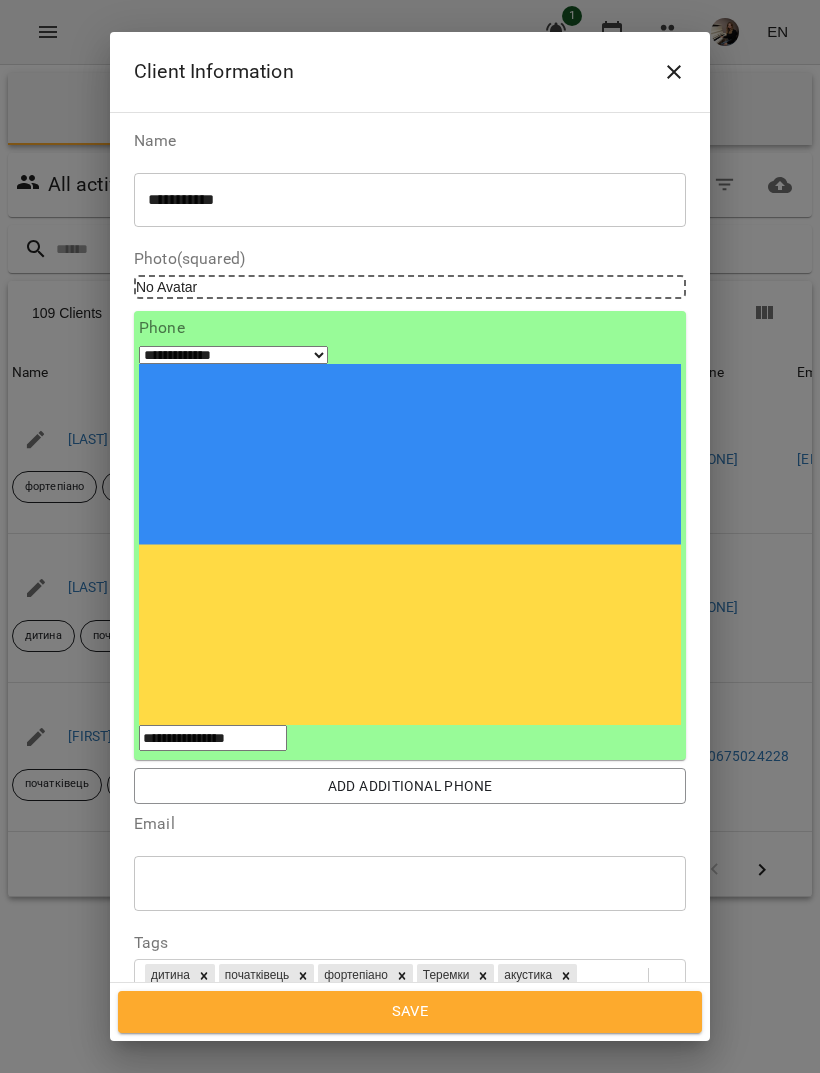 click 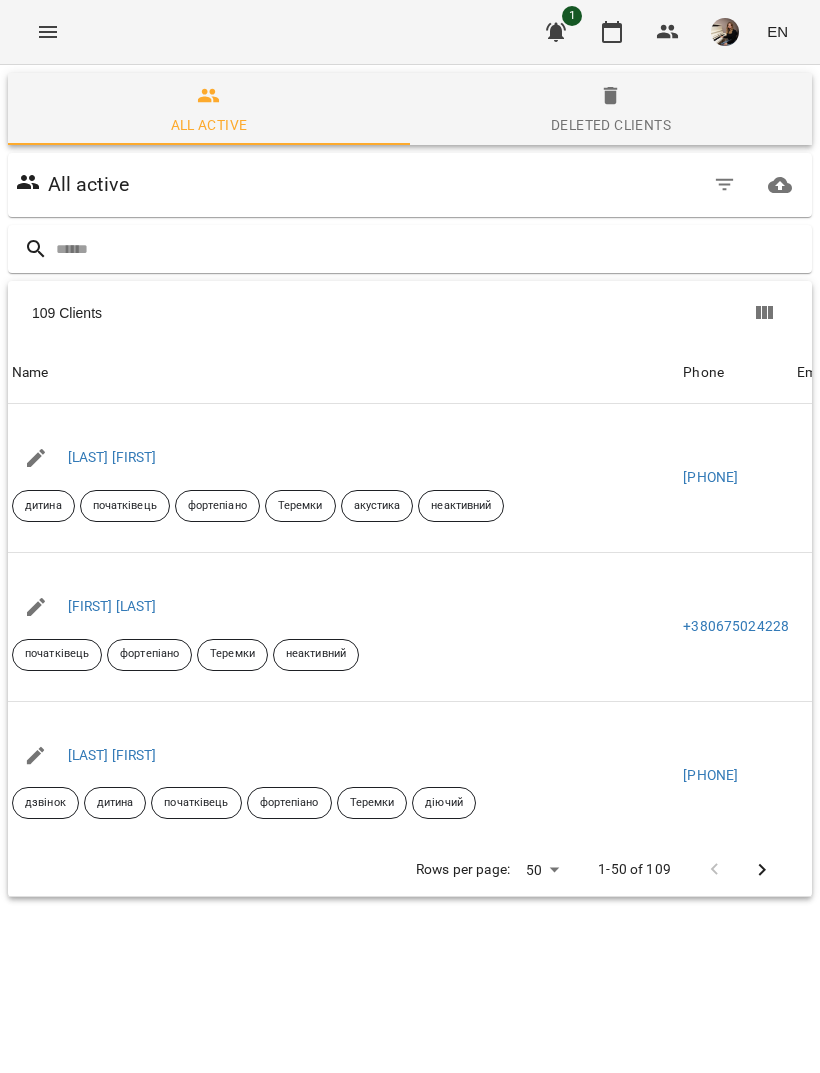 scroll, scrollTop: 2231, scrollLeft: 0, axis: vertical 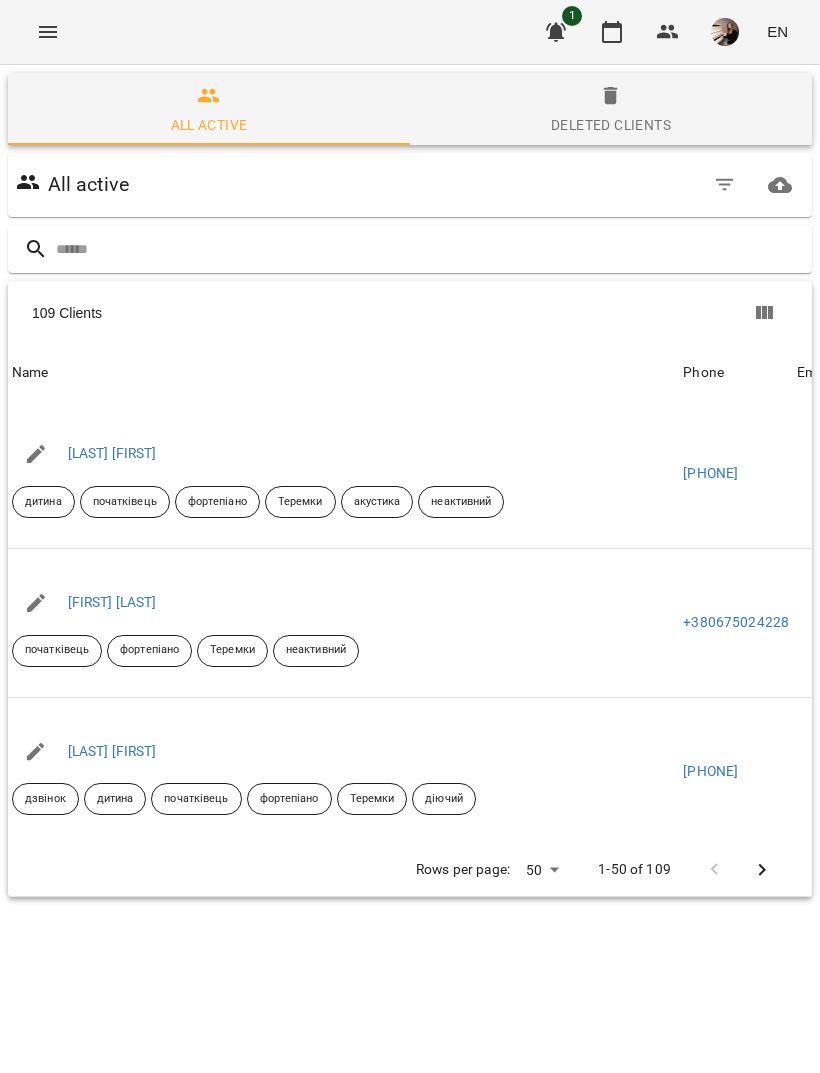 click 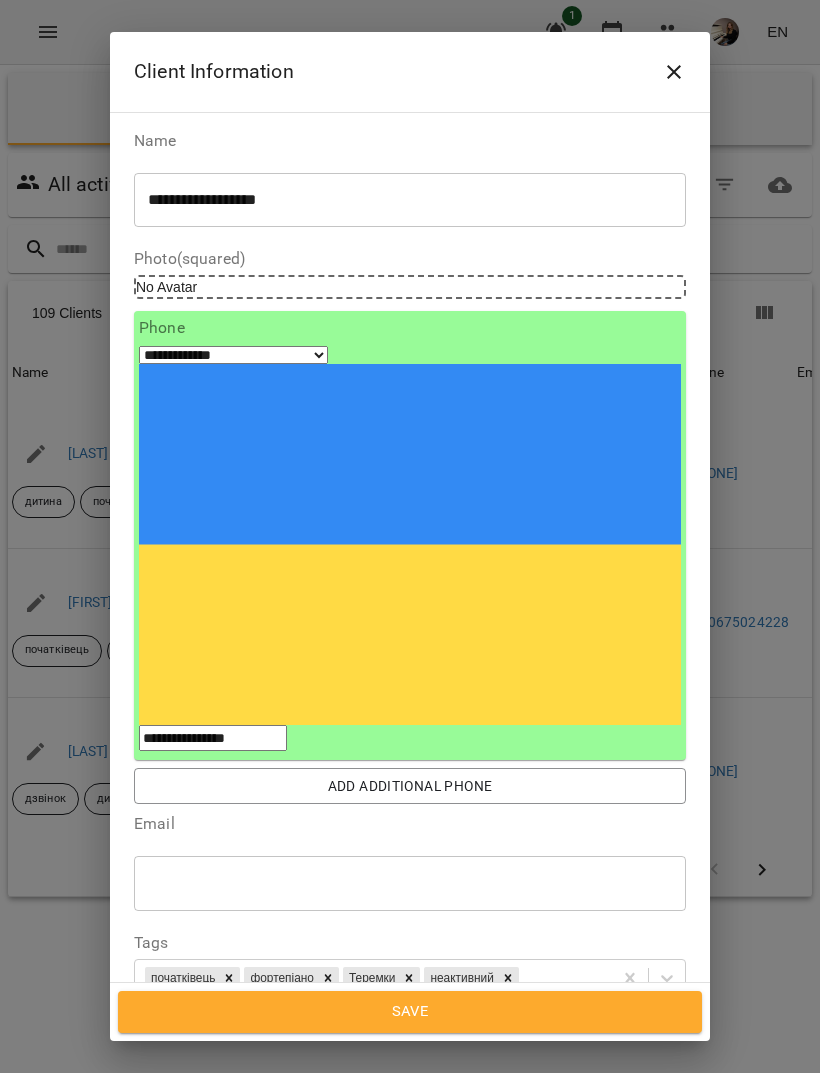 click 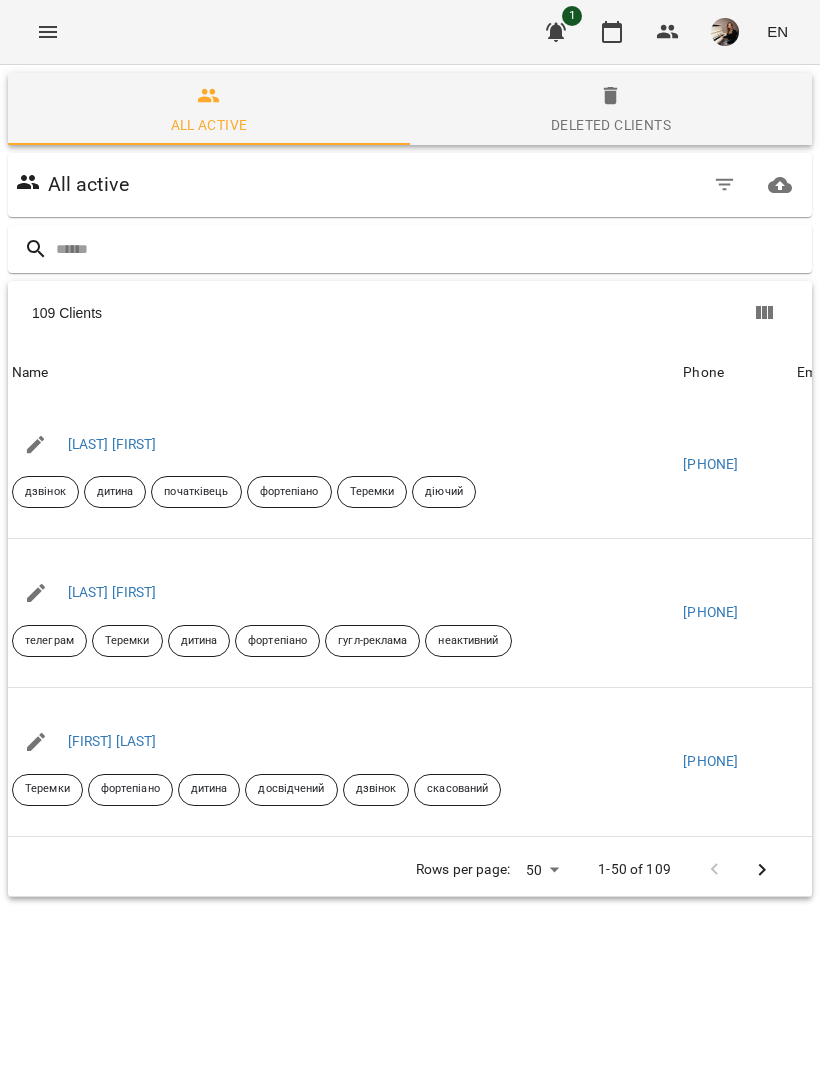 scroll, scrollTop: 2541, scrollLeft: 0, axis: vertical 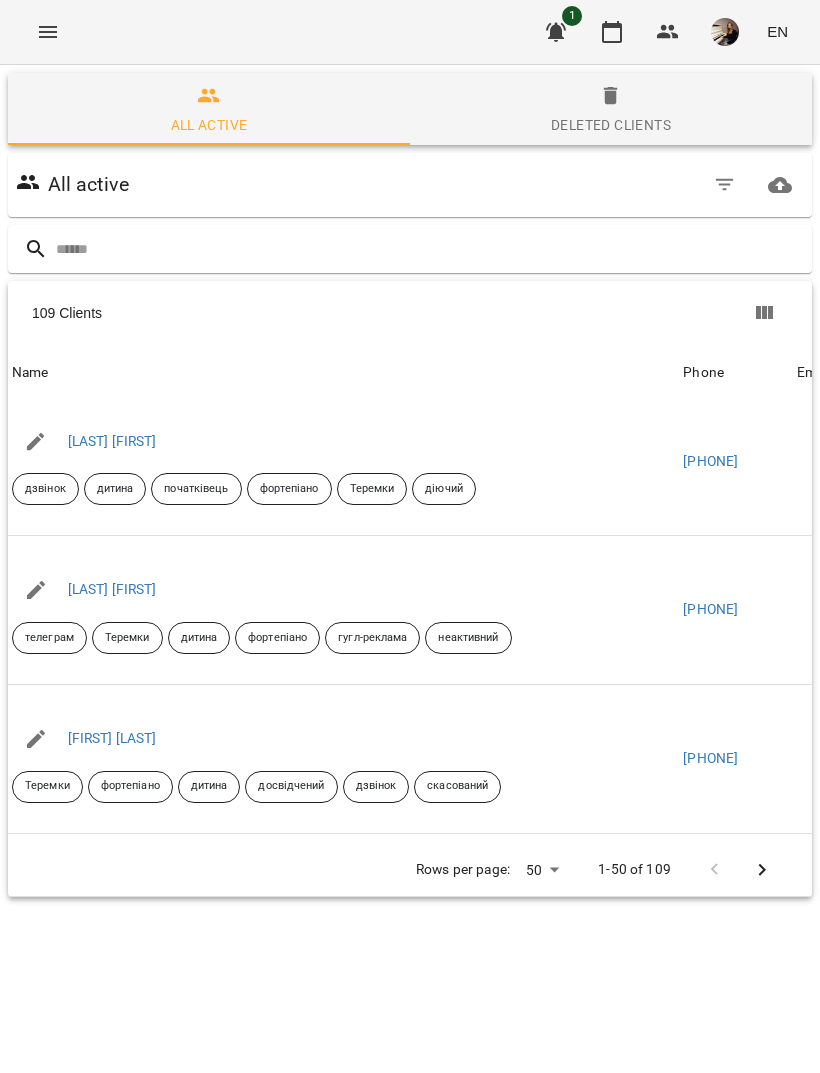 click 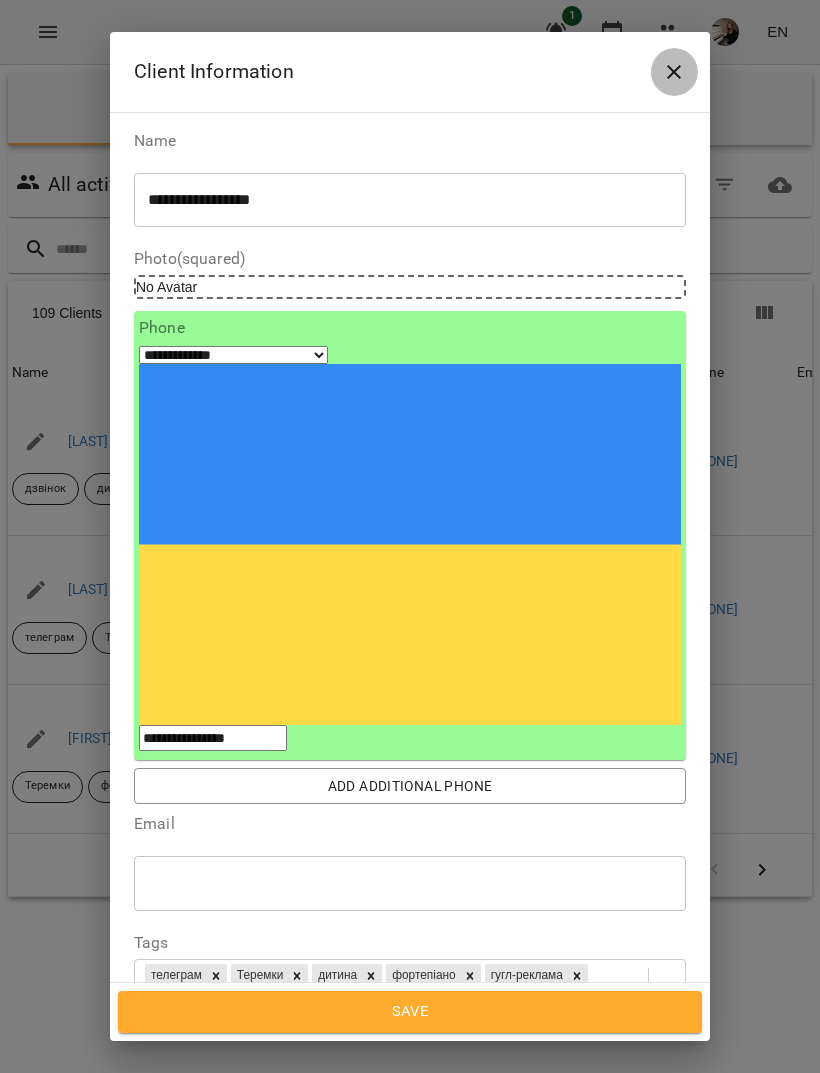 click 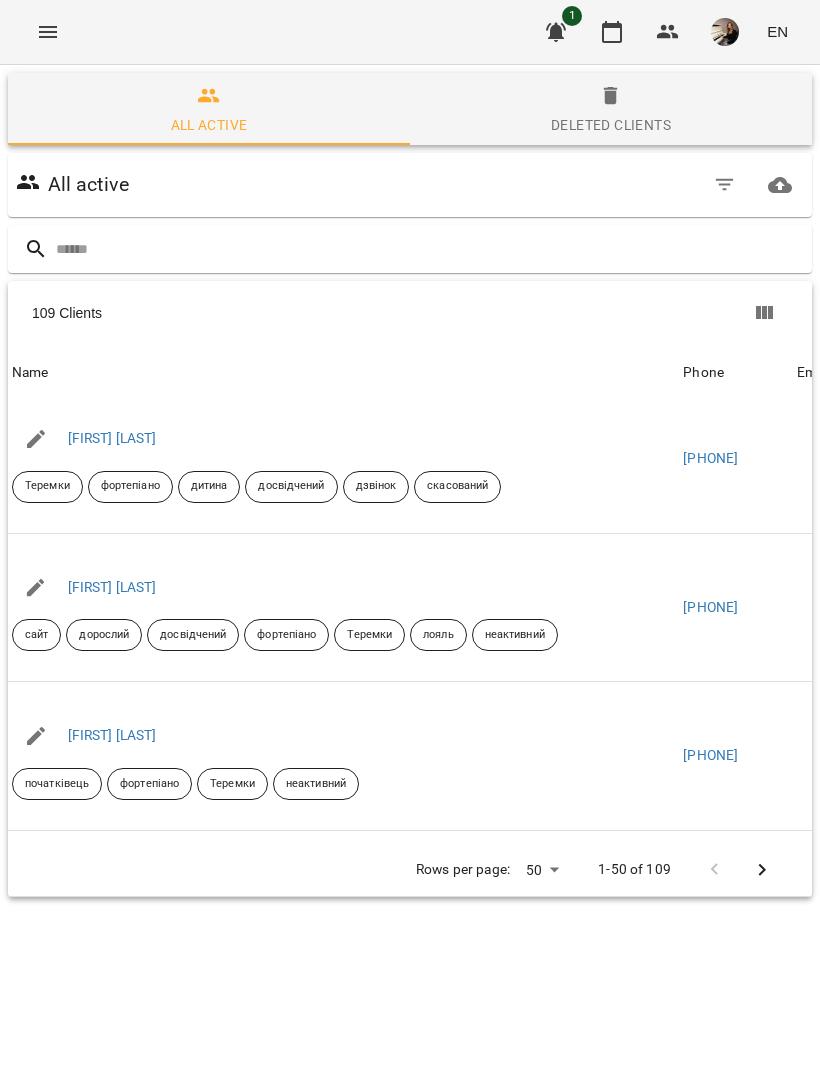 scroll, scrollTop: 2844, scrollLeft: 0, axis: vertical 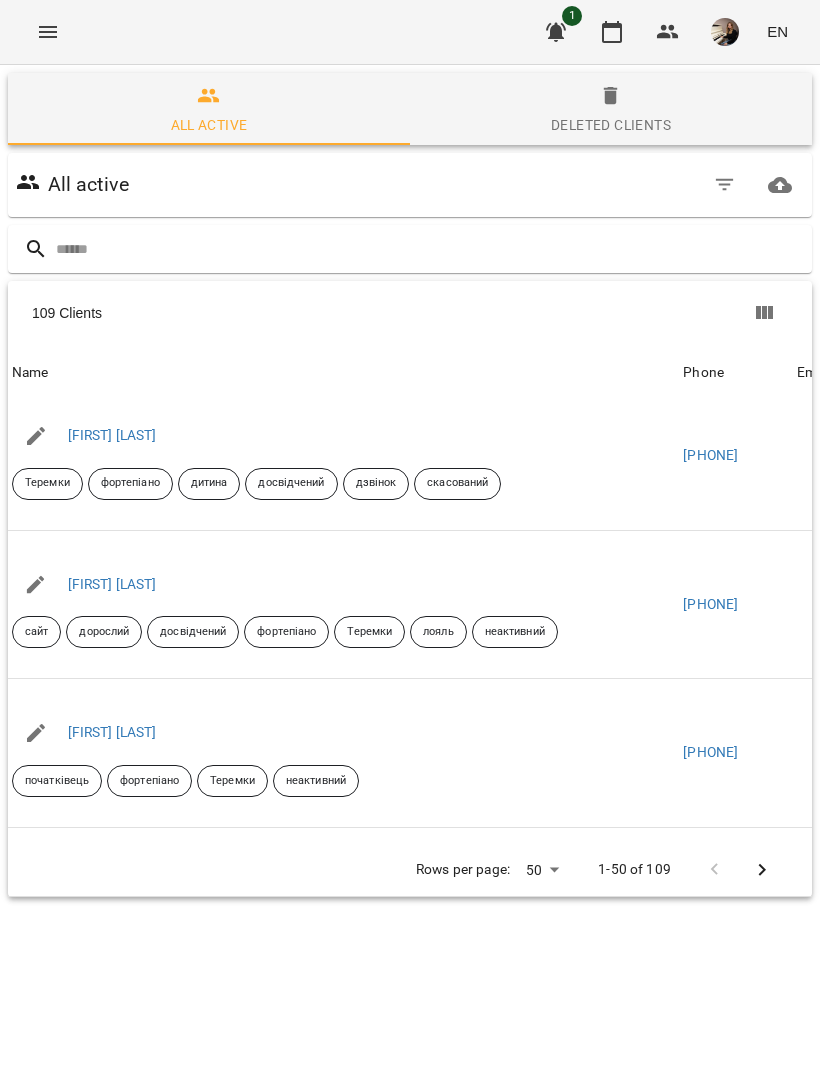 click 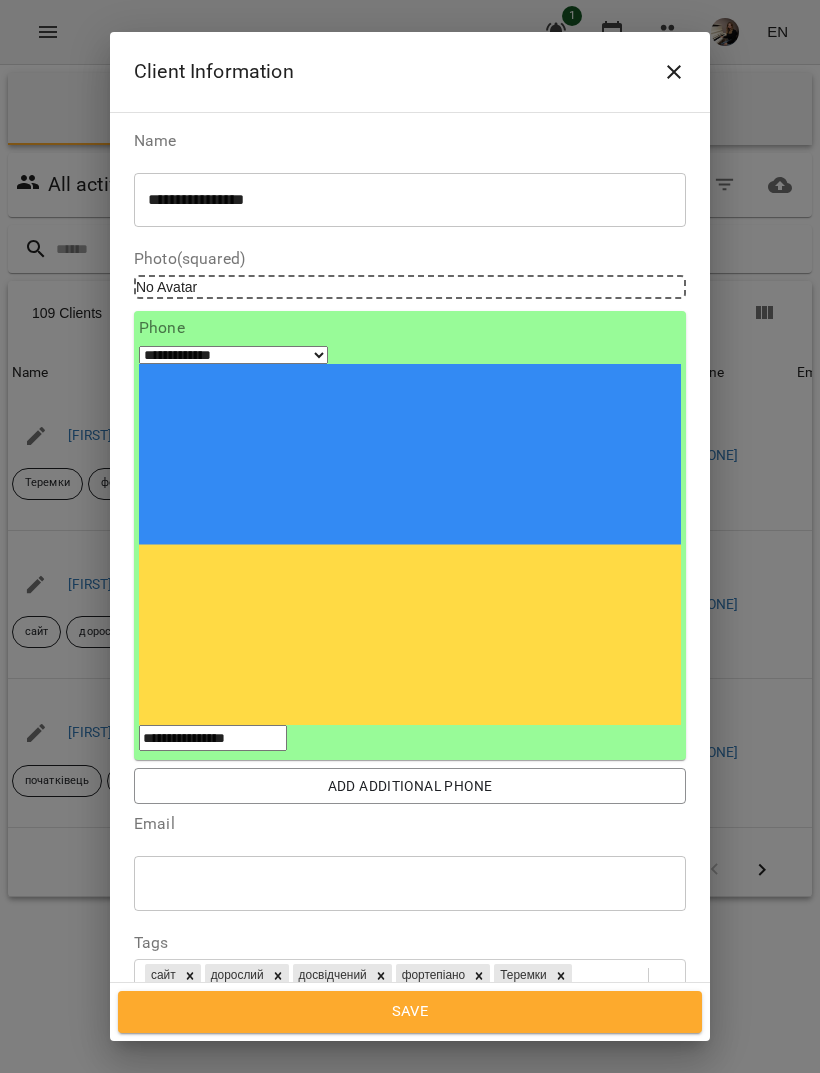 click on "**********" at bounding box center (410, 1184) 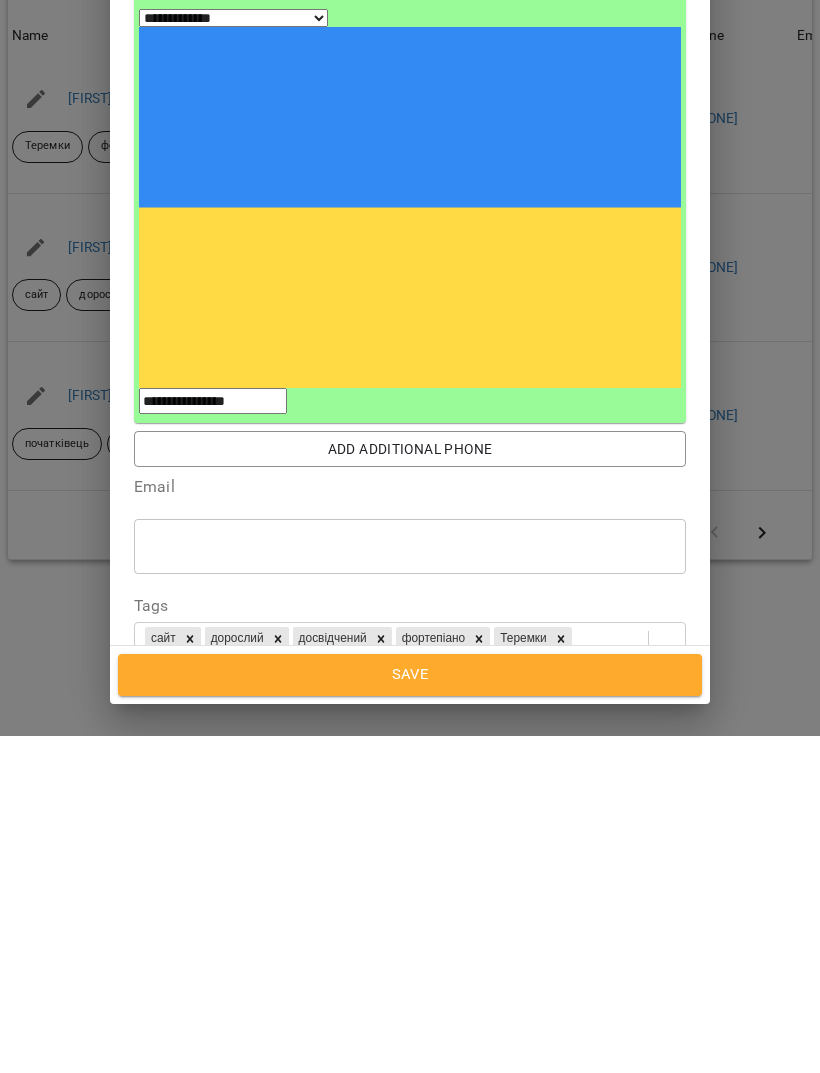 type on "**********" 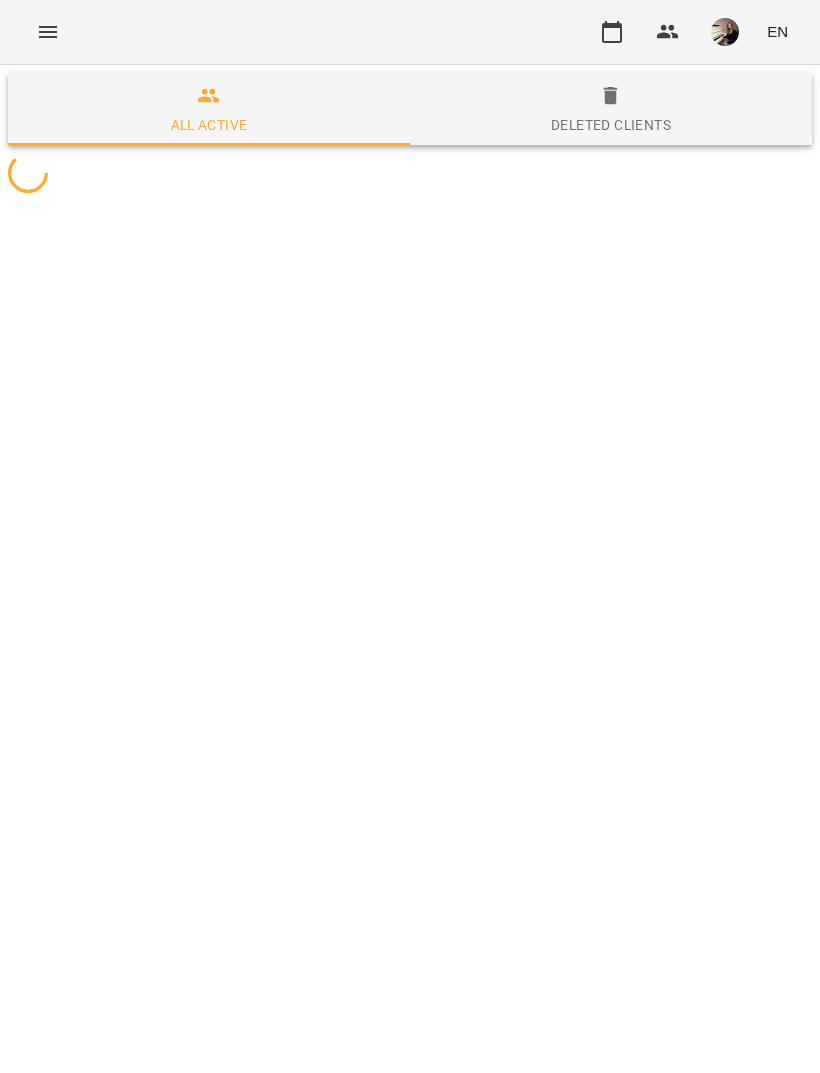 scroll, scrollTop: 0, scrollLeft: 0, axis: both 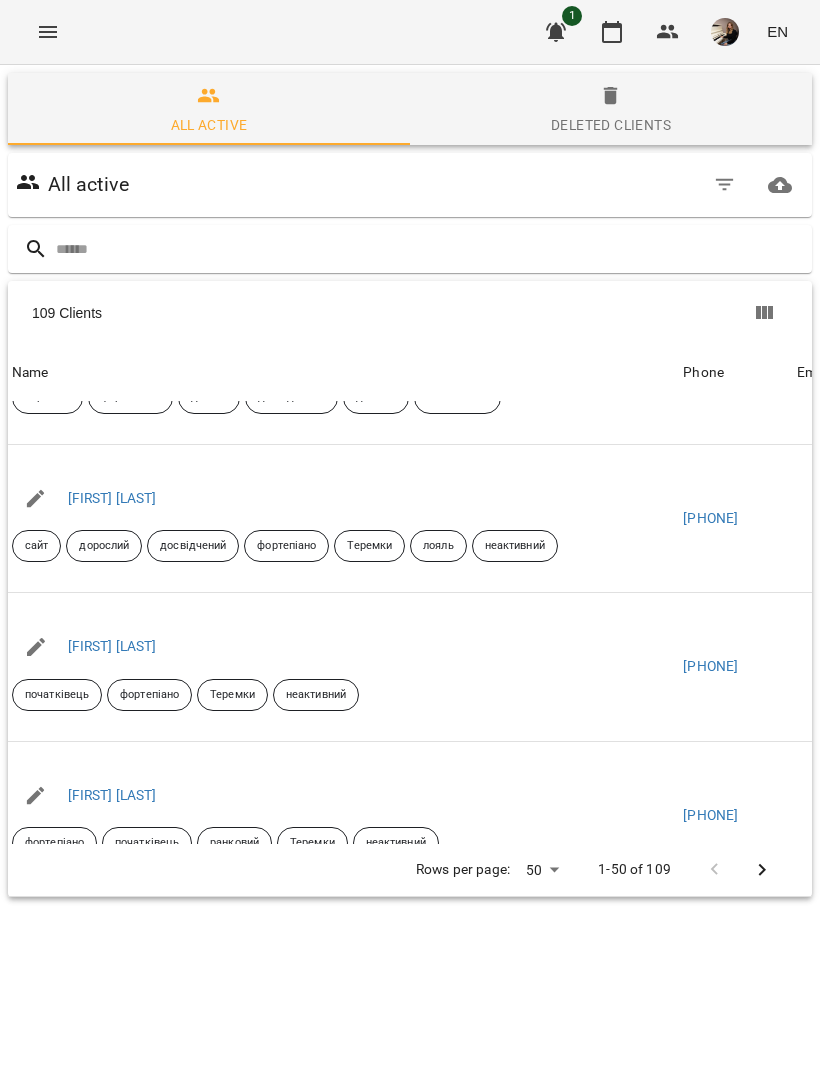 click 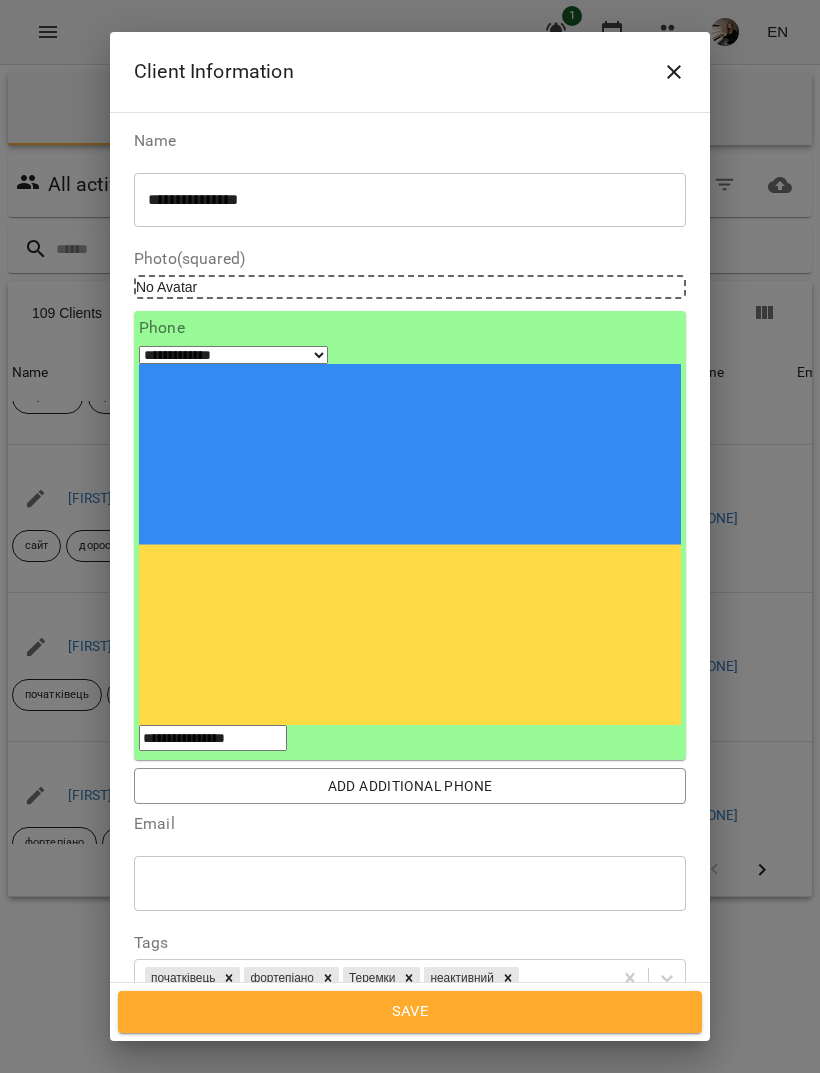 click 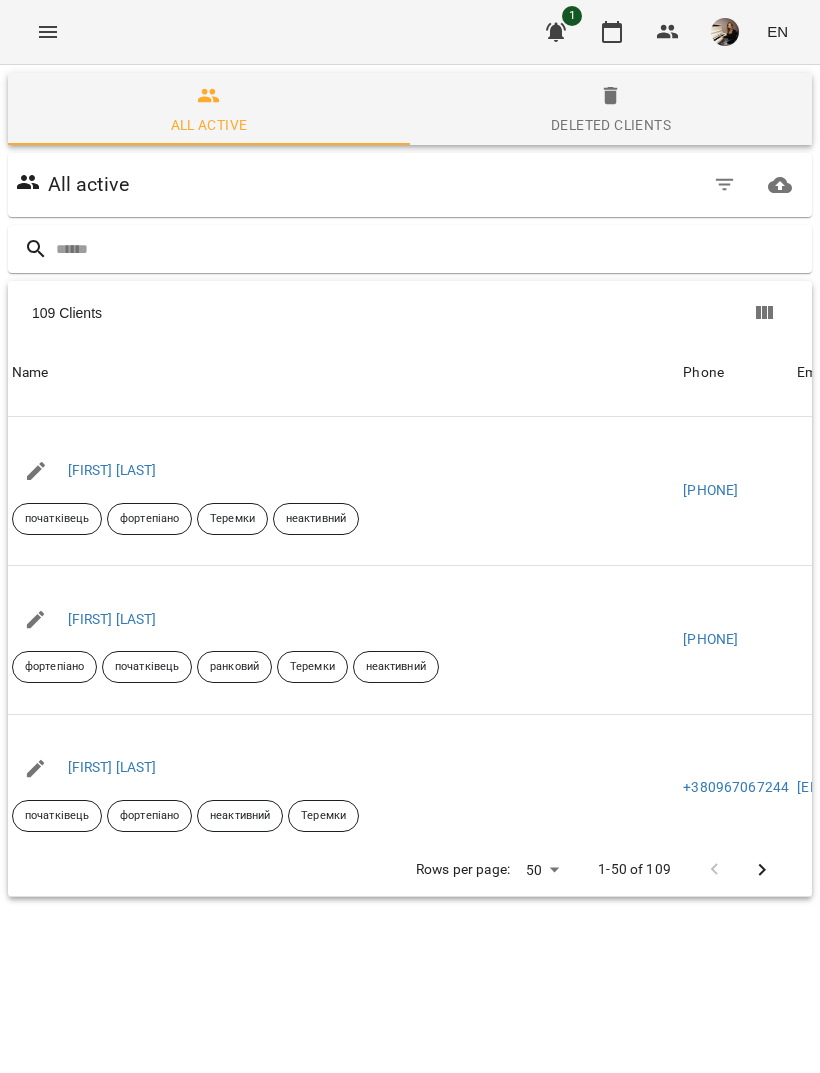 scroll, scrollTop: 3107, scrollLeft: 0, axis: vertical 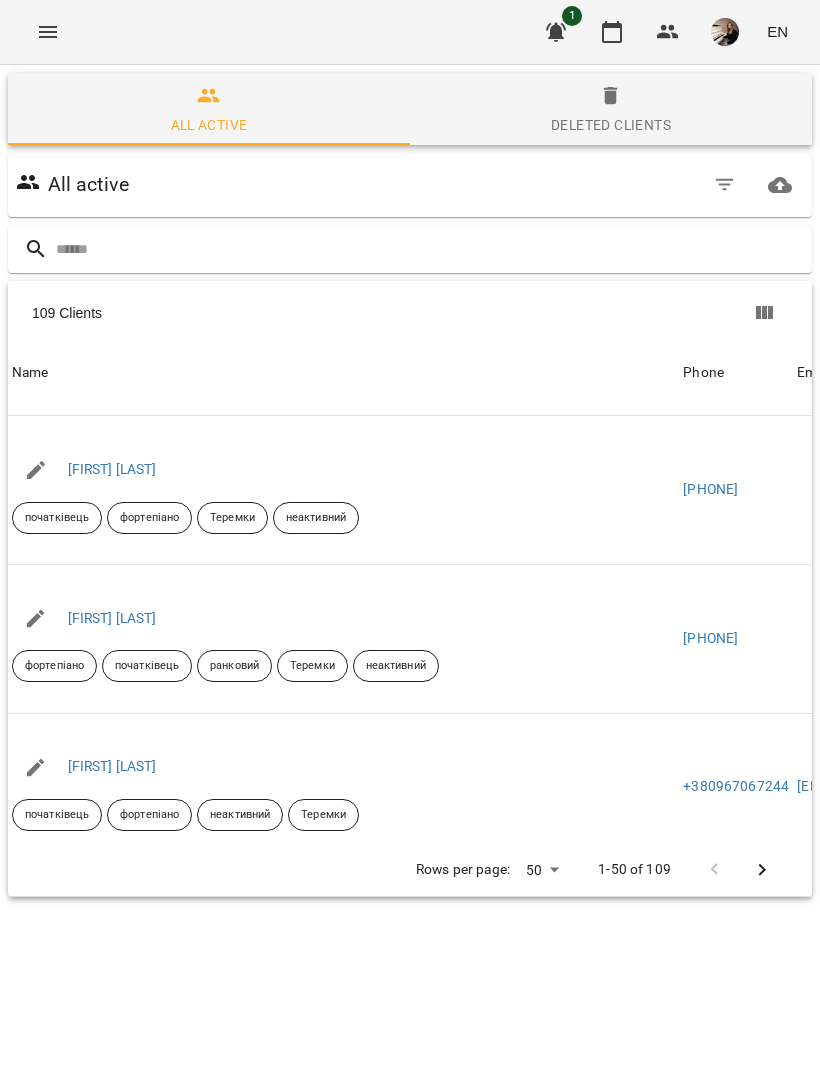 click 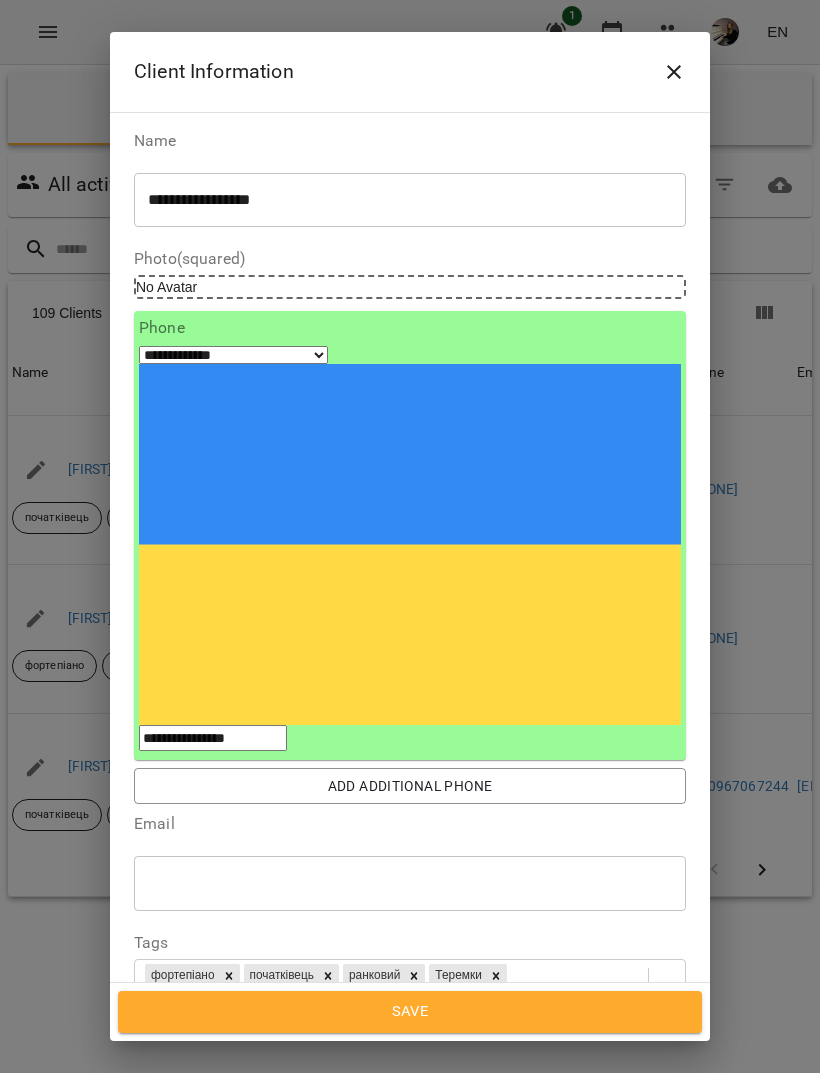 click 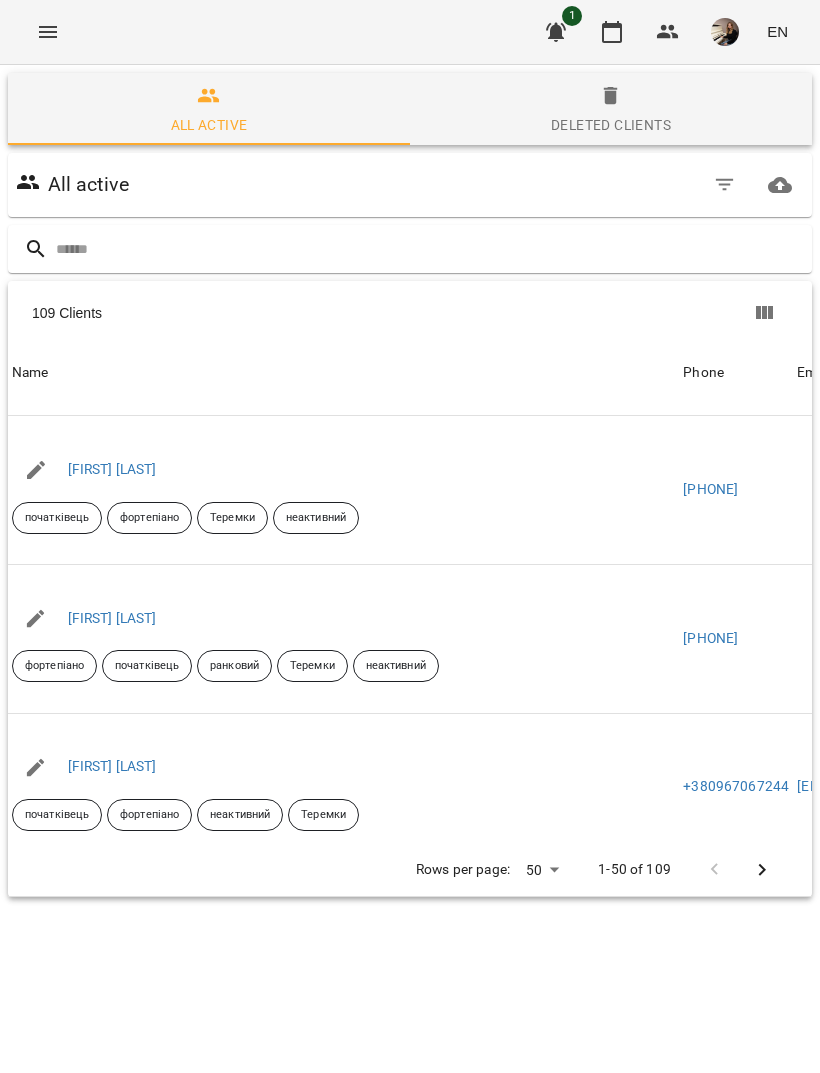 click 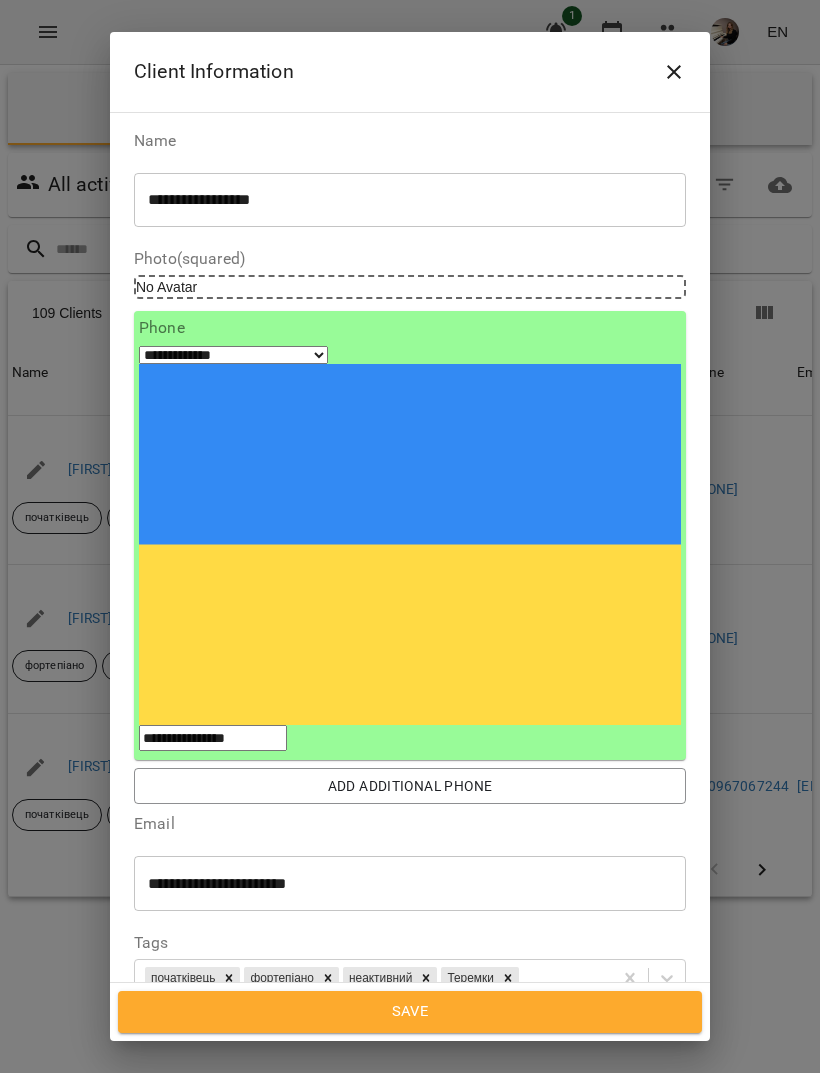 click at bounding box center [674, 72] 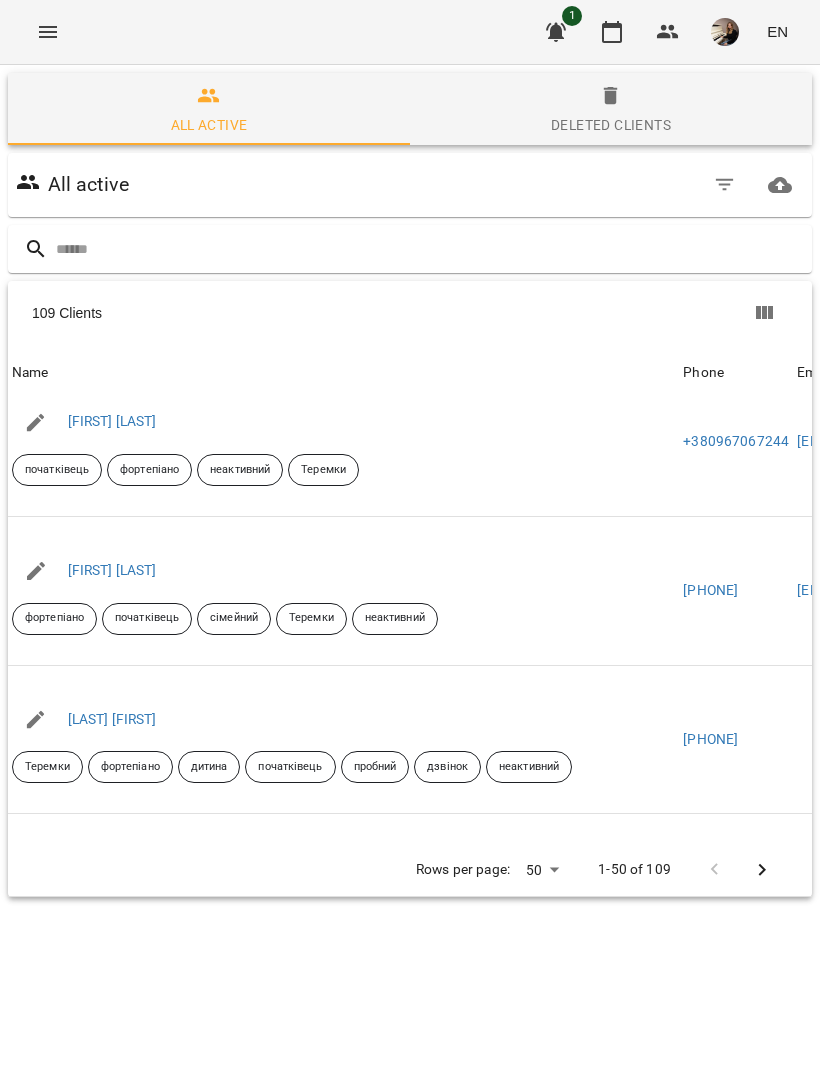 scroll, scrollTop: 3452, scrollLeft: 0, axis: vertical 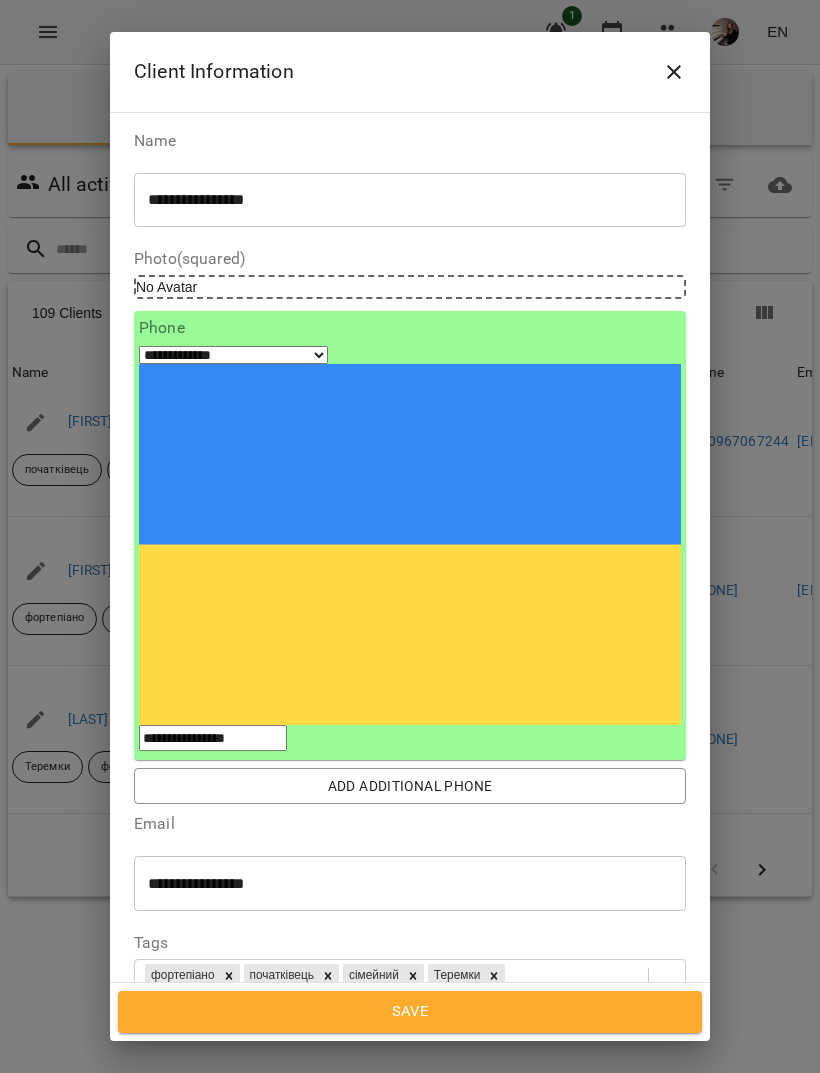 click 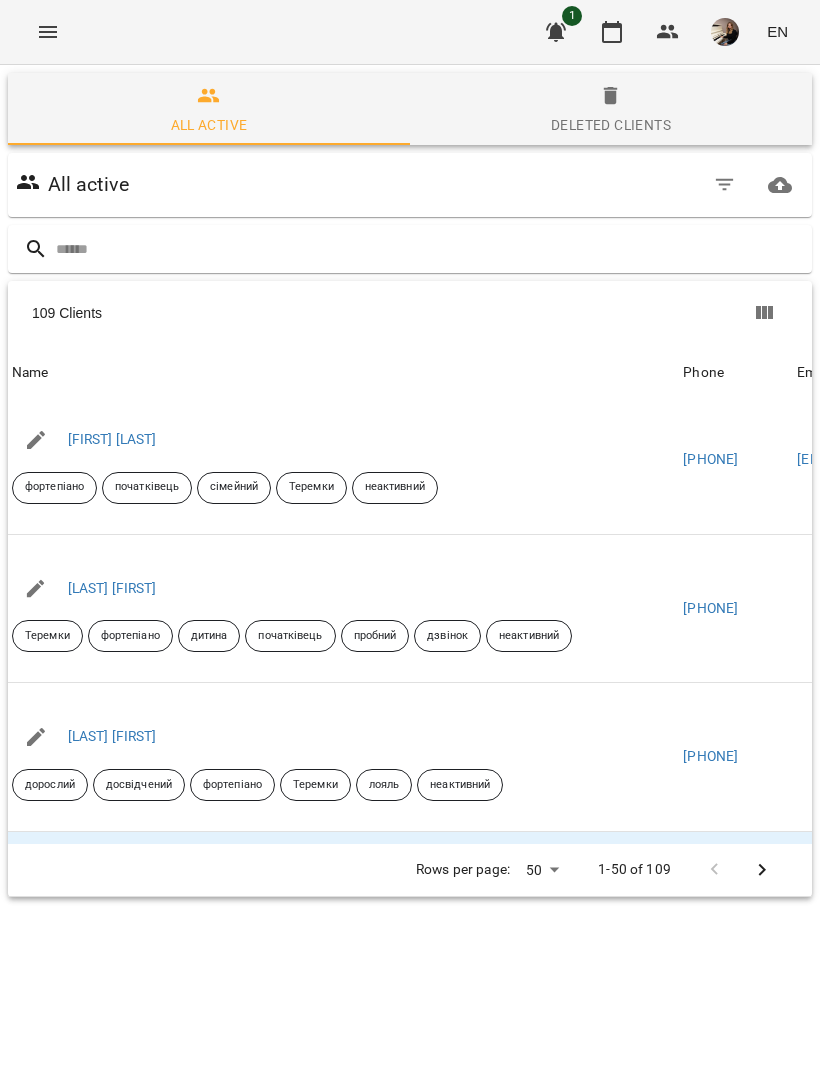 scroll, scrollTop: 3584, scrollLeft: 0, axis: vertical 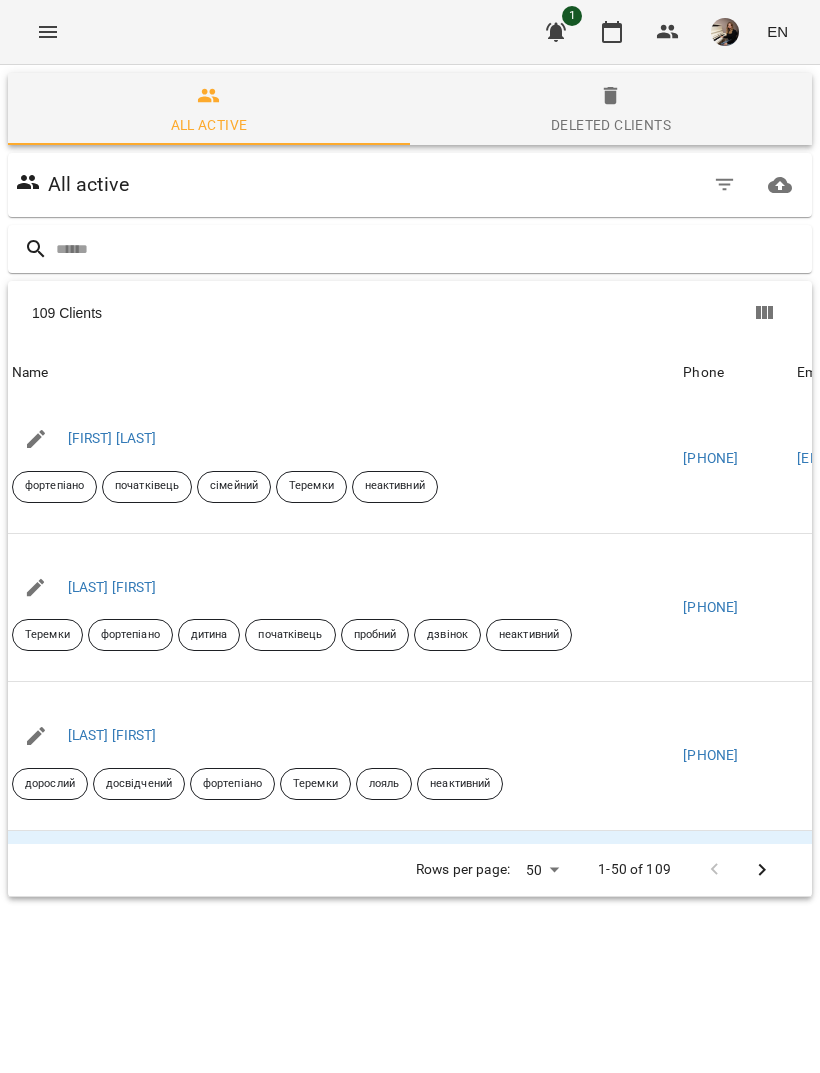 click 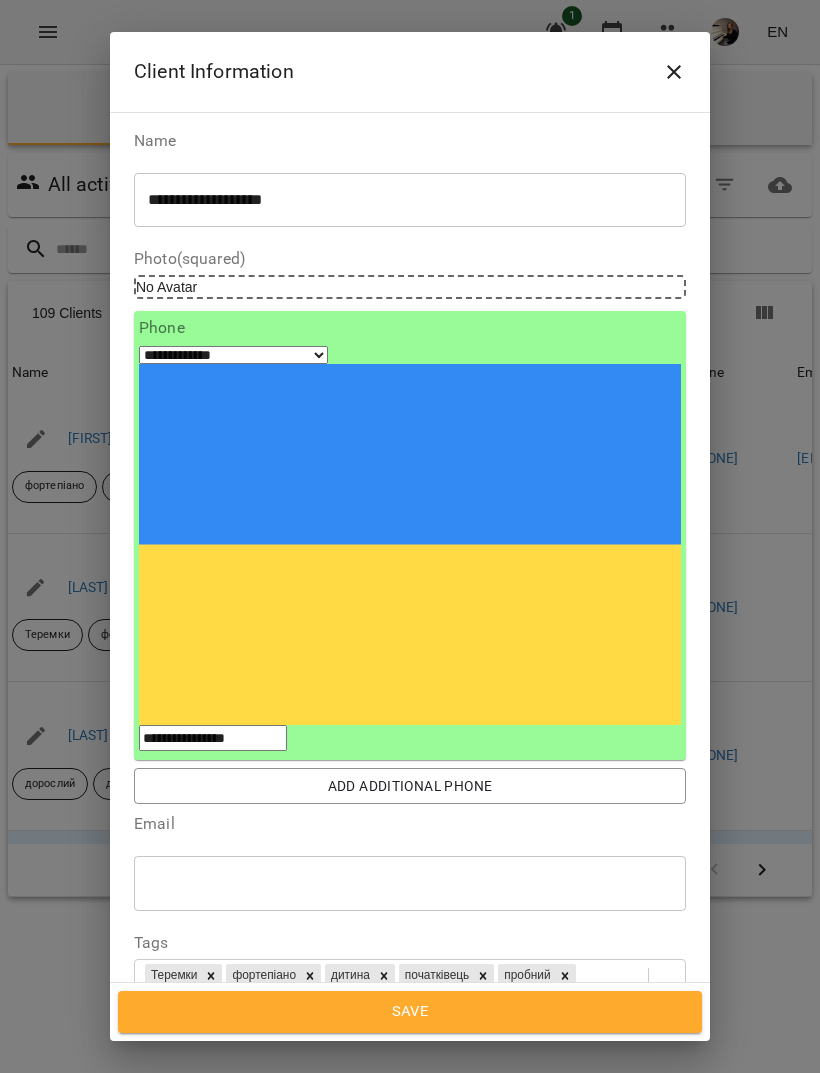 click 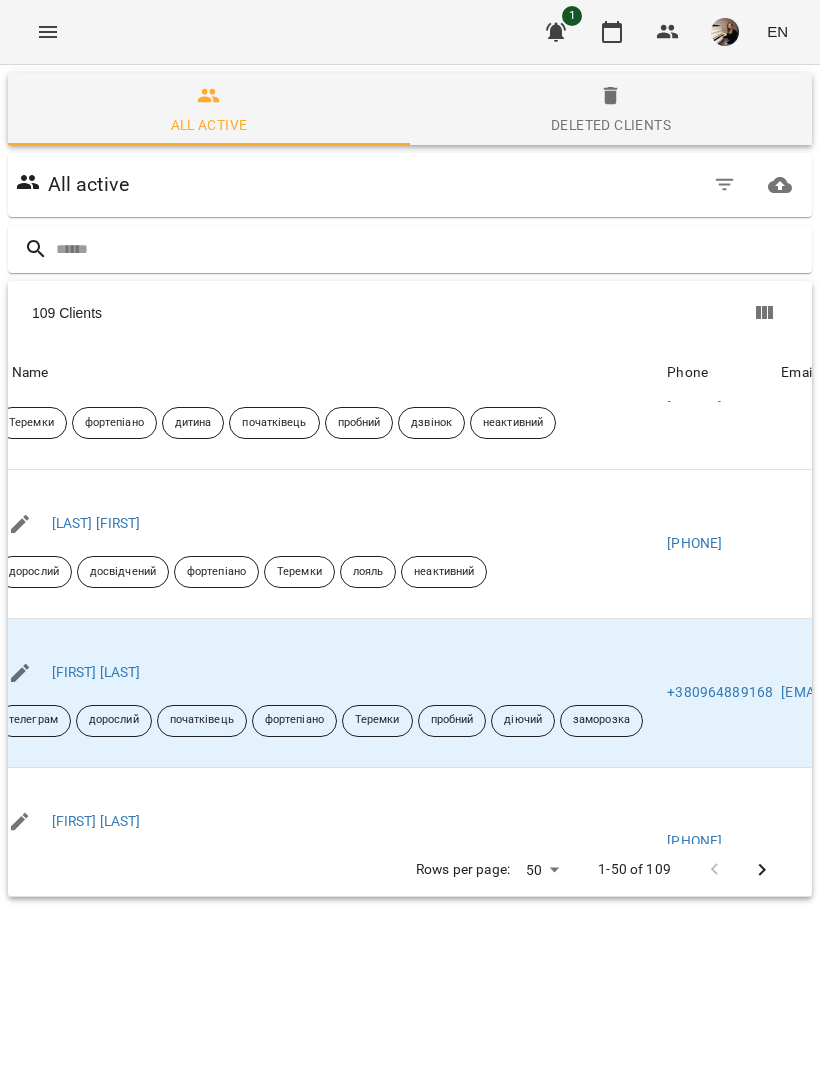scroll, scrollTop: 3798, scrollLeft: 15, axis: both 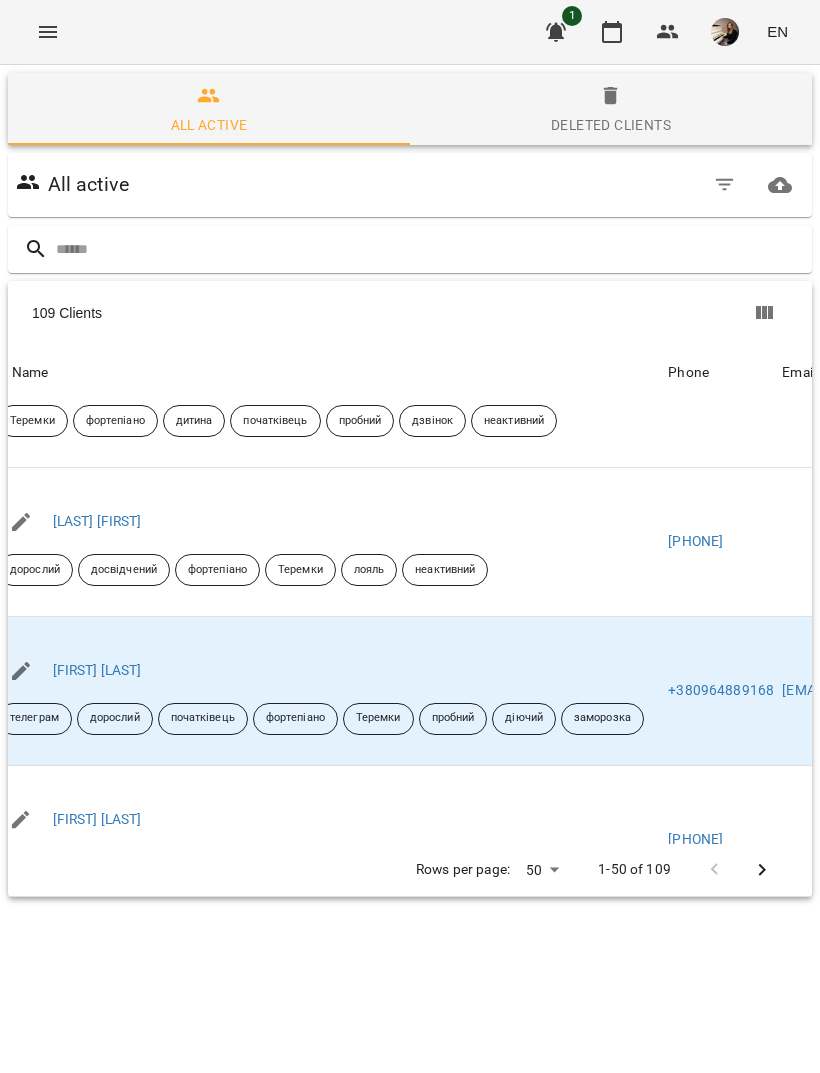 click 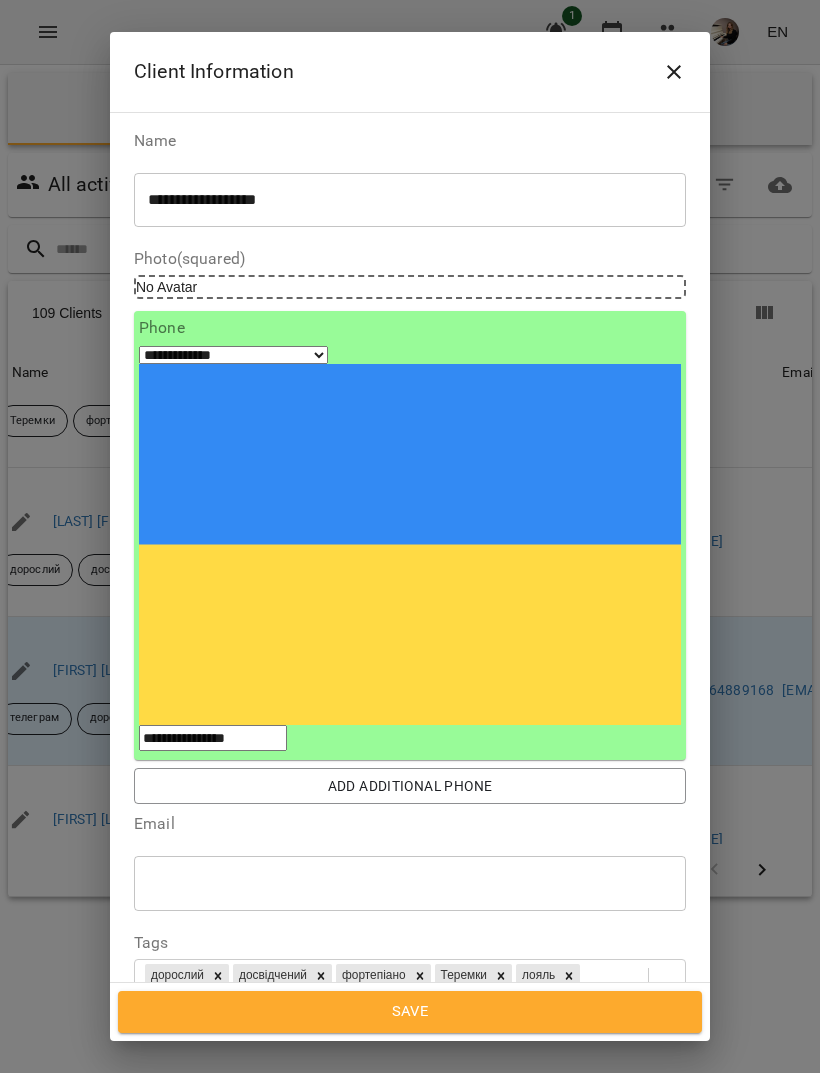 click 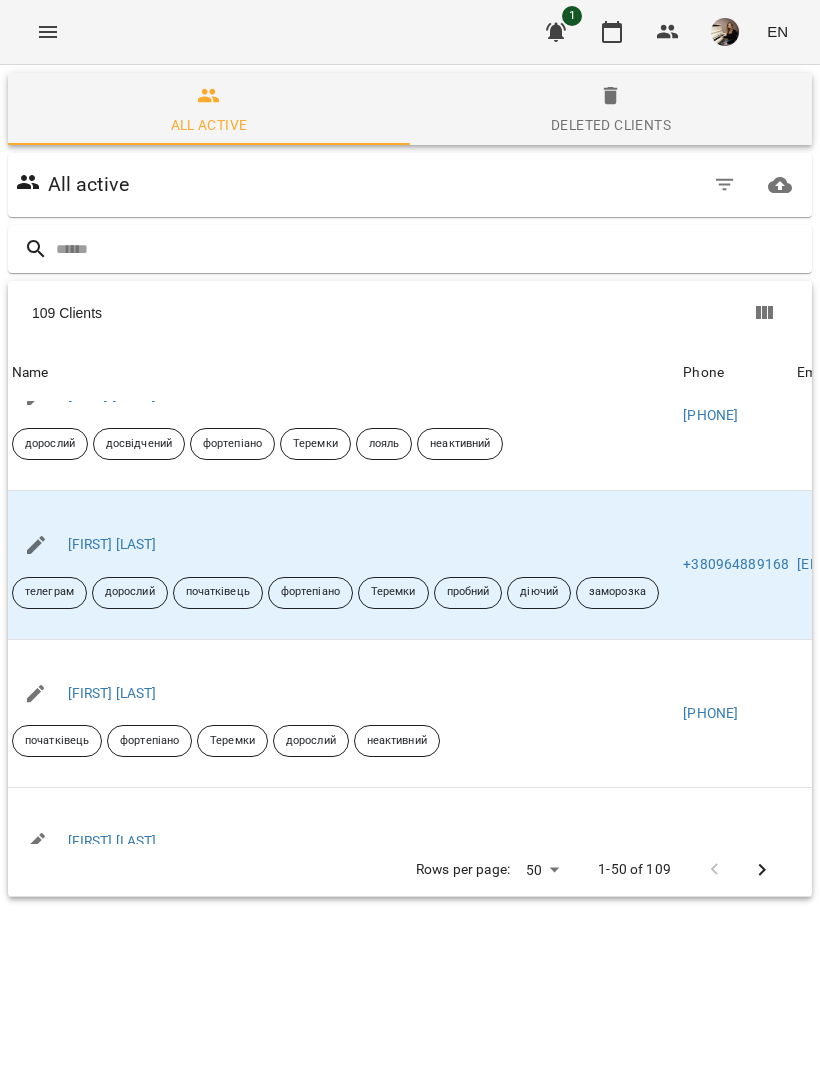 scroll, scrollTop: 3924, scrollLeft: 0, axis: vertical 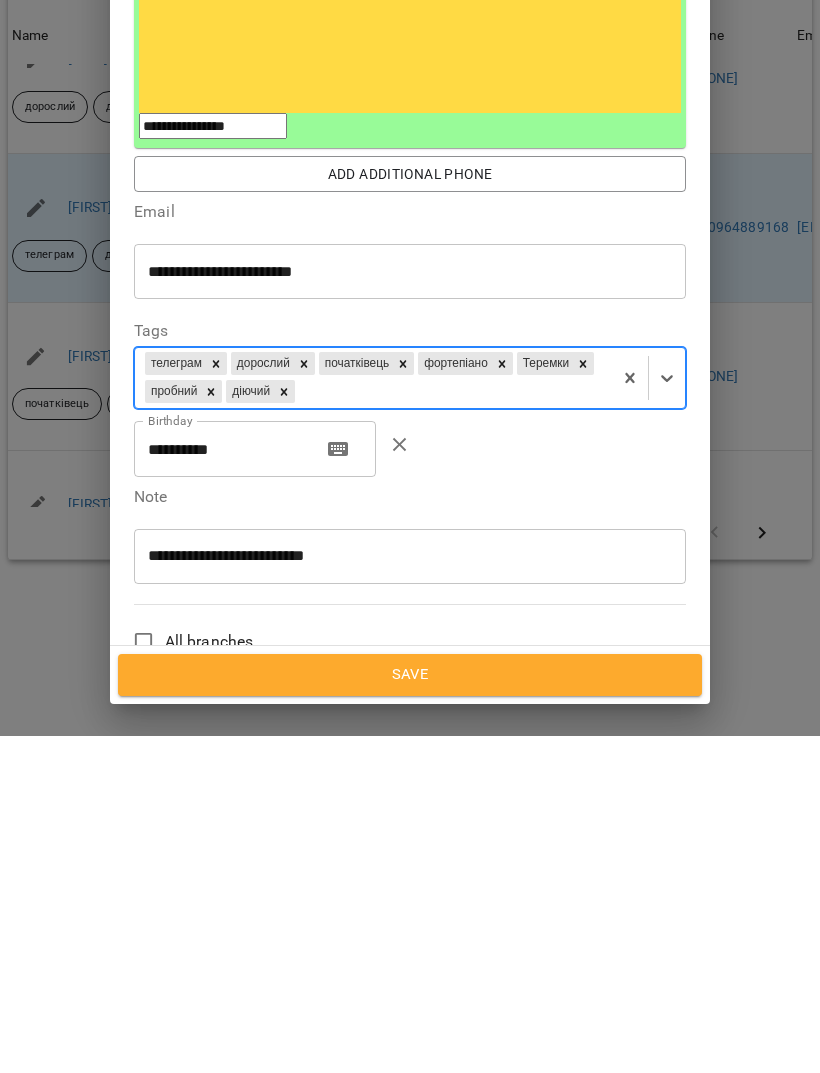 click on "Save" at bounding box center [410, 1012] 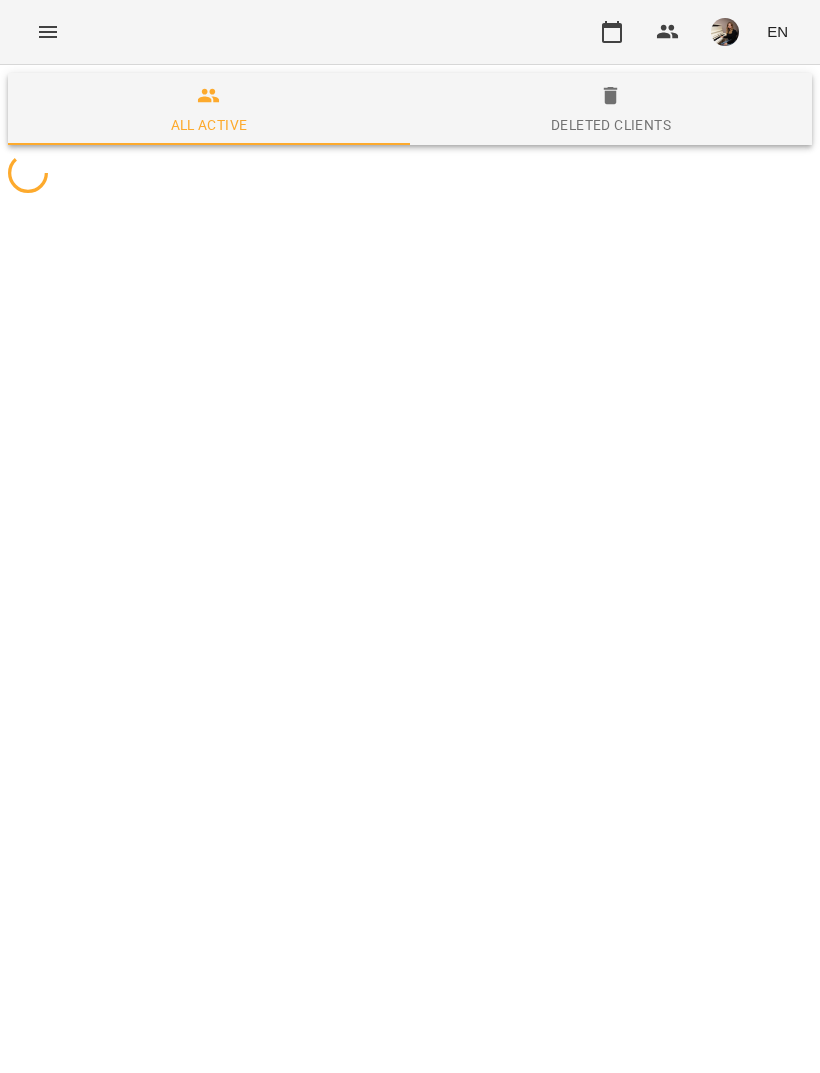 scroll, scrollTop: 0, scrollLeft: 0, axis: both 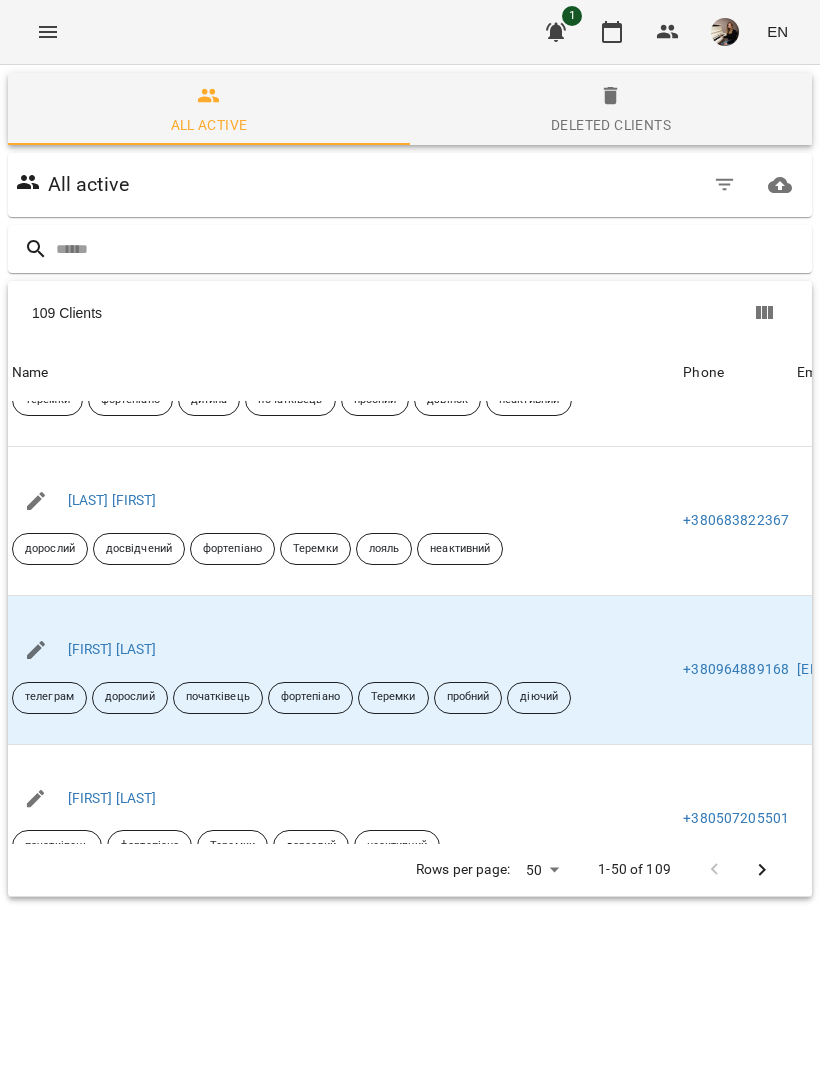 click 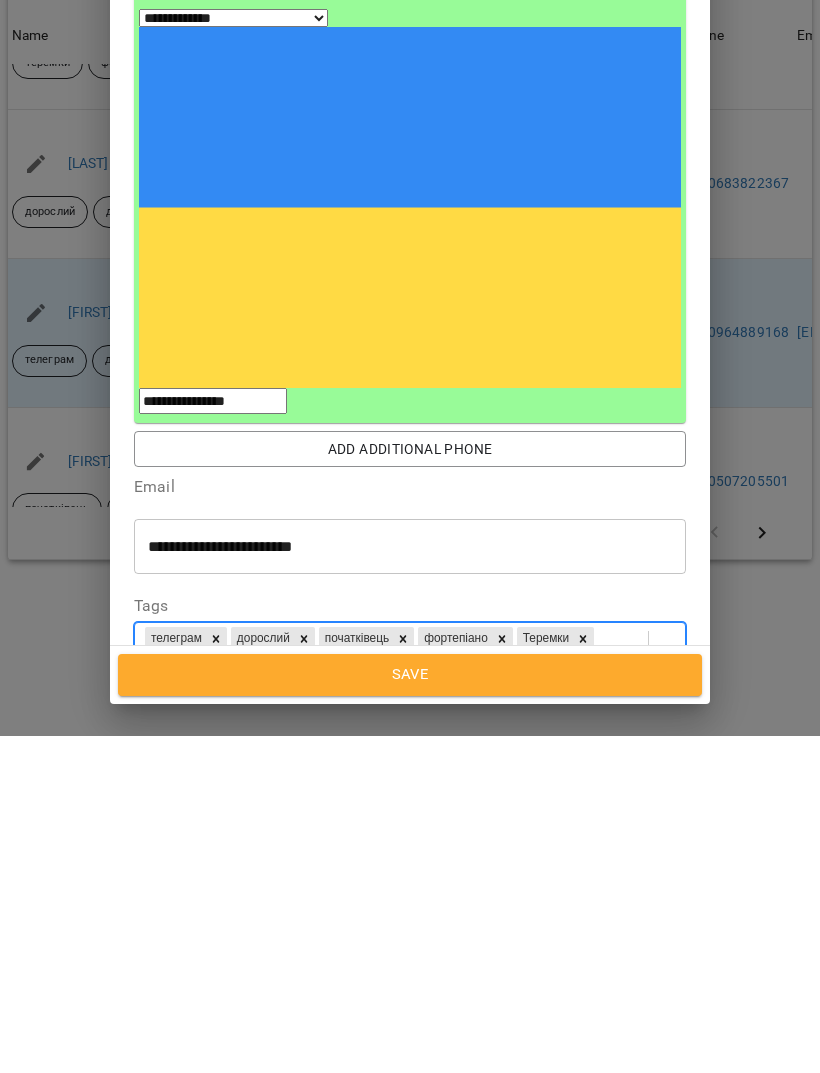 click on "Save" at bounding box center [410, 1012] 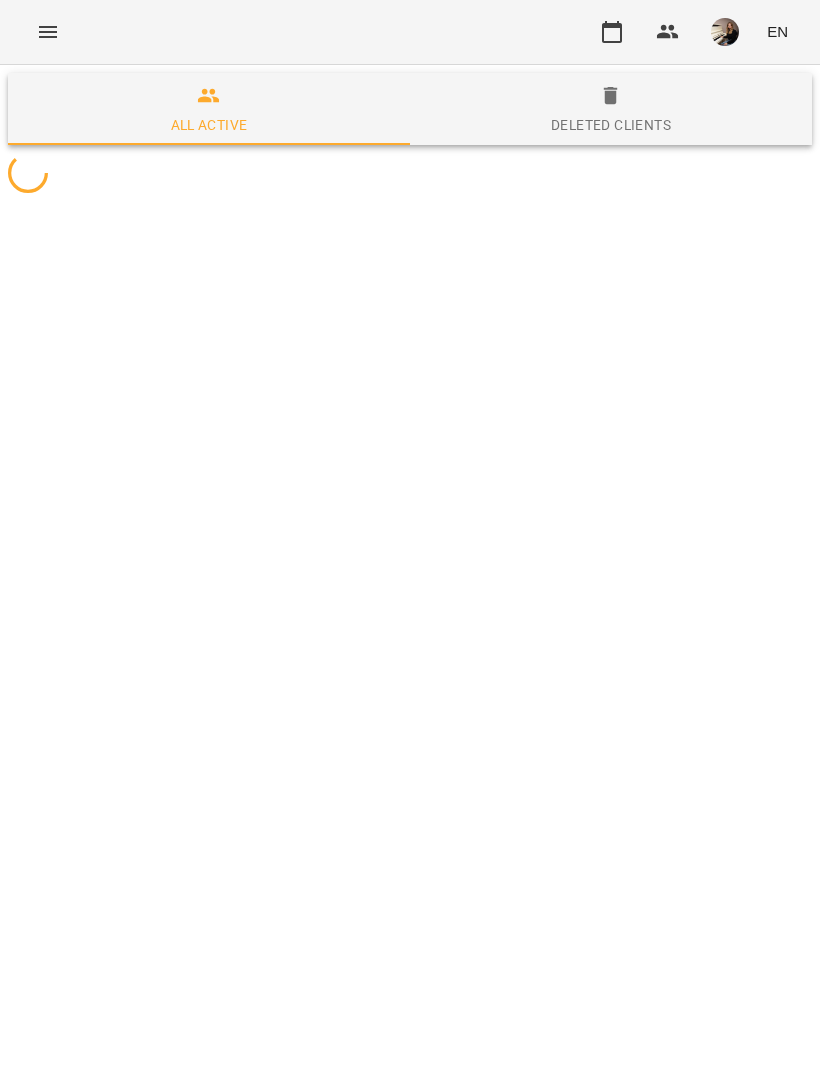 scroll, scrollTop: 0, scrollLeft: 0, axis: both 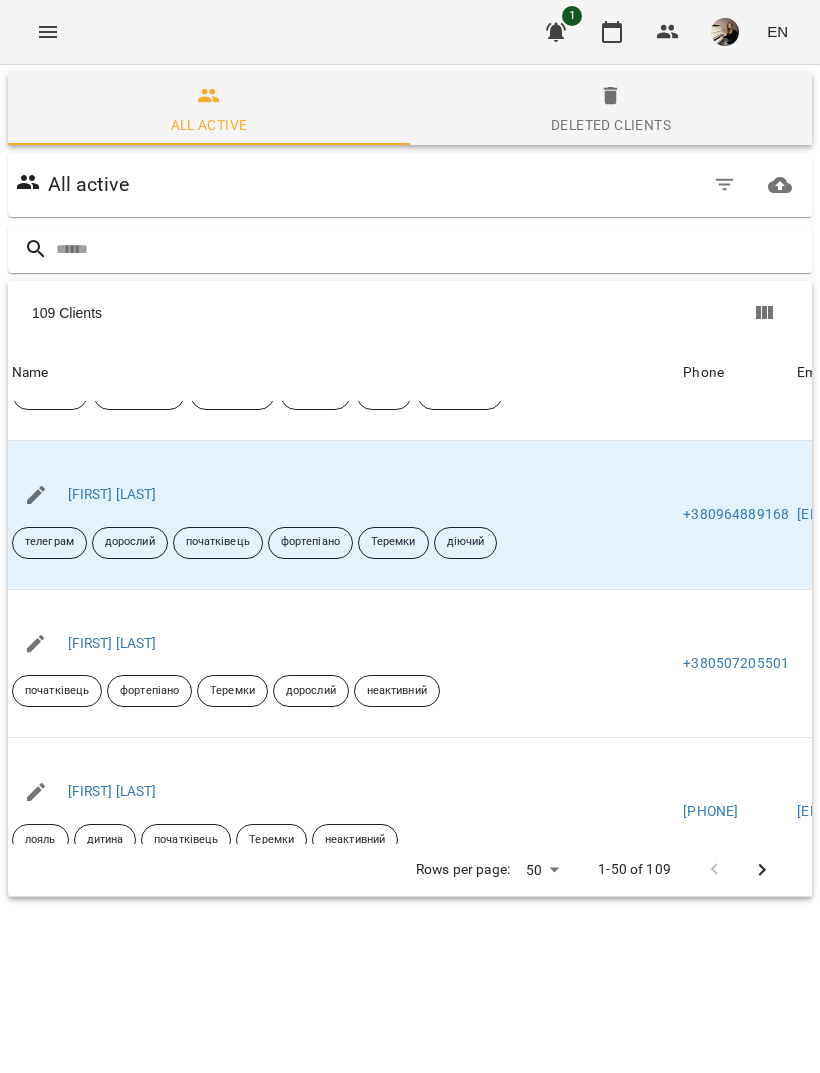 click 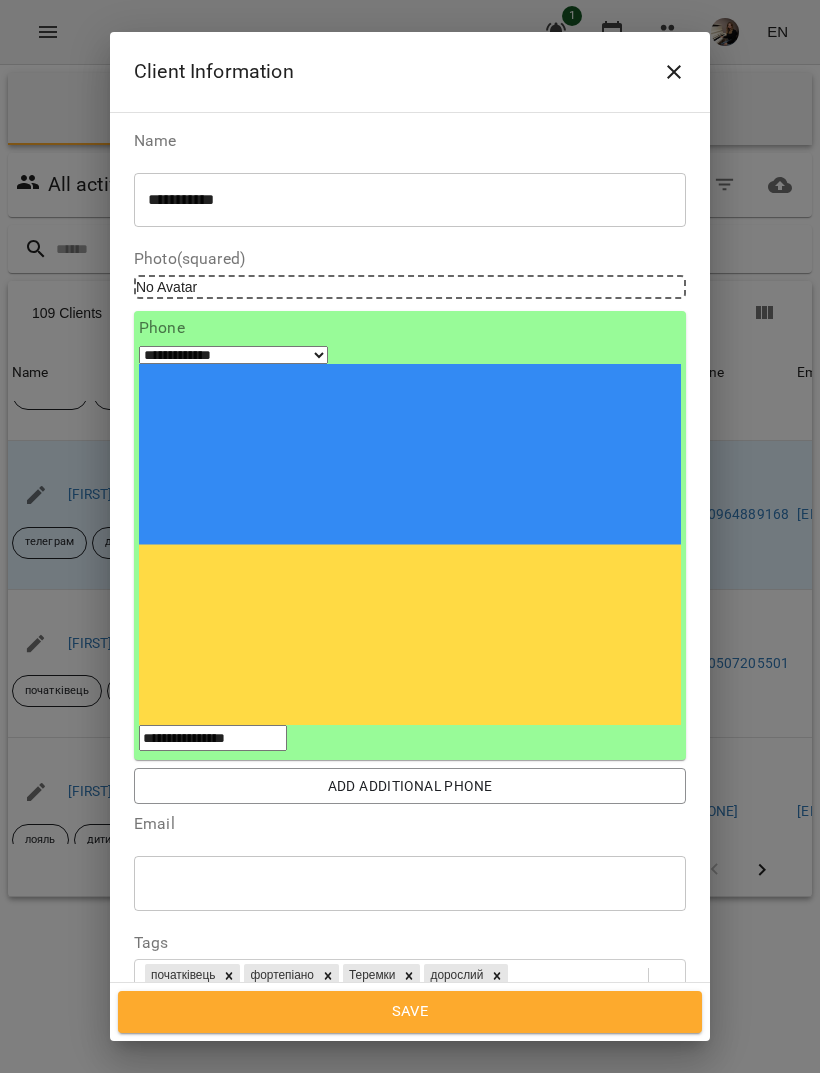 click 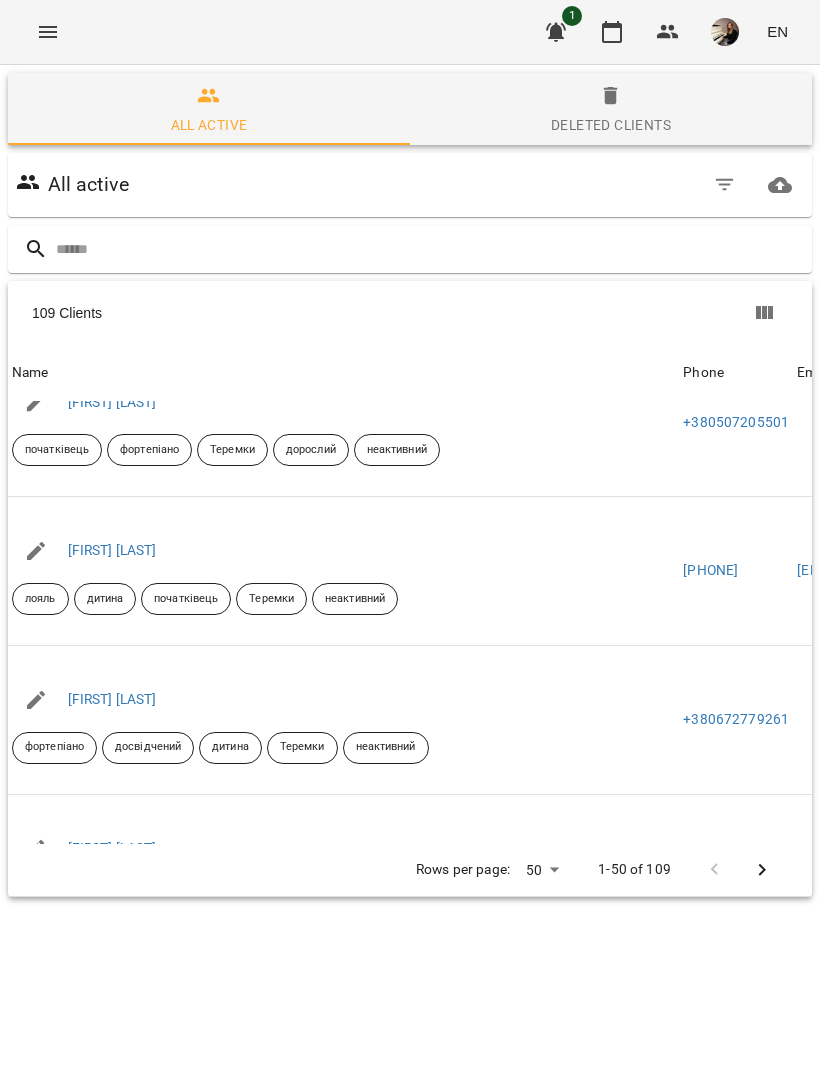 scroll, scrollTop: 4216, scrollLeft: 0, axis: vertical 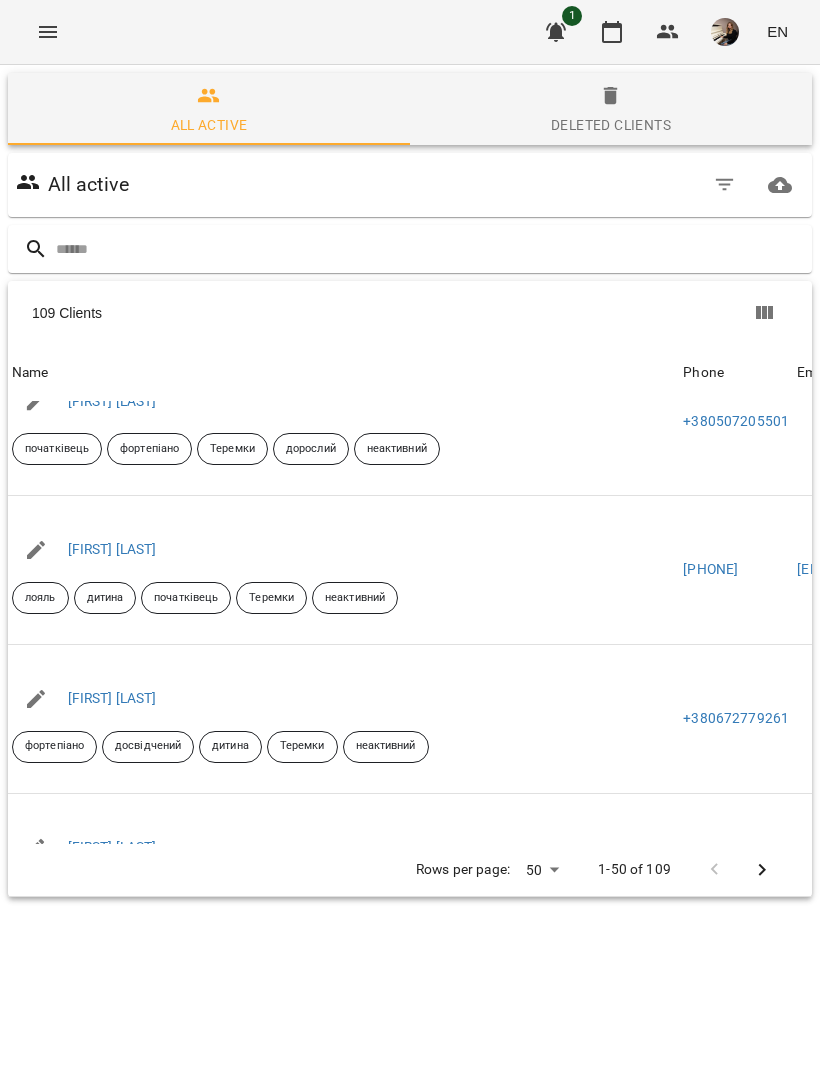 click 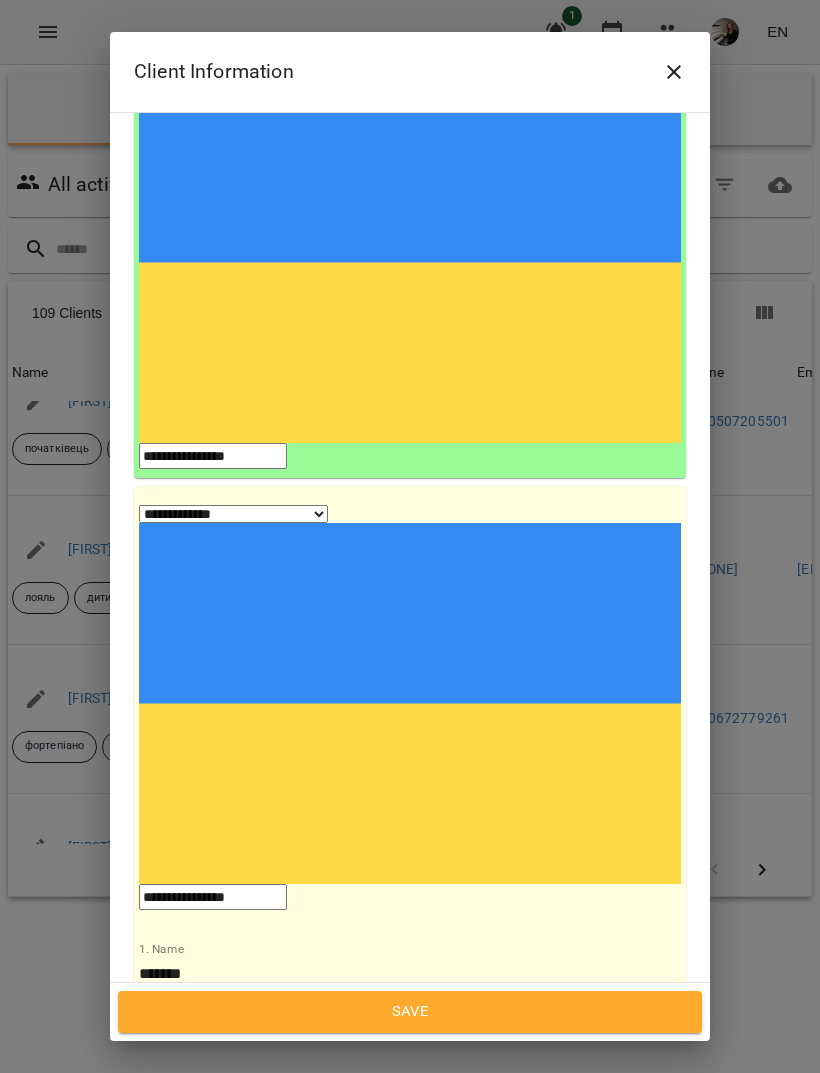 scroll, scrollTop: 281, scrollLeft: 0, axis: vertical 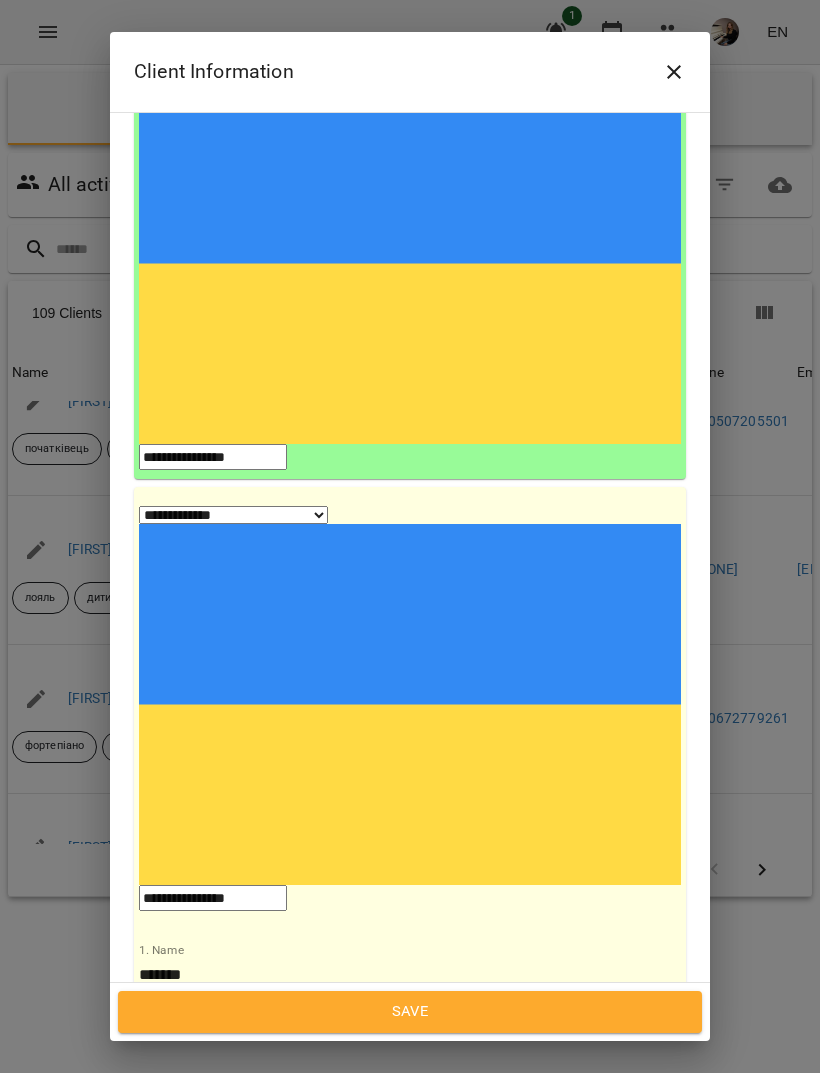 click 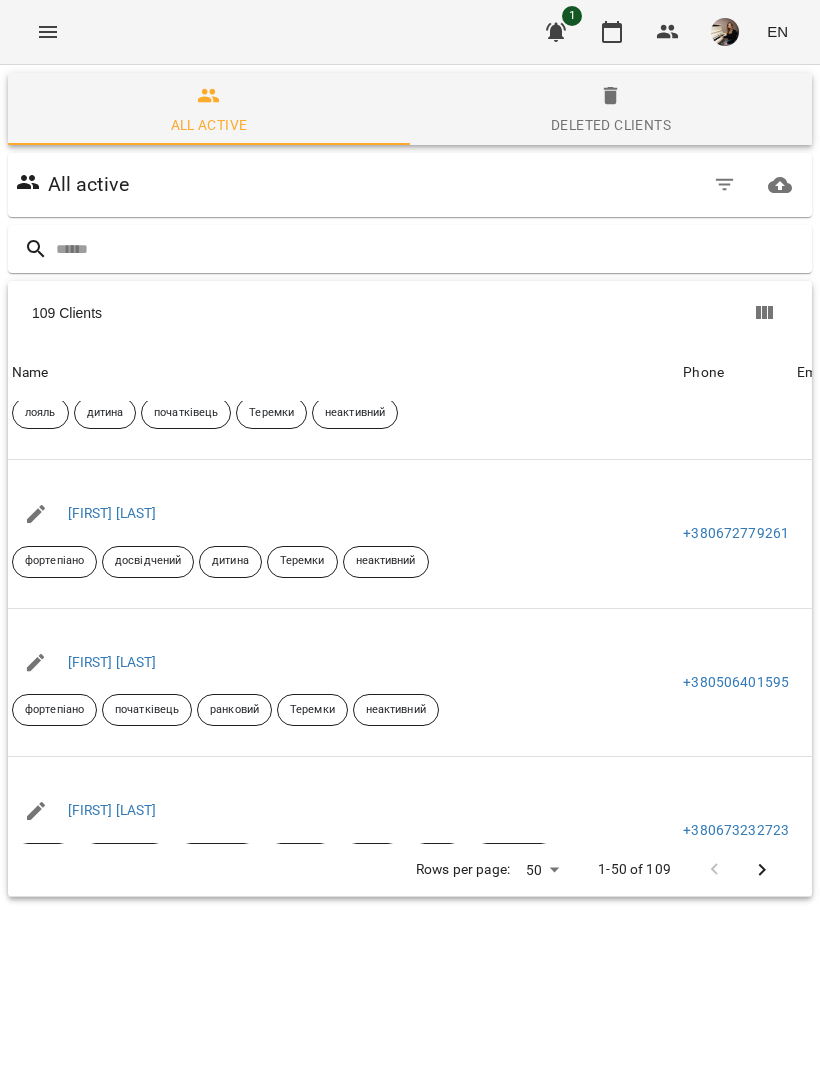 scroll, scrollTop: 4401, scrollLeft: 0, axis: vertical 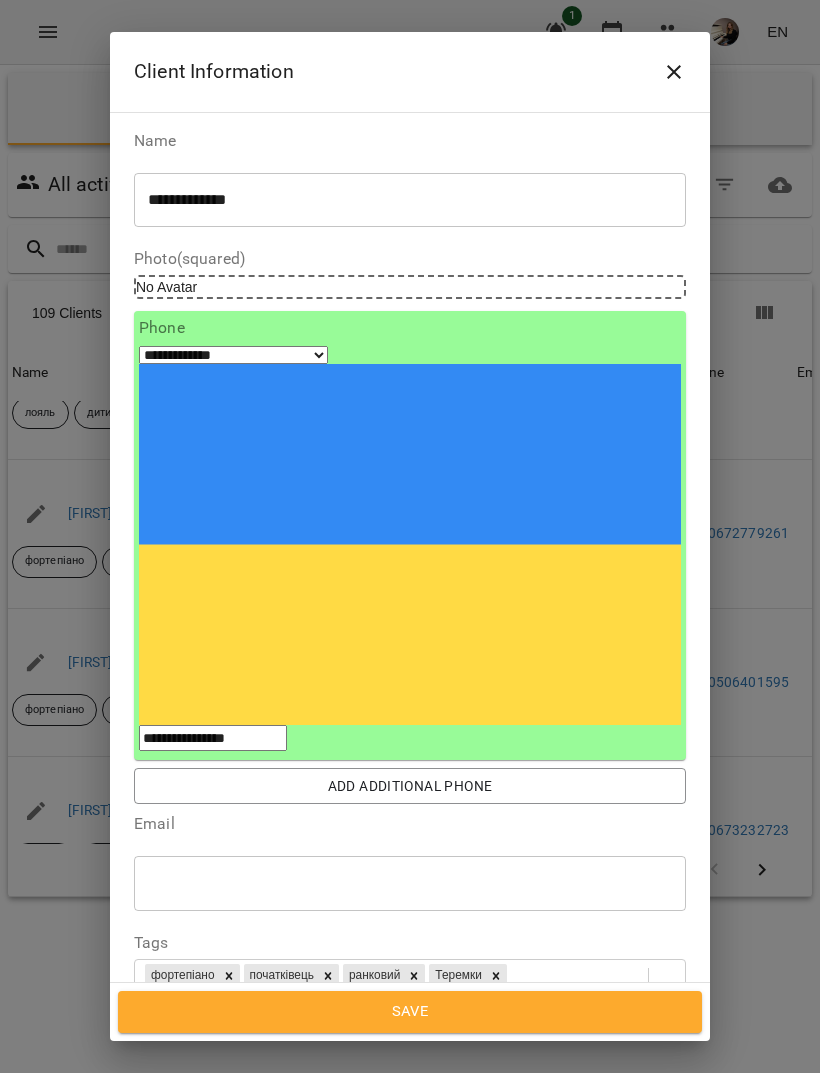 click 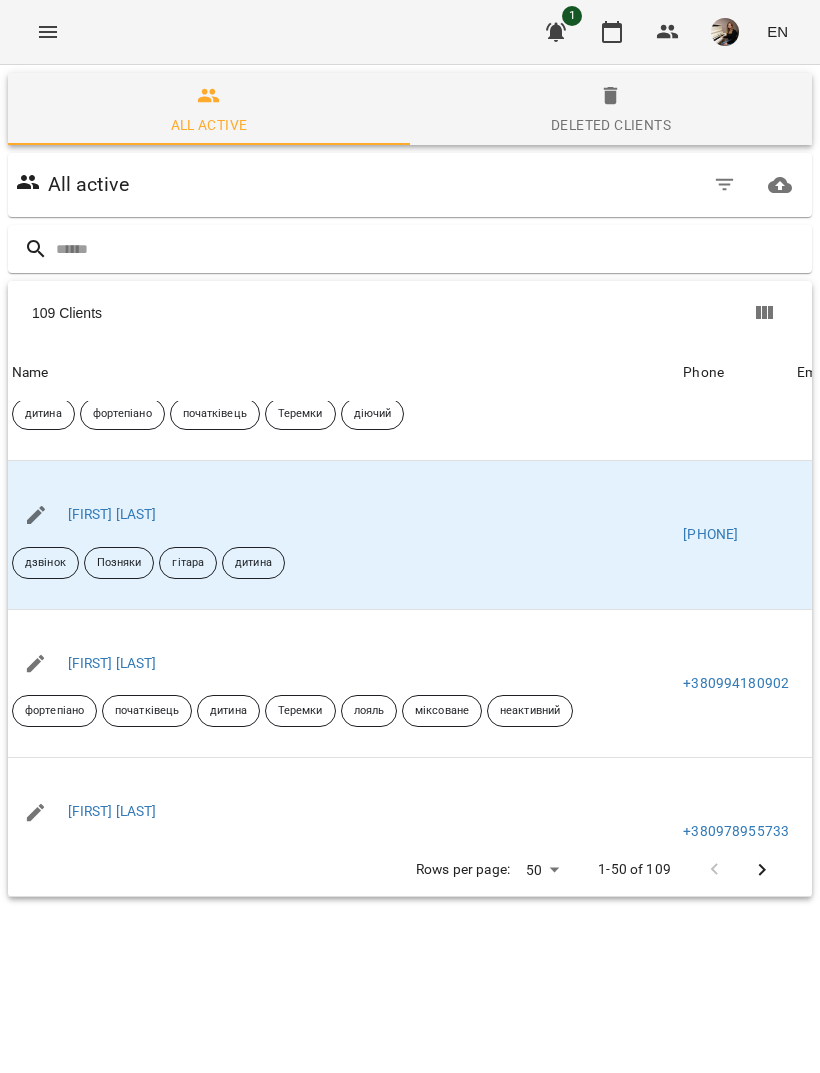 scroll, scrollTop: 5145, scrollLeft: -1, axis: both 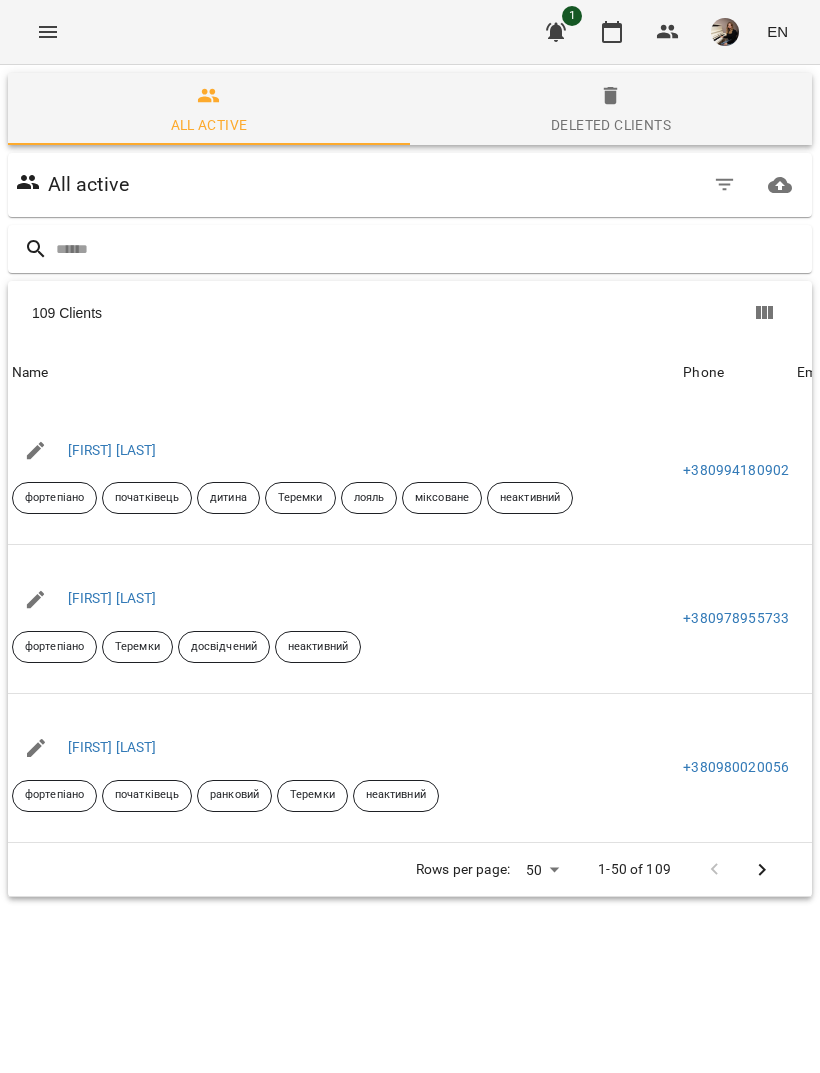 click 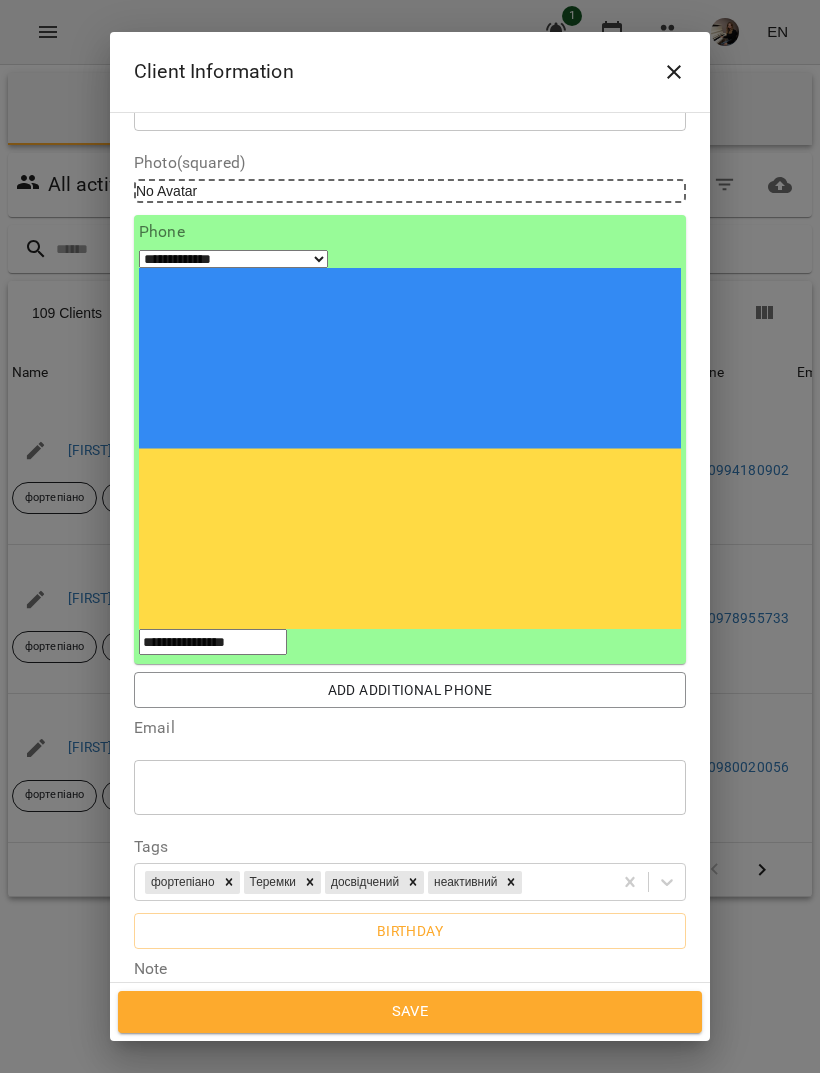 click 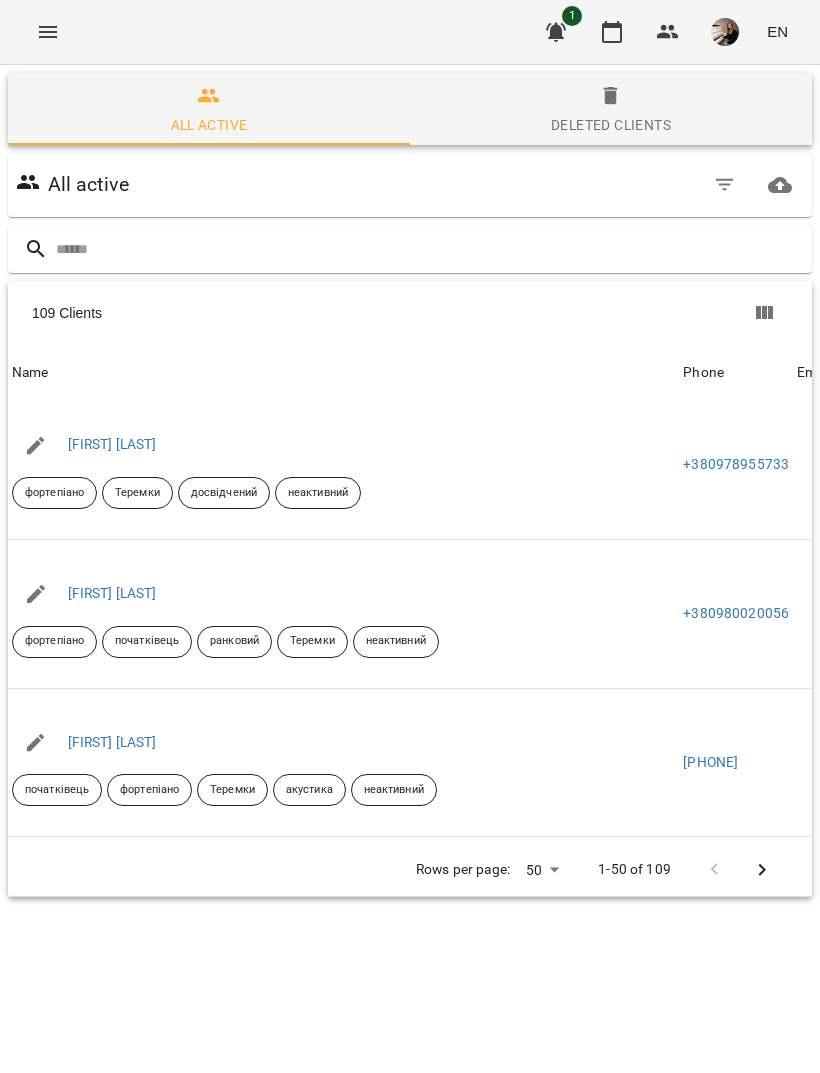 click 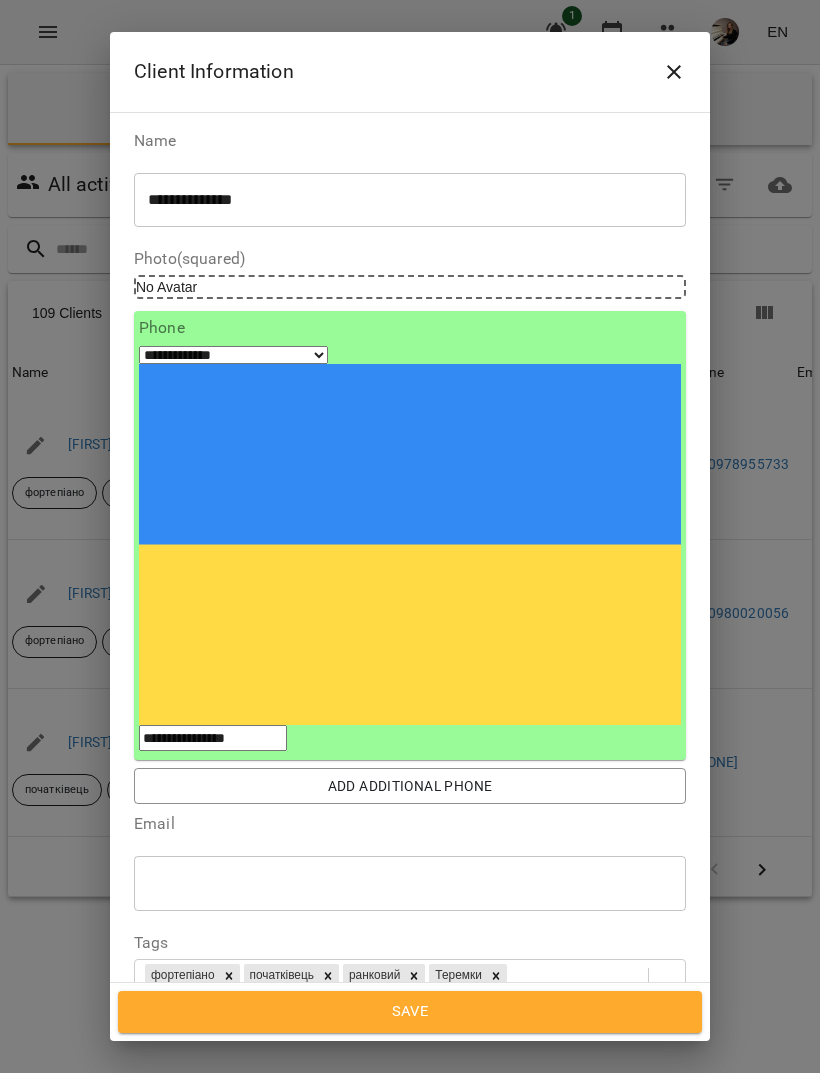 click 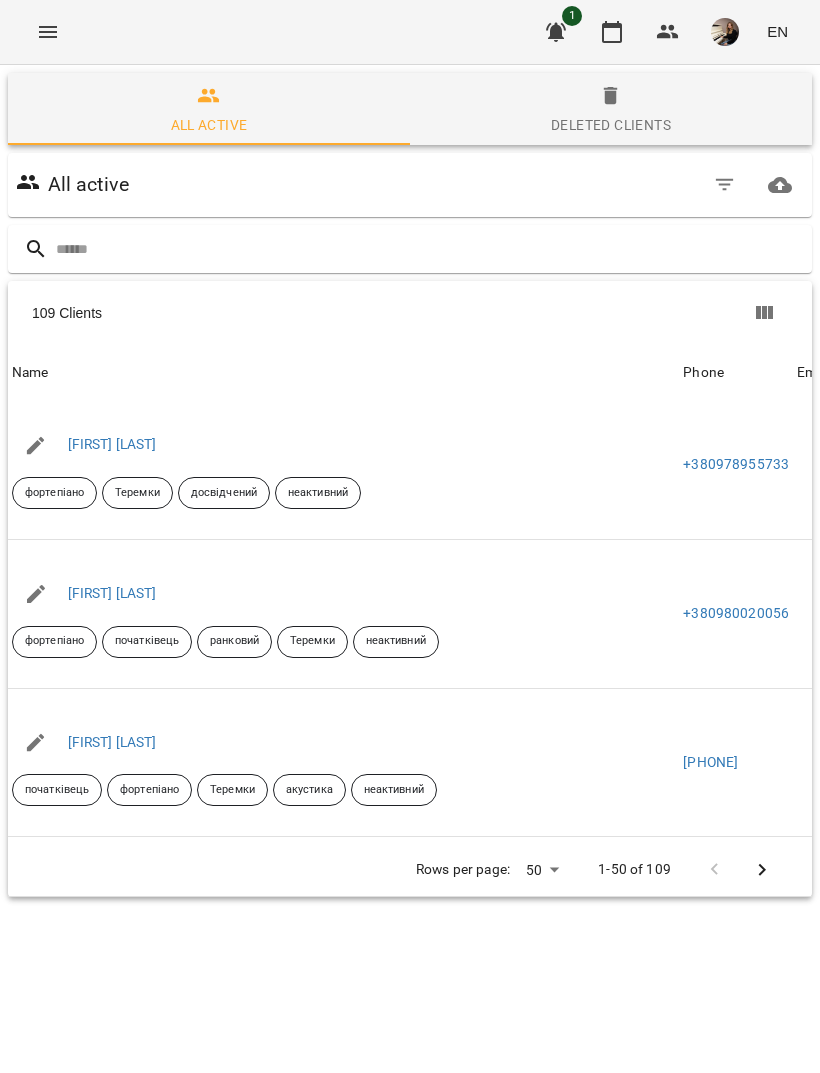 click 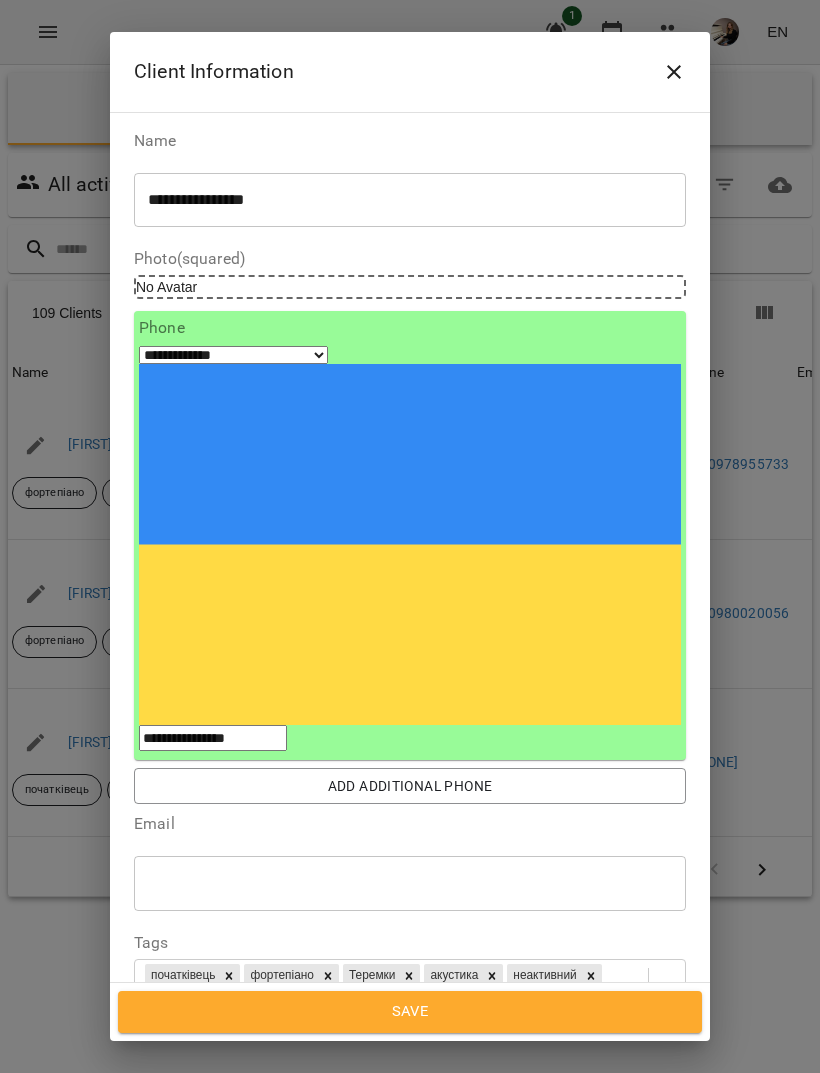 click 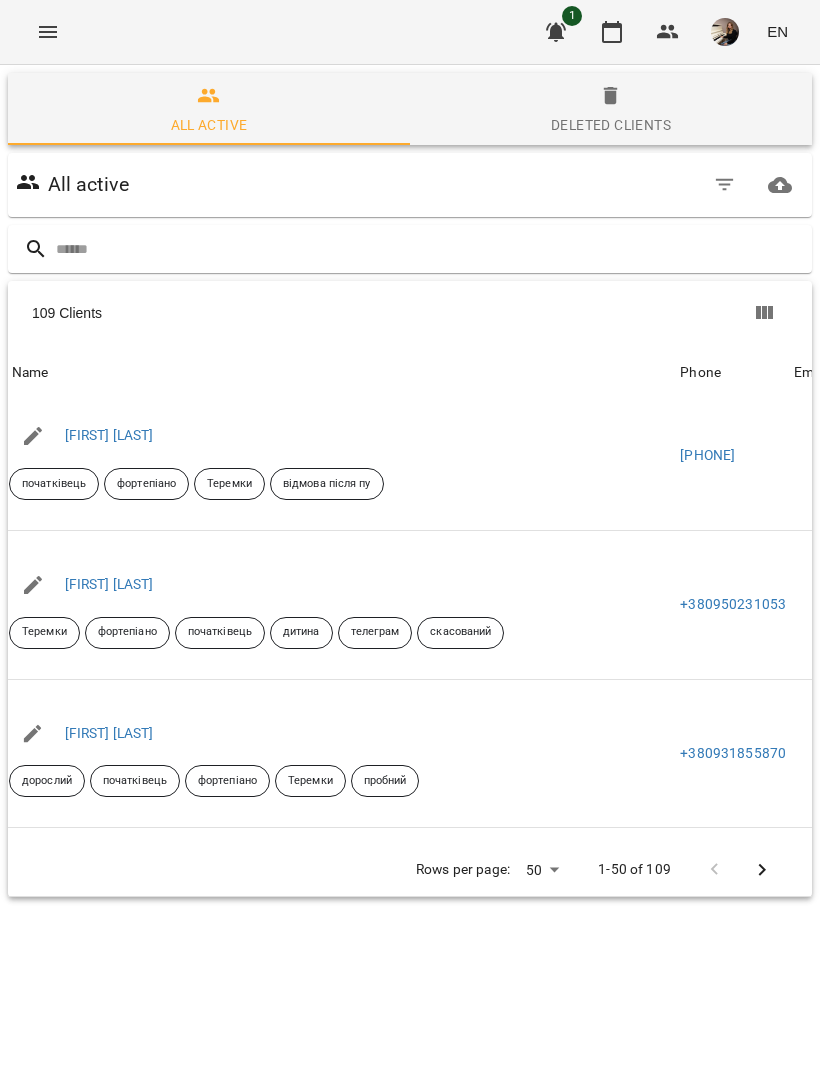 scroll, scrollTop: 6415, scrollLeft: 3, axis: both 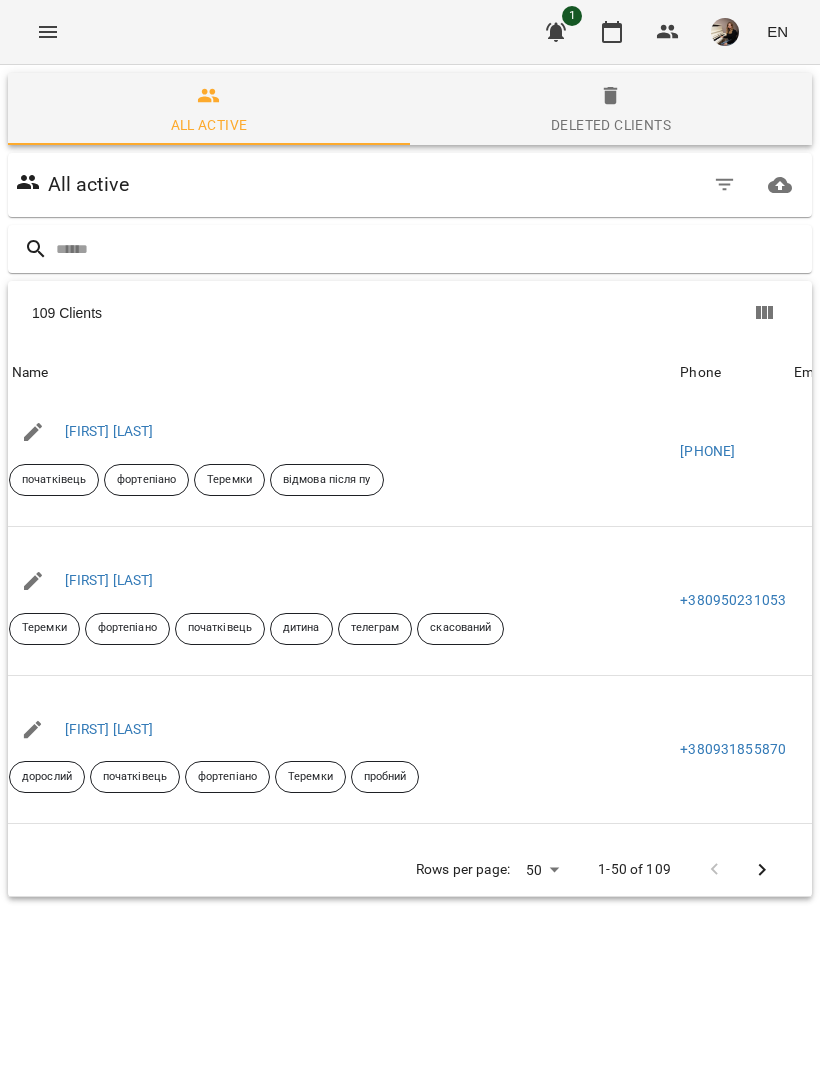click 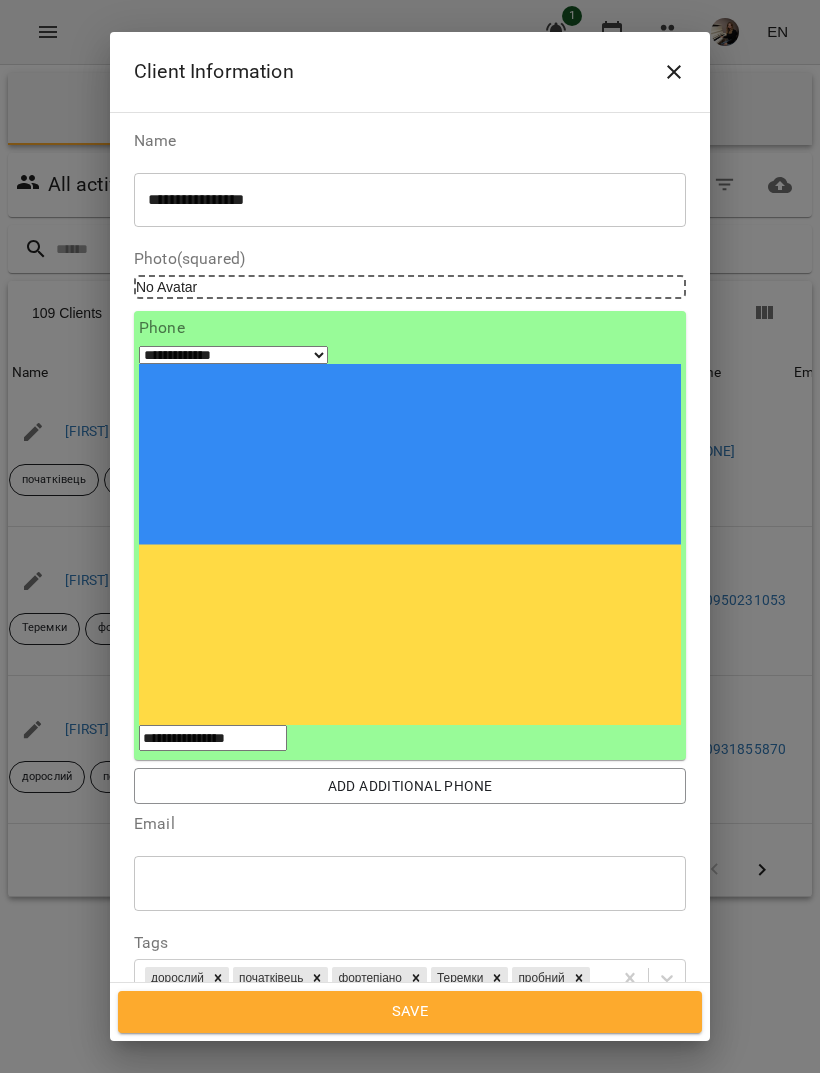 click 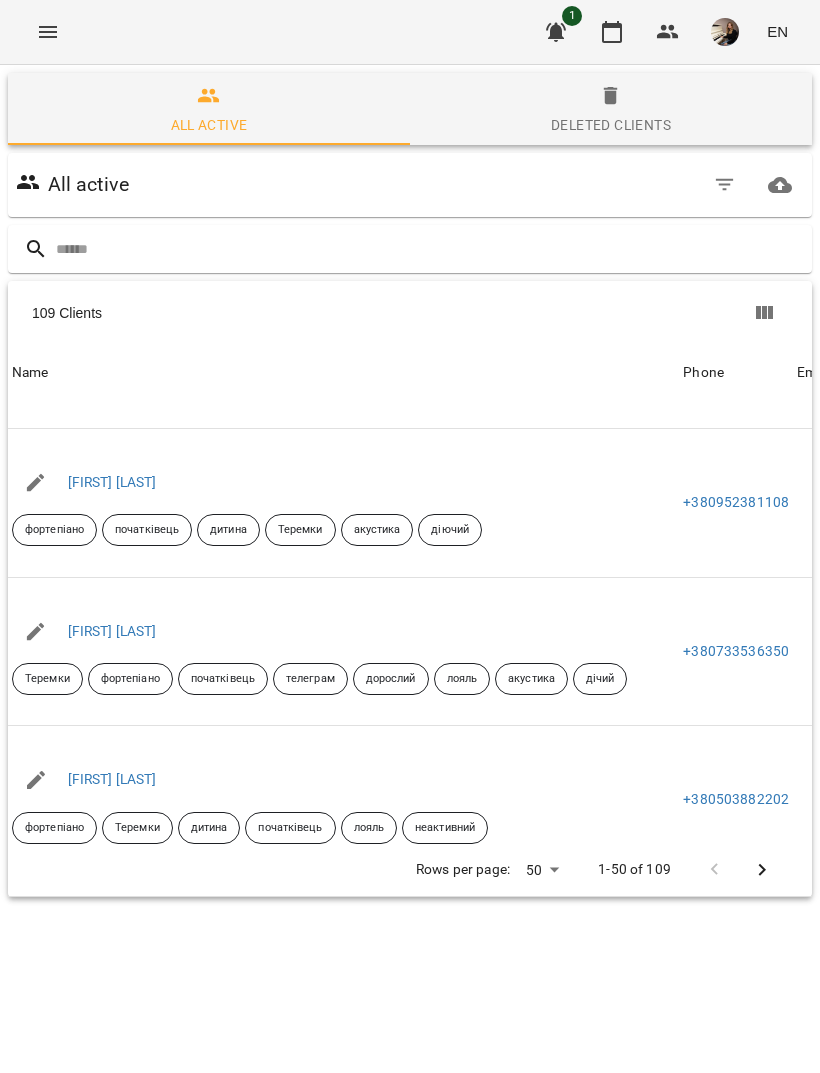 scroll, scrollTop: 6957, scrollLeft: 0, axis: vertical 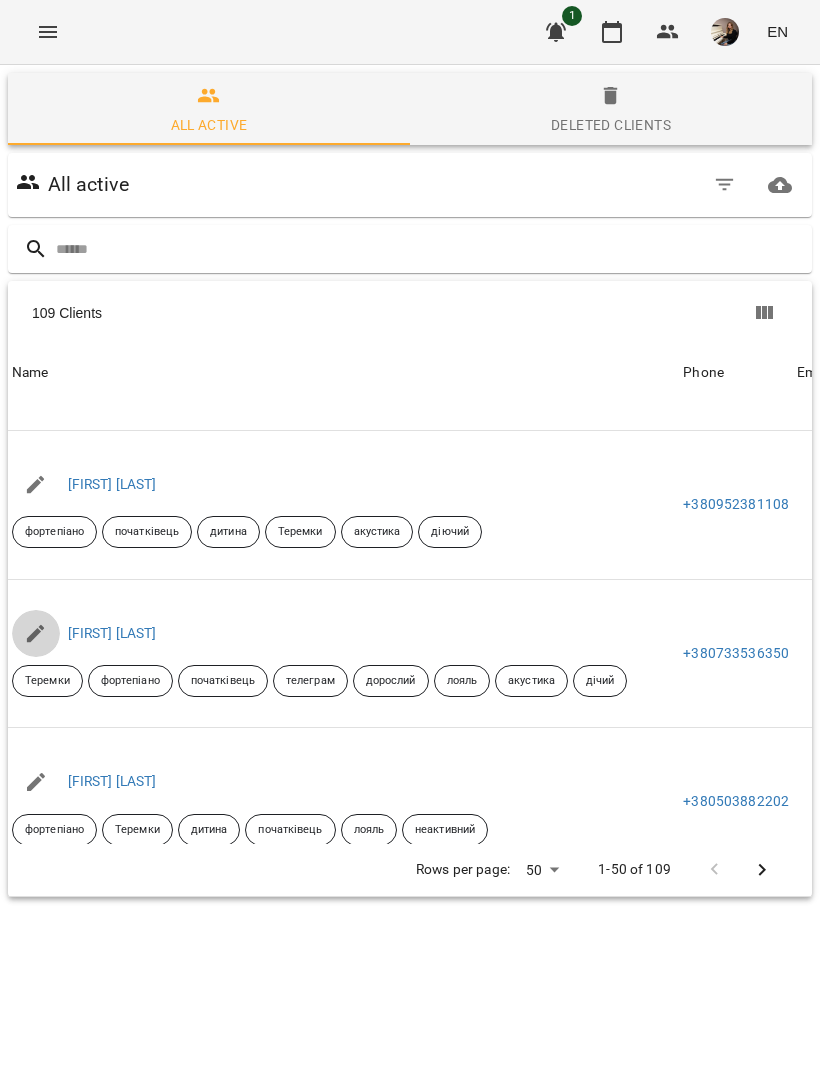 click 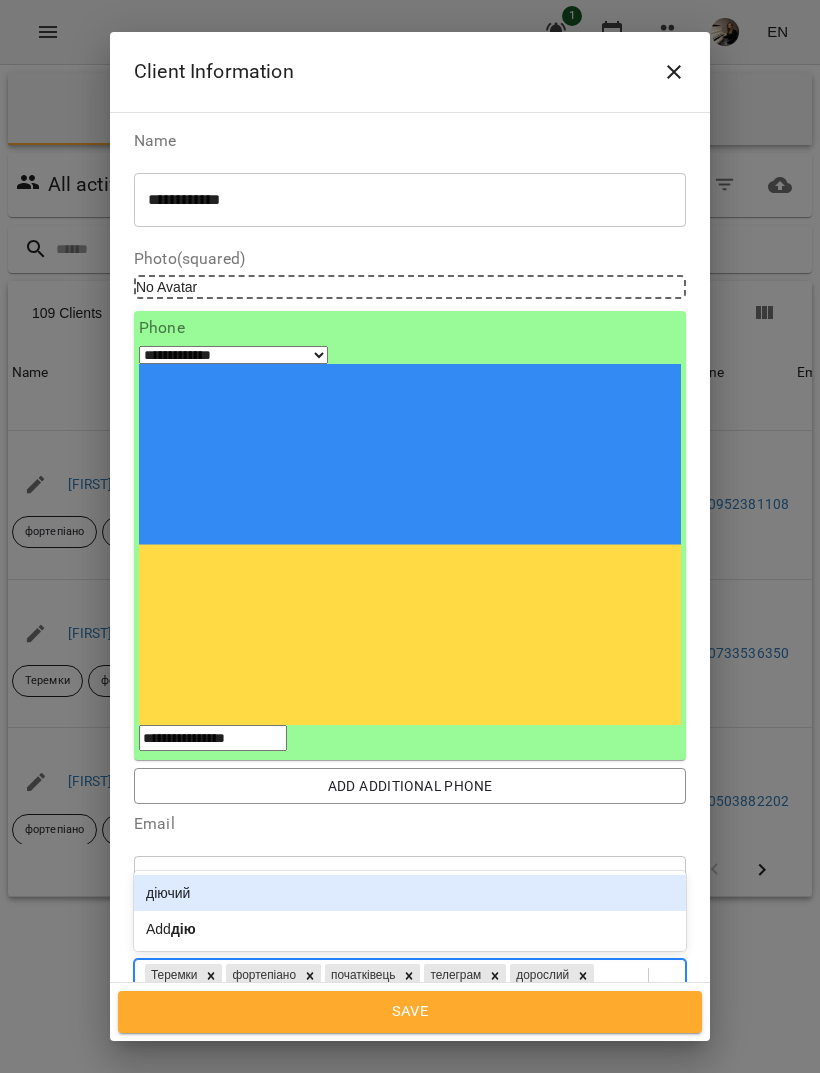 click on "діючий" at bounding box center [410, 893] 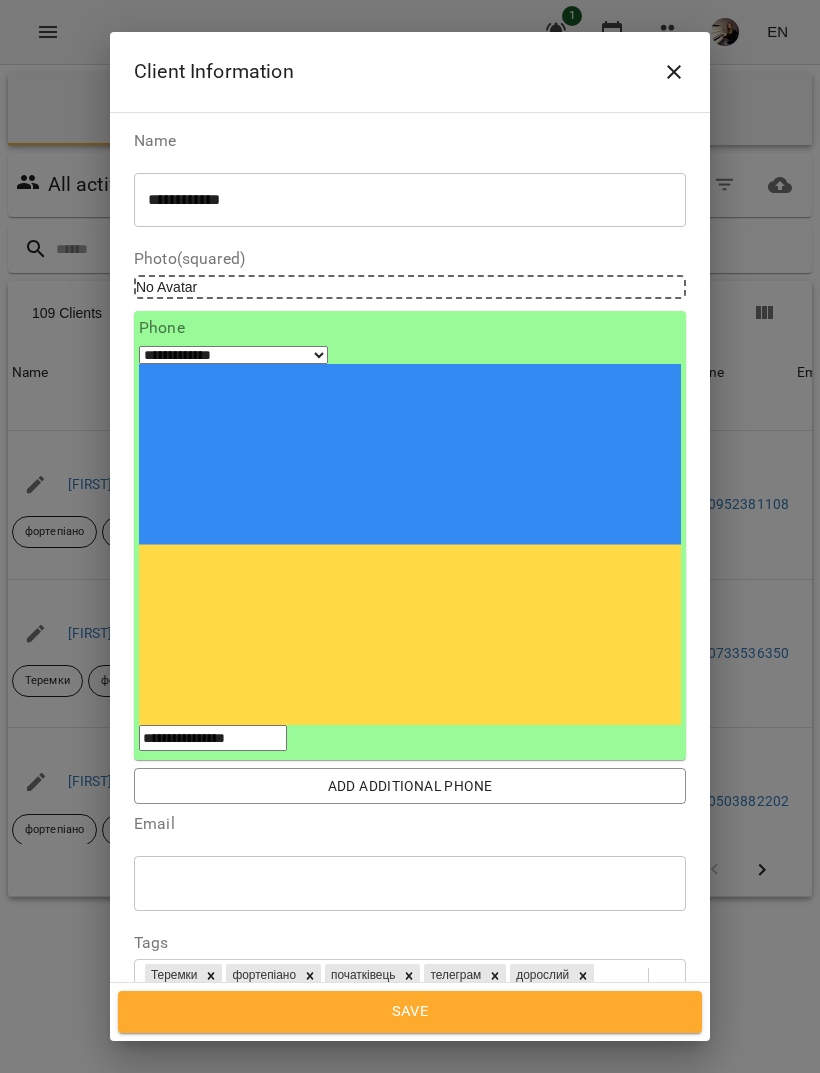 click on "Save" at bounding box center [410, 1012] 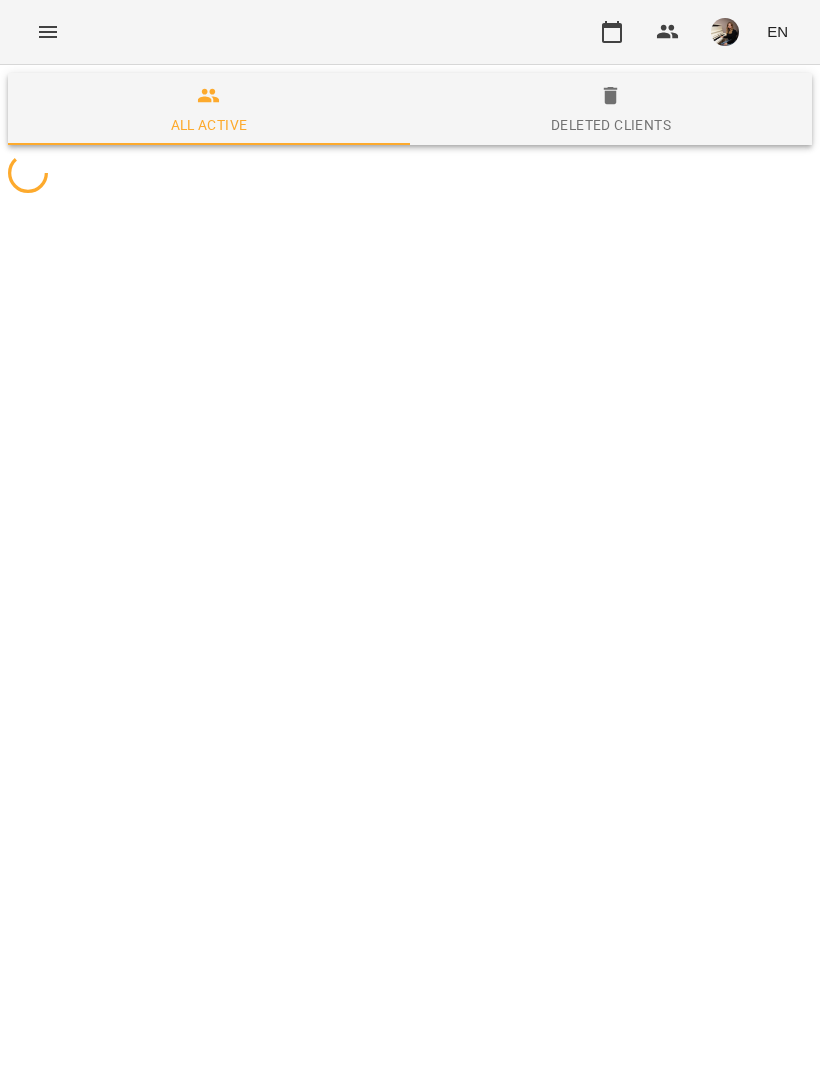 scroll, scrollTop: 0, scrollLeft: 0, axis: both 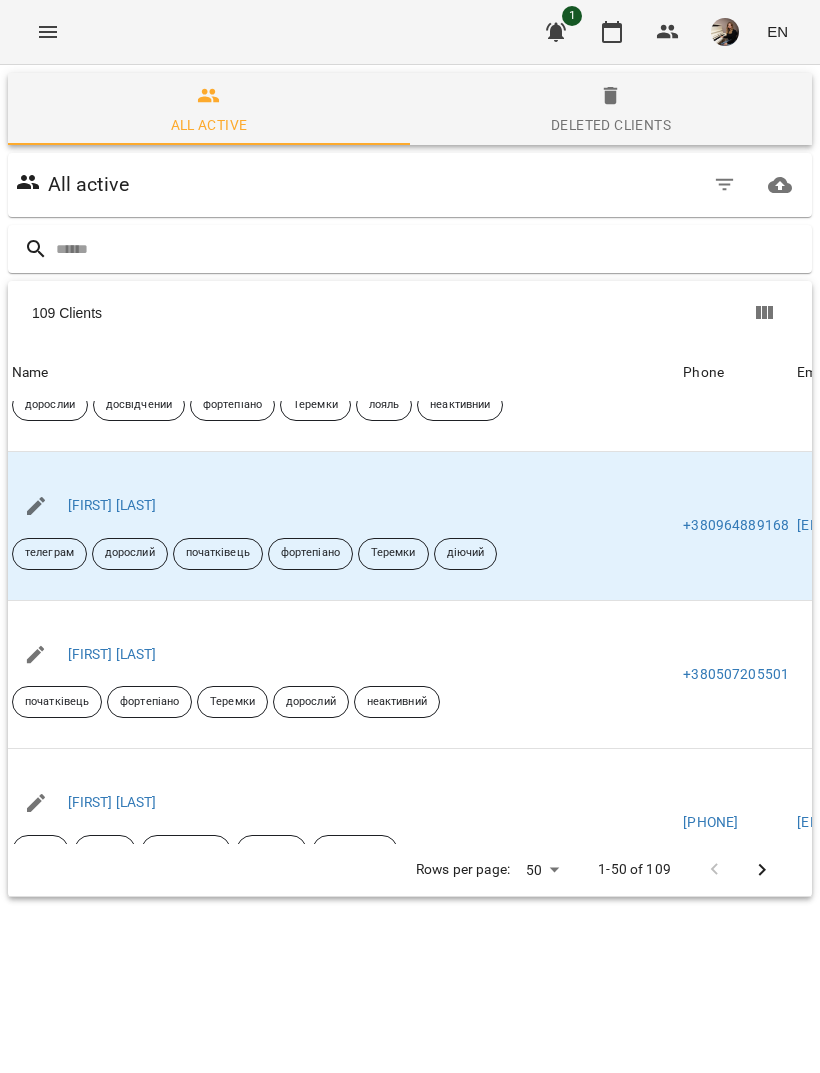 click 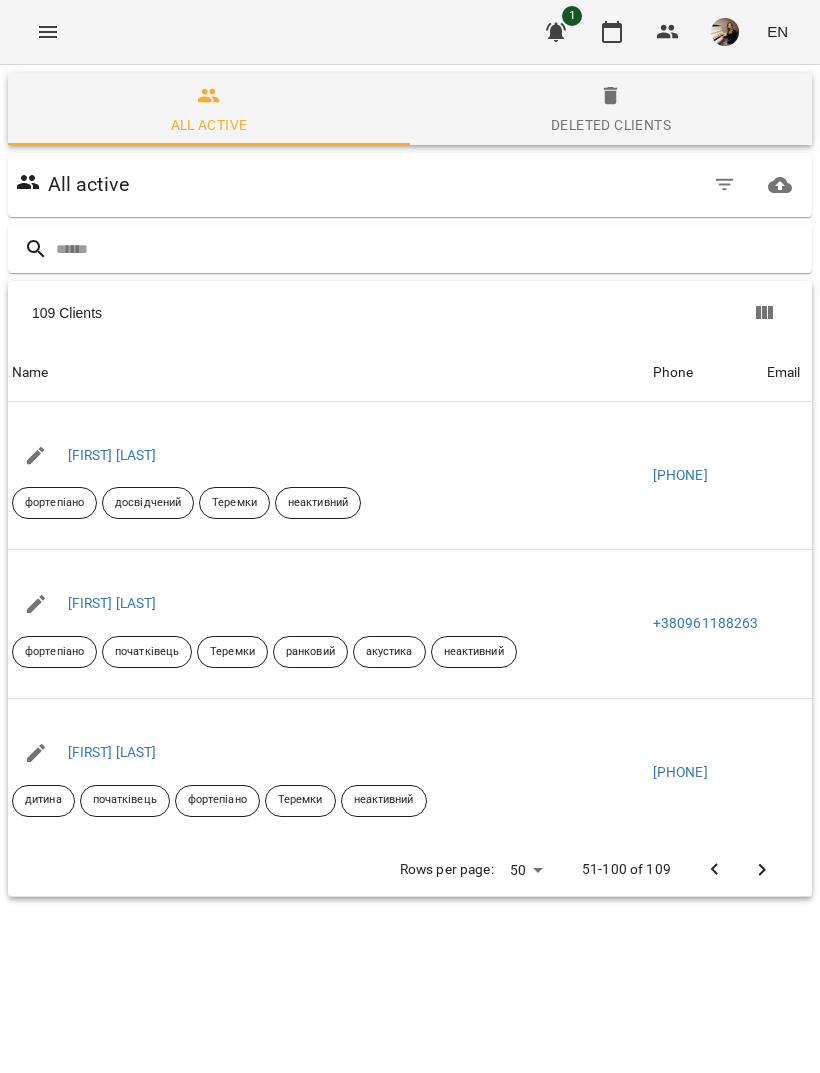click 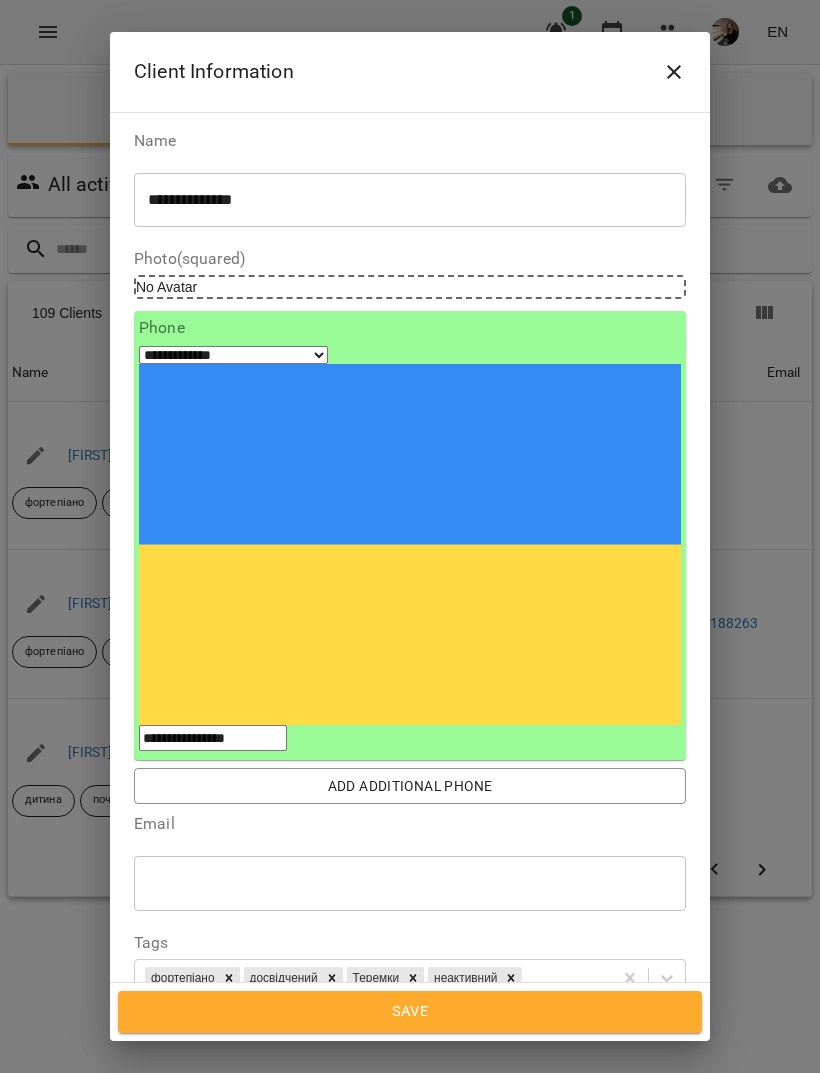 click on "**********" at bounding box center (410, 1142) 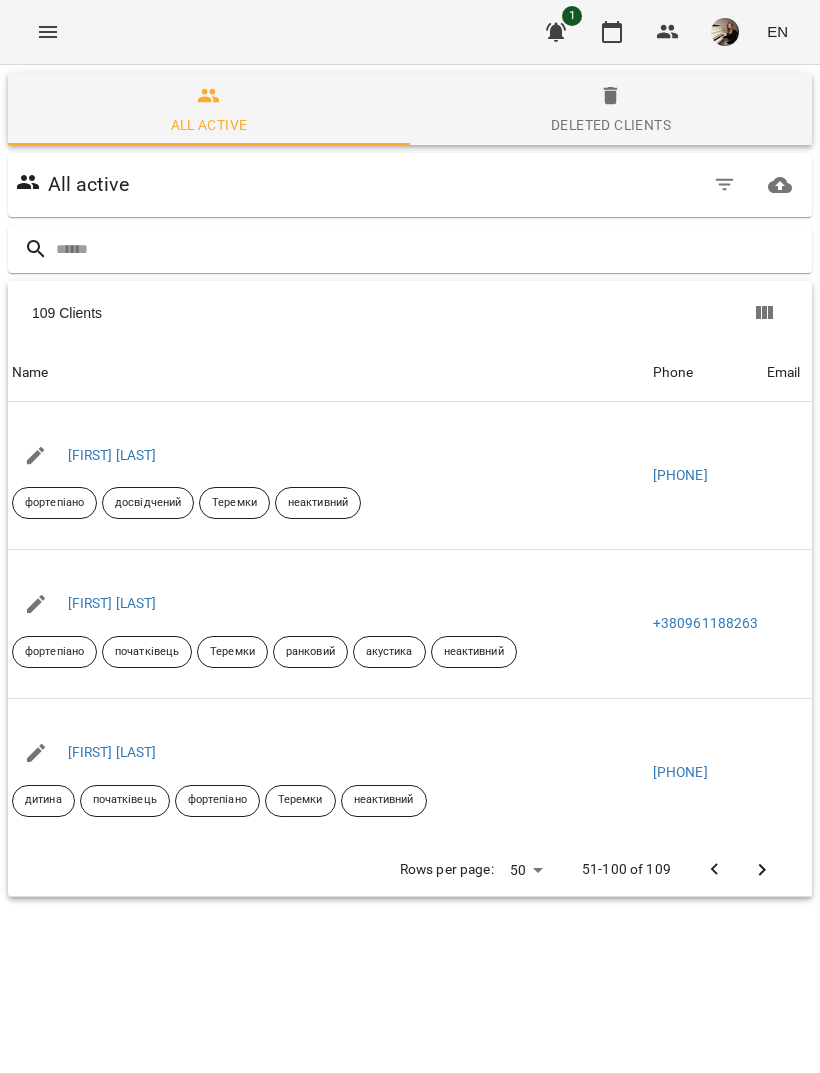 click 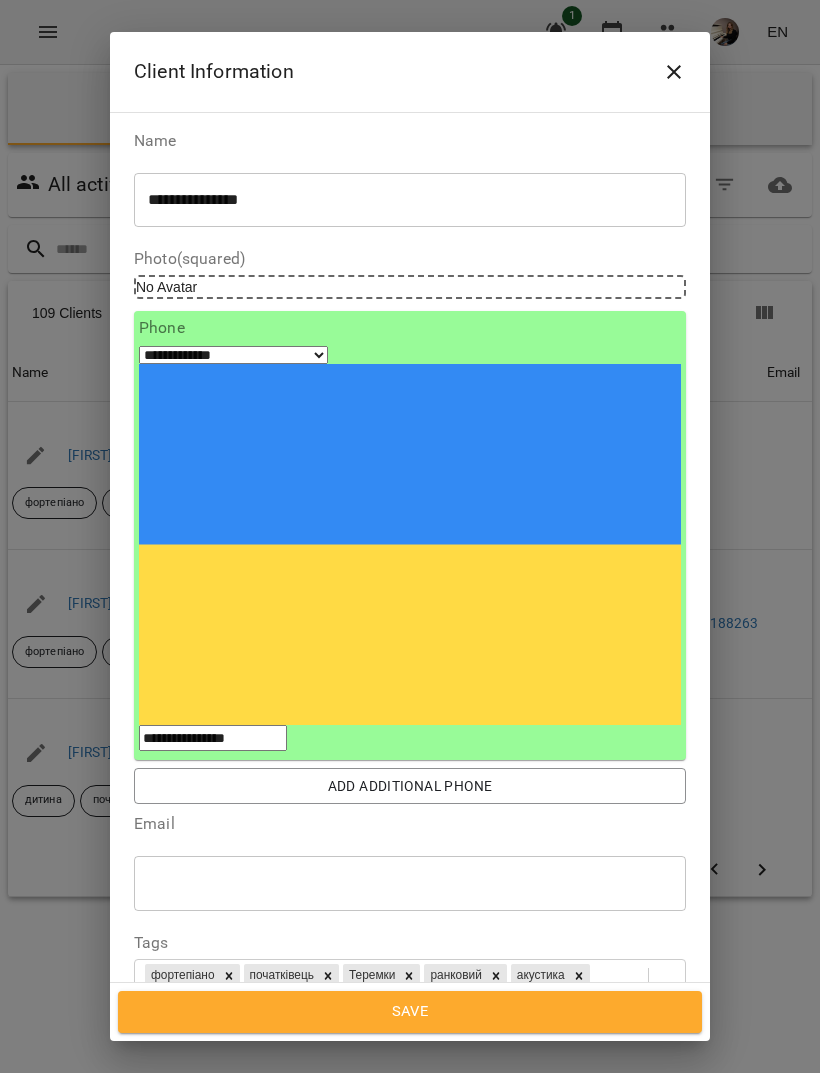 click on "**********" at bounding box center (410, 1157) 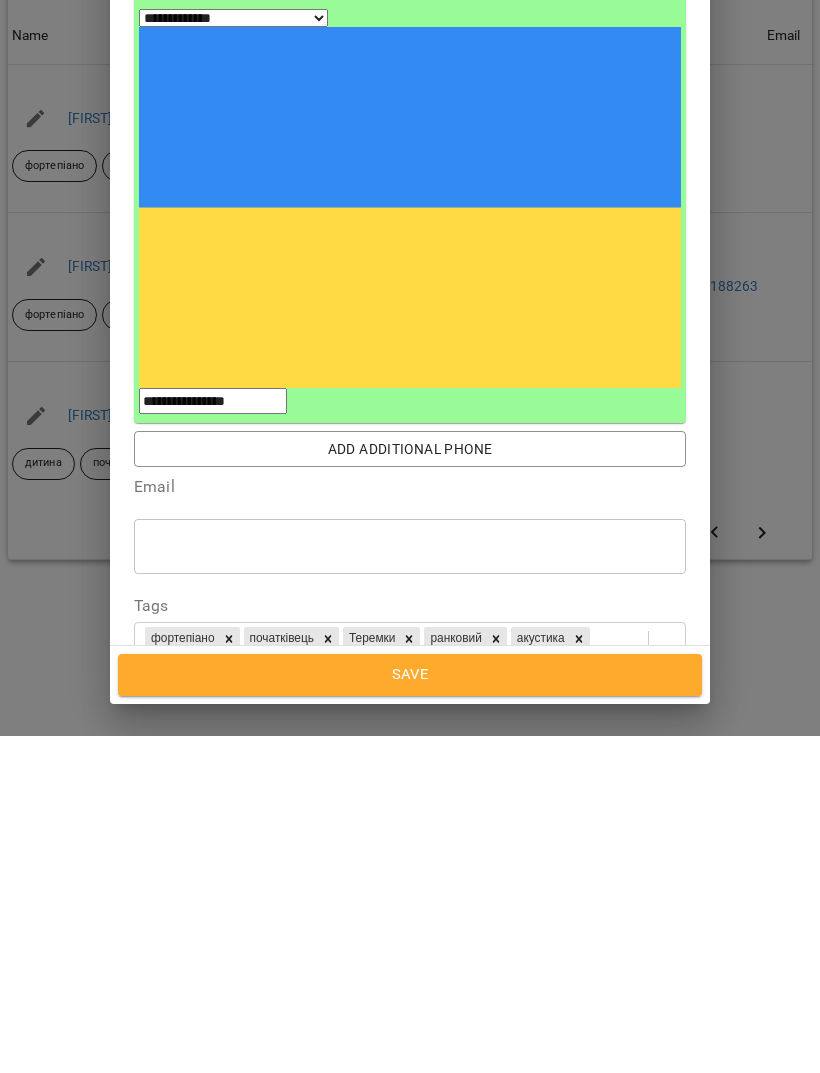 type on "**********" 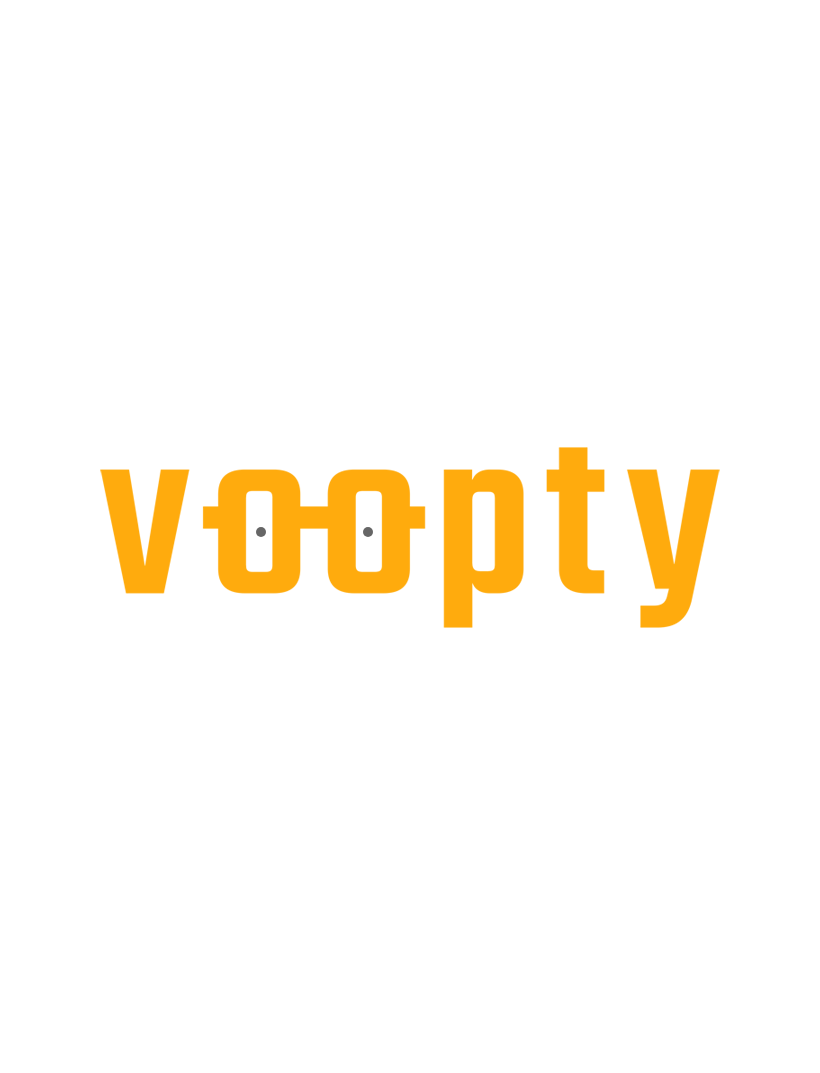scroll, scrollTop: 0, scrollLeft: 0, axis: both 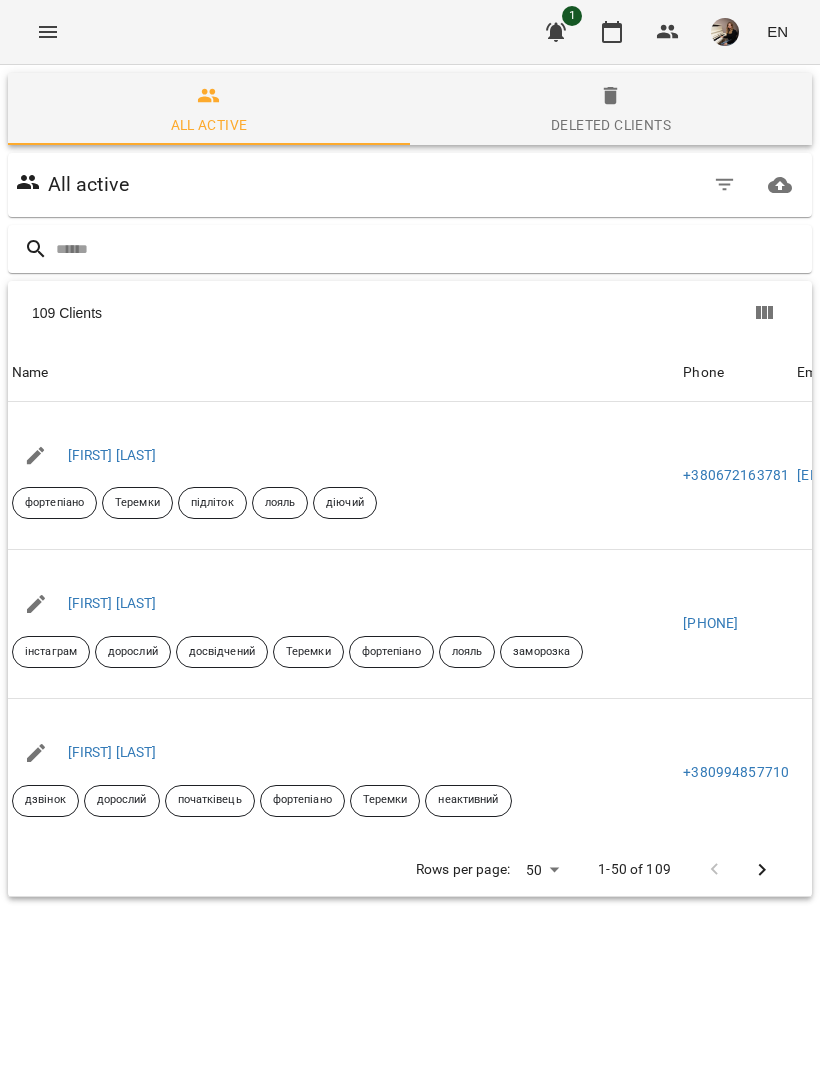click 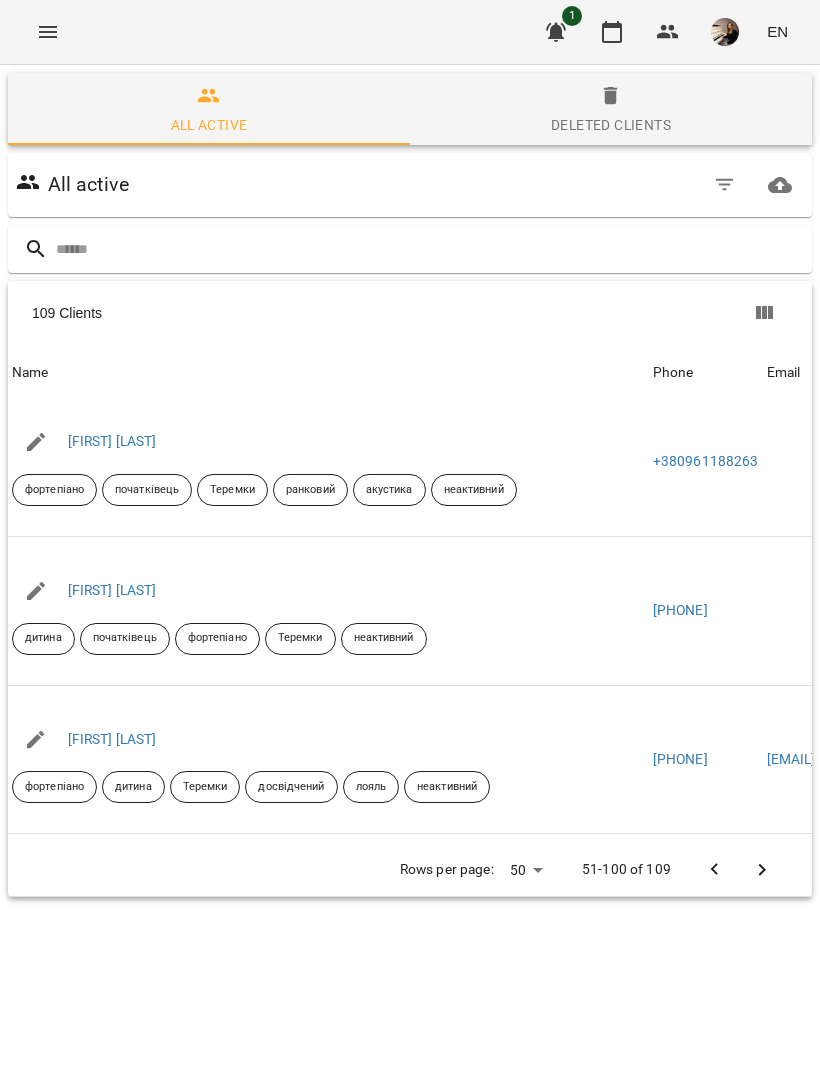 scroll, scrollTop: 162, scrollLeft: 0, axis: vertical 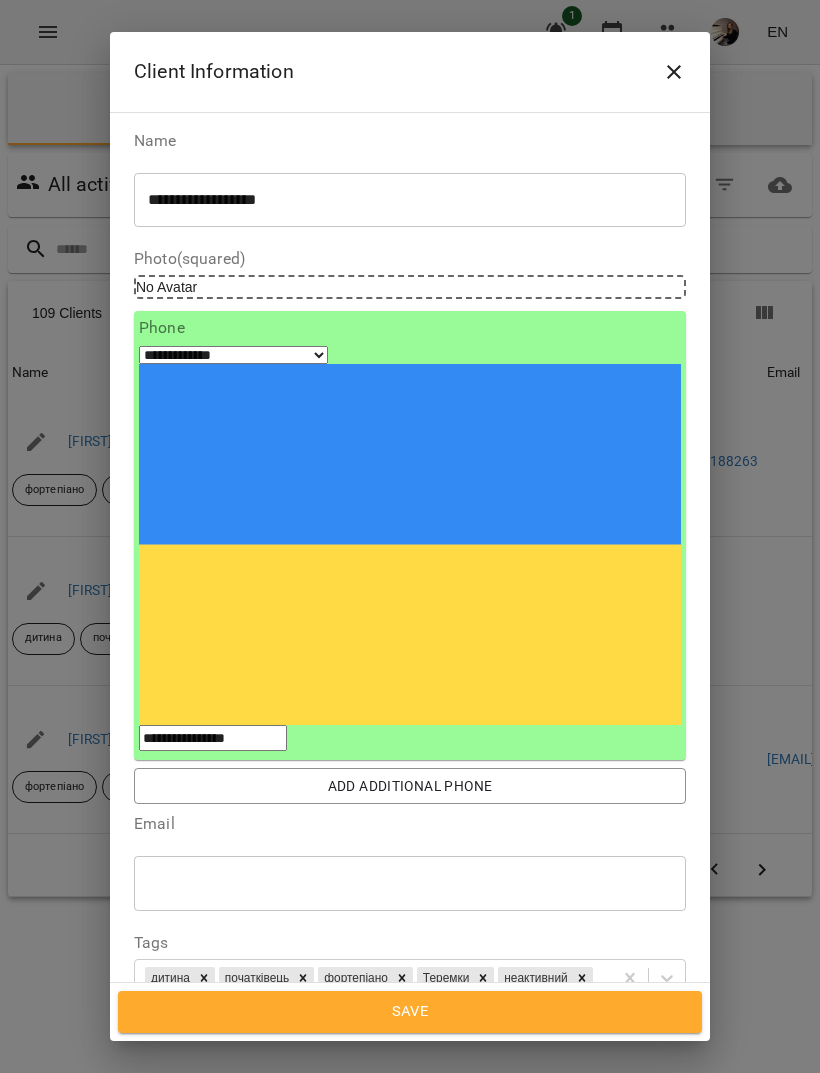 click 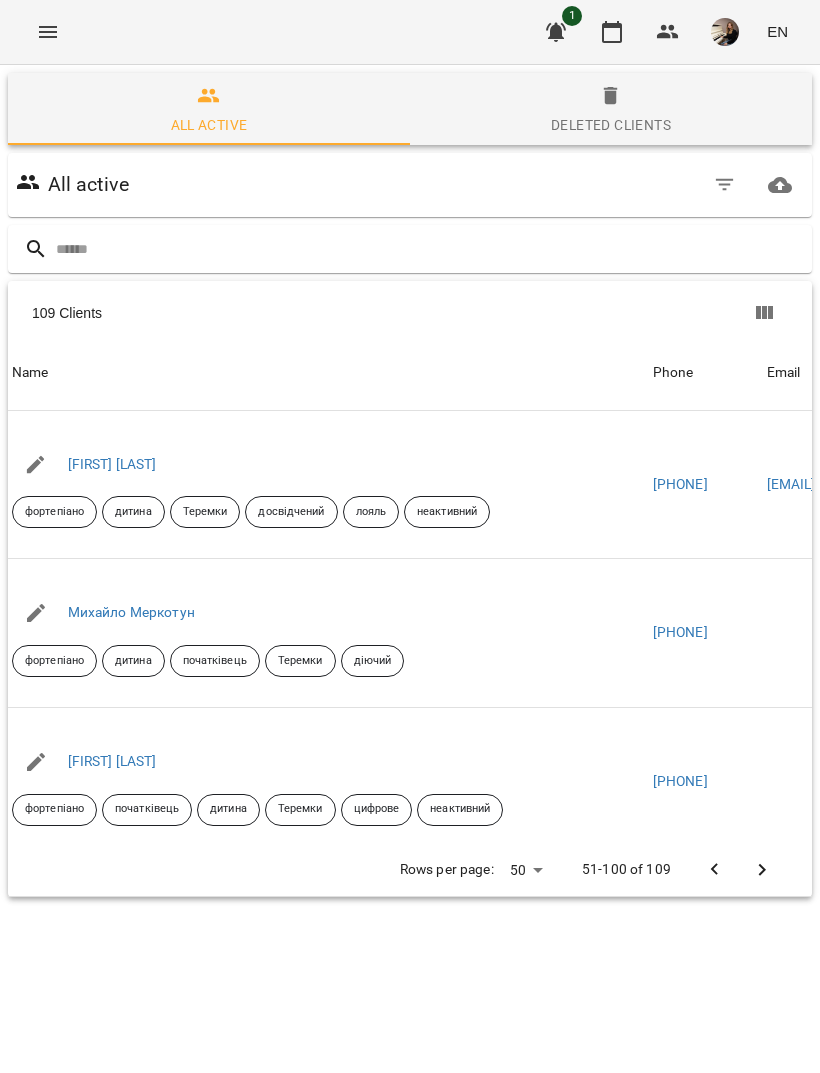 scroll, scrollTop: 437, scrollLeft: 0, axis: vertical 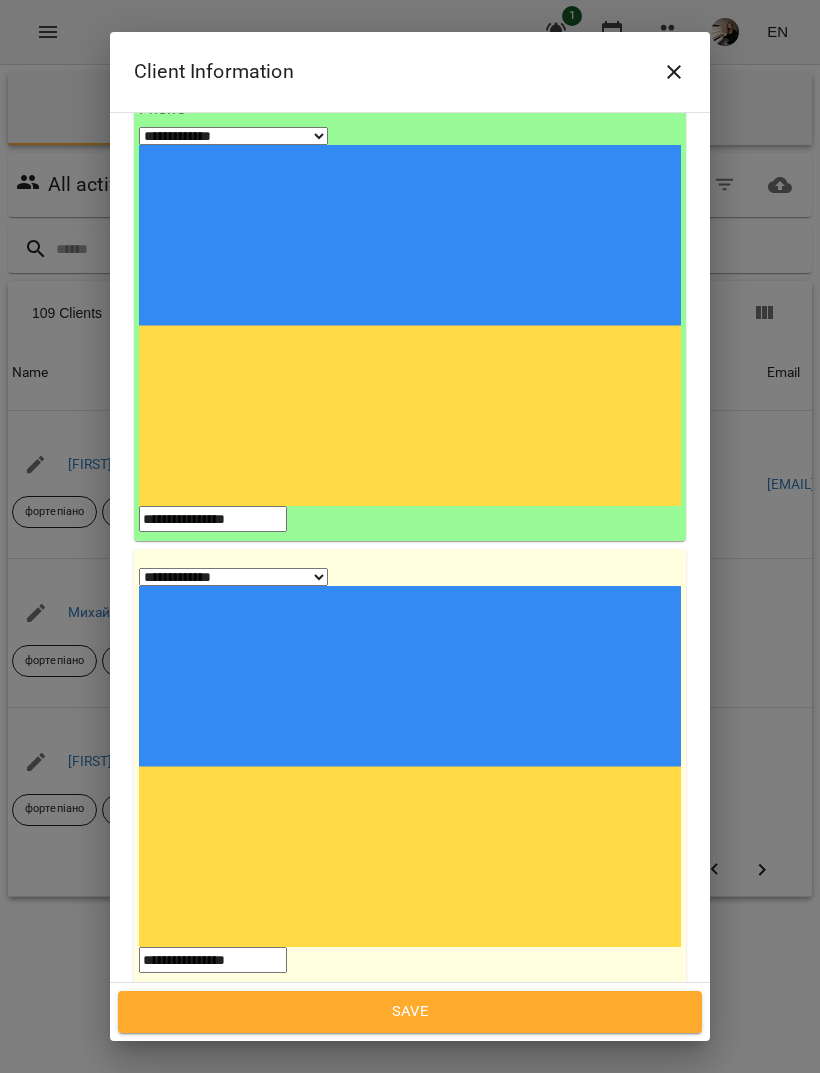 click 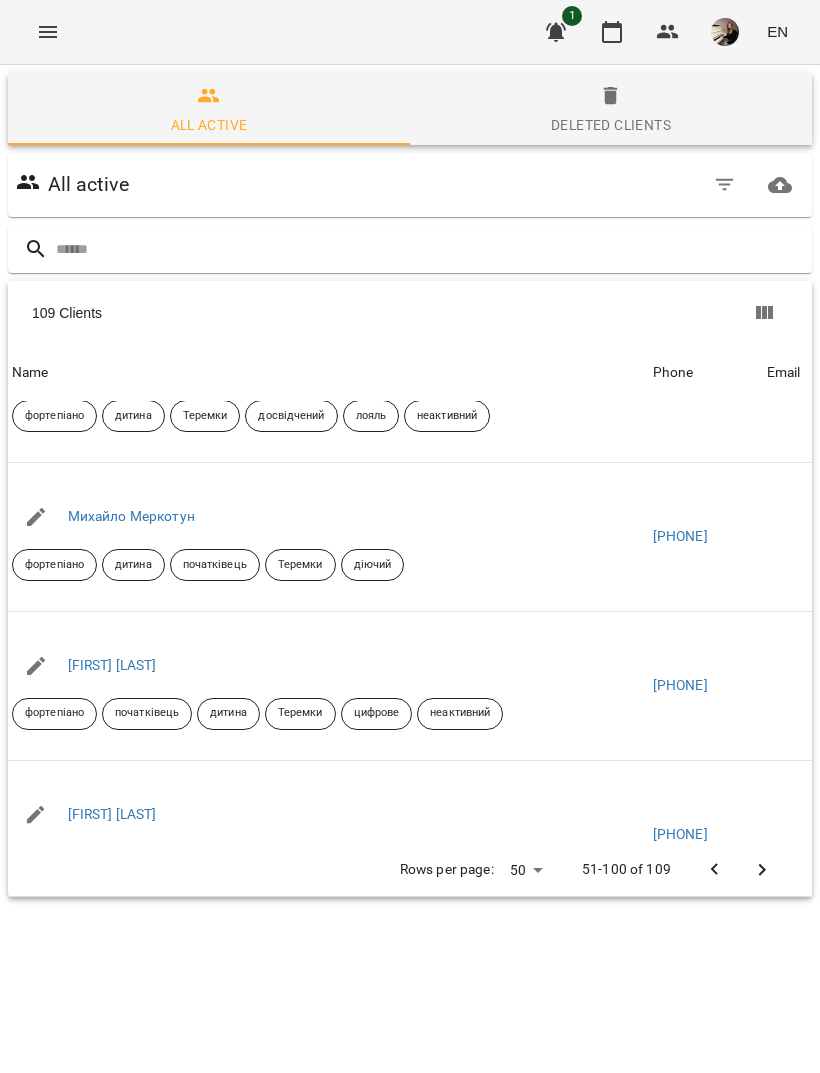scroll, scrollTop: 538, scrollLeft: 0, axis: vertical 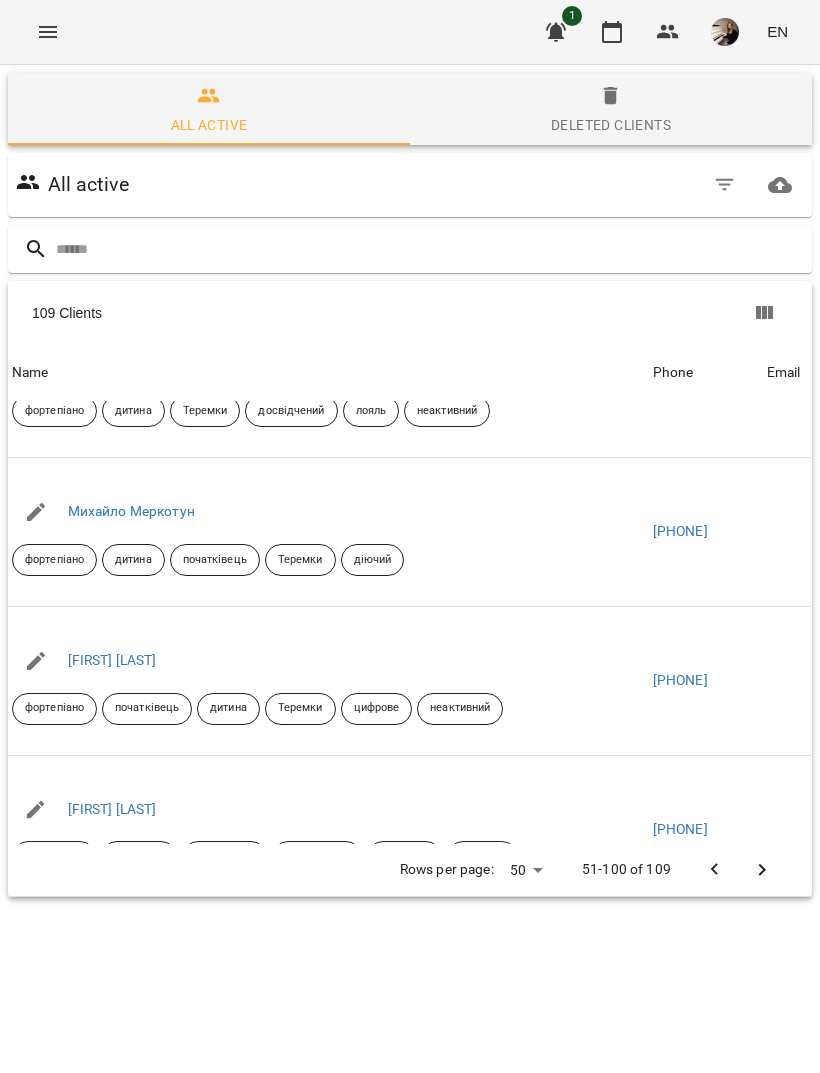 click 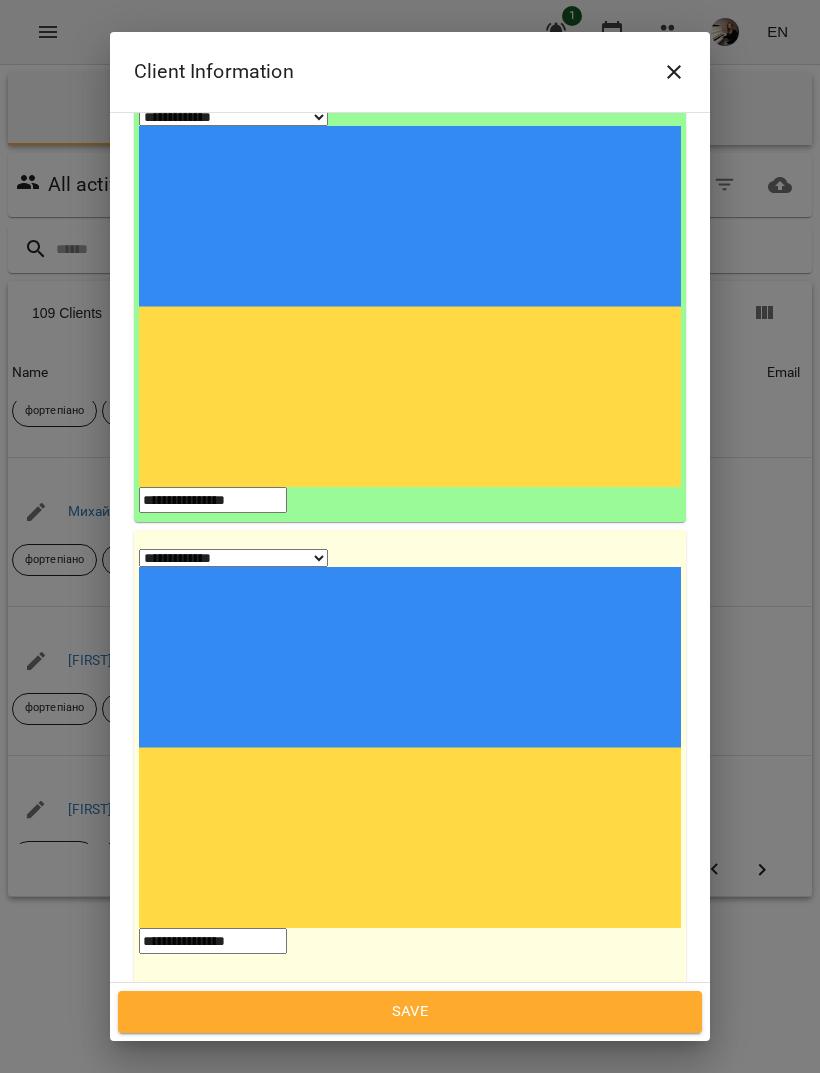 scroll, scrollTop: 249, scrollLeft: 0, axis: vertical 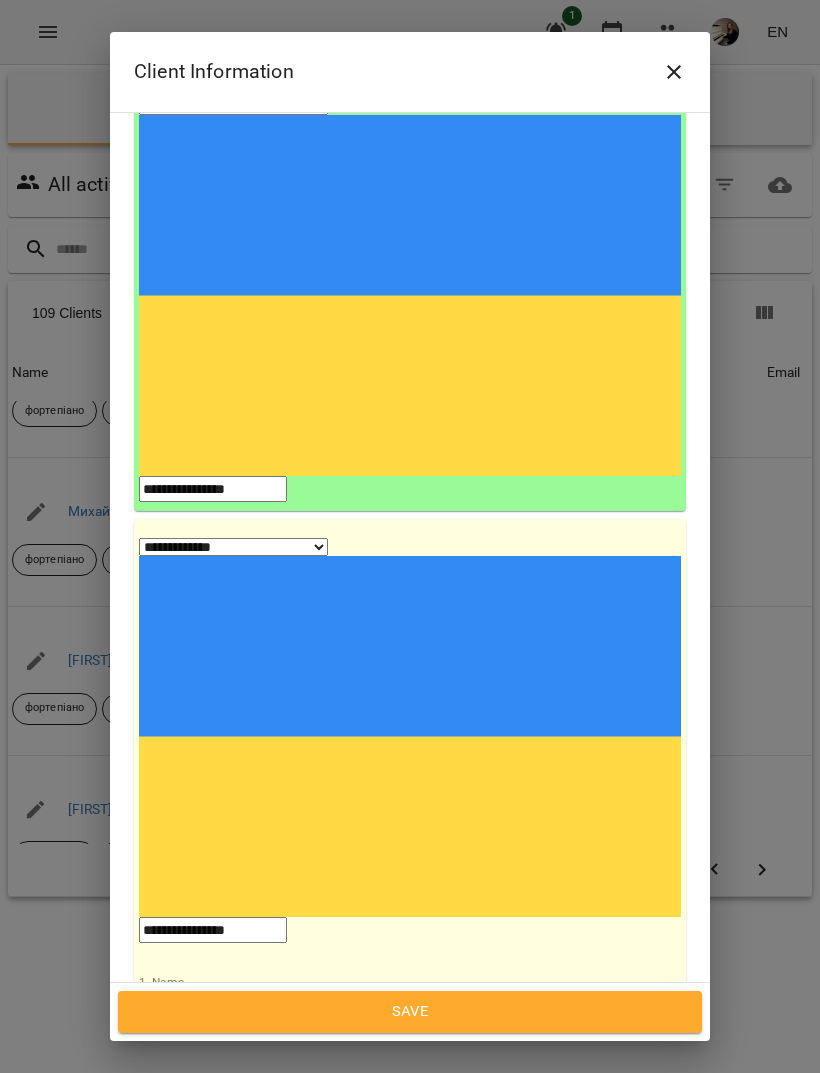 click 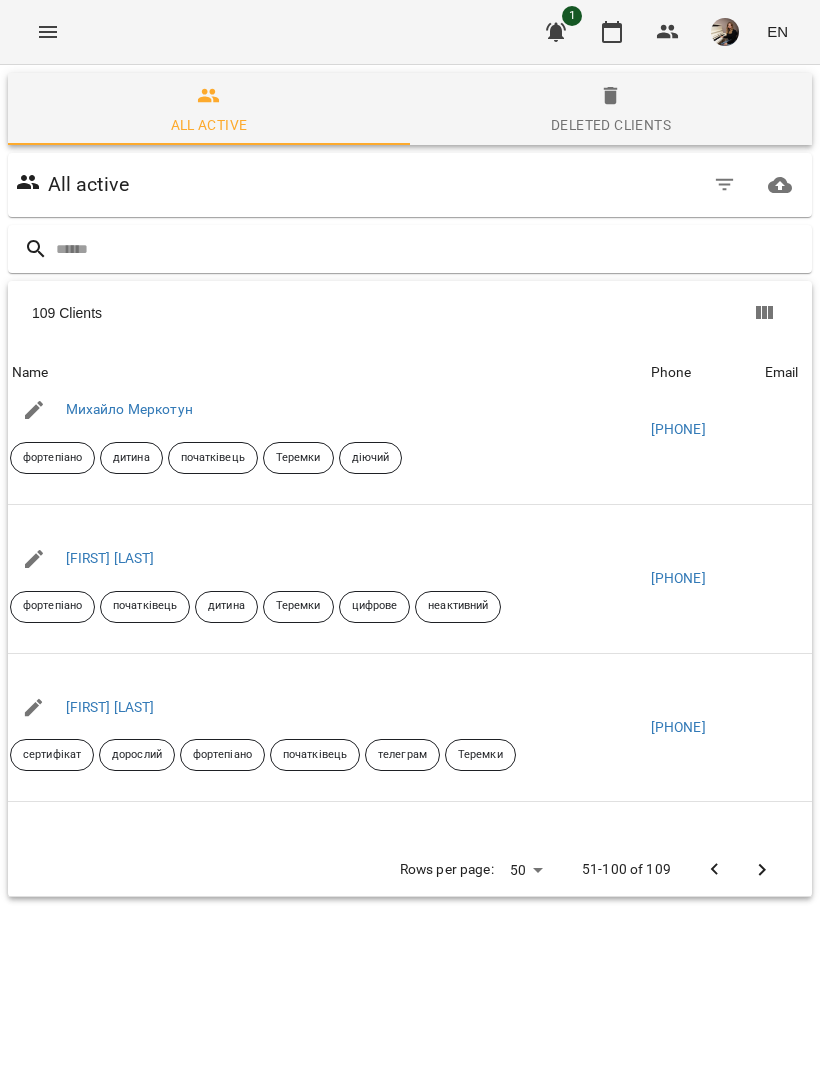 scroll, scrollTop: 640, scrollLeft: 3, axis: both 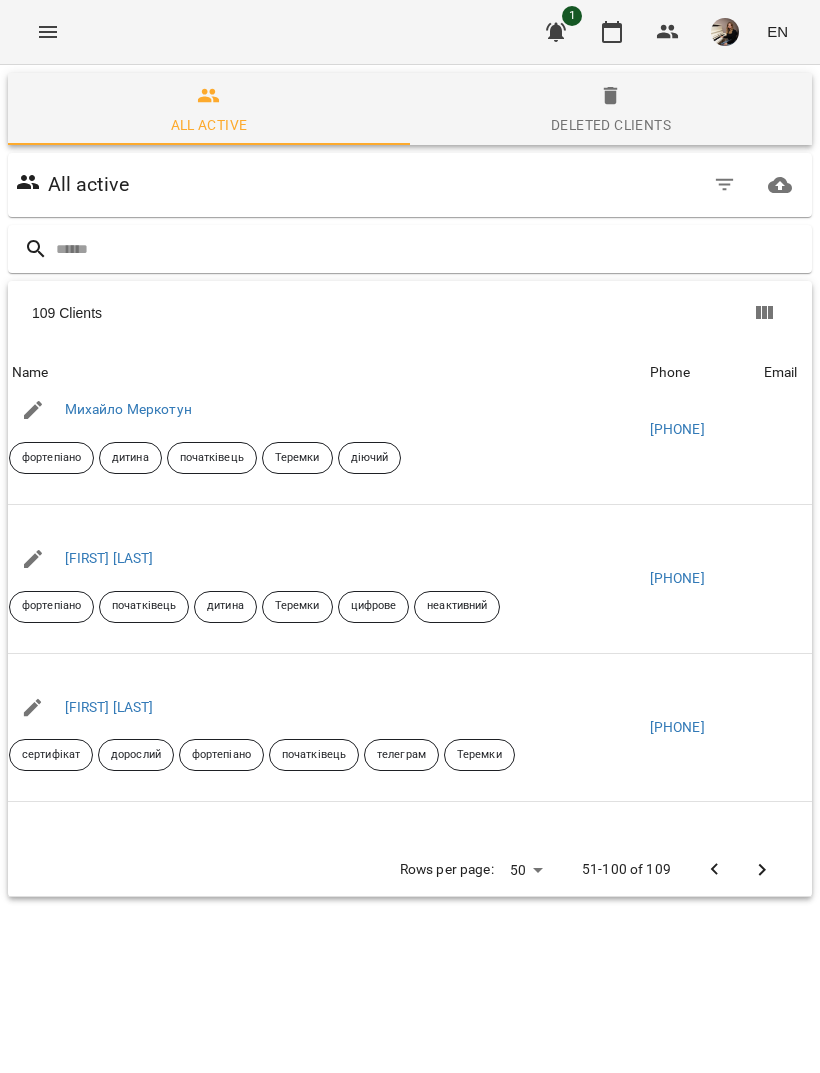 click 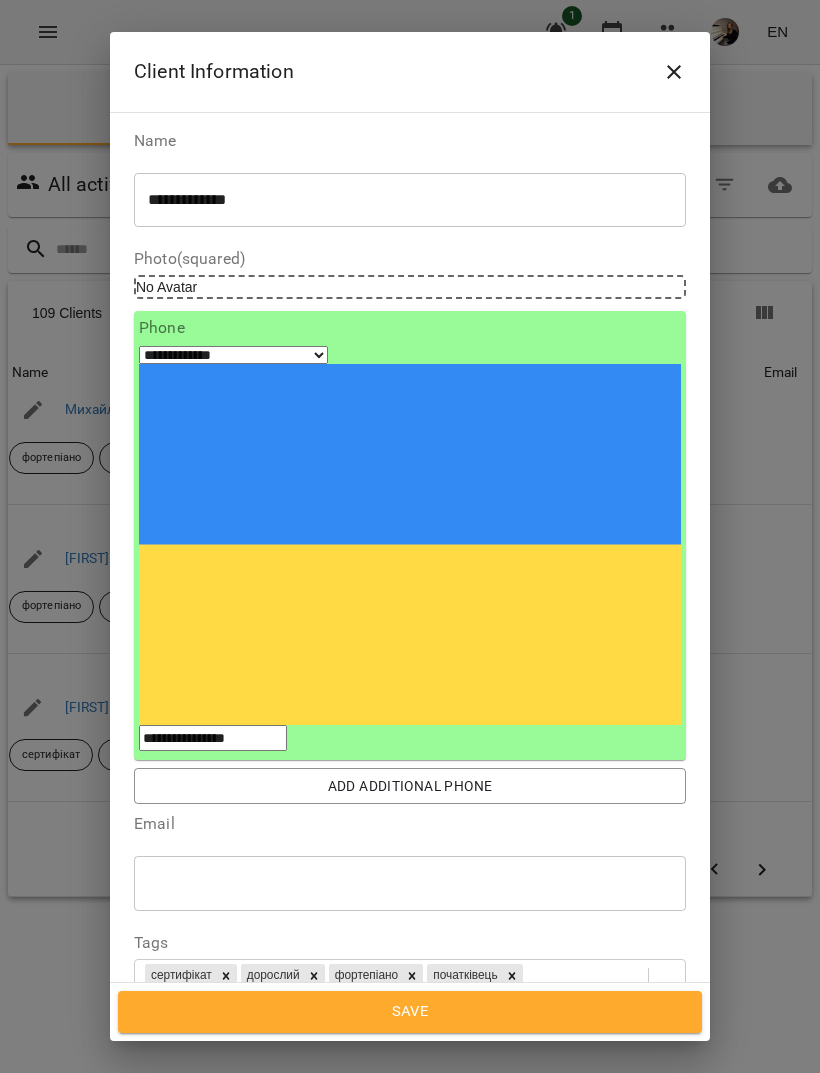 click on "**********" at bounding box center [410, 1157] 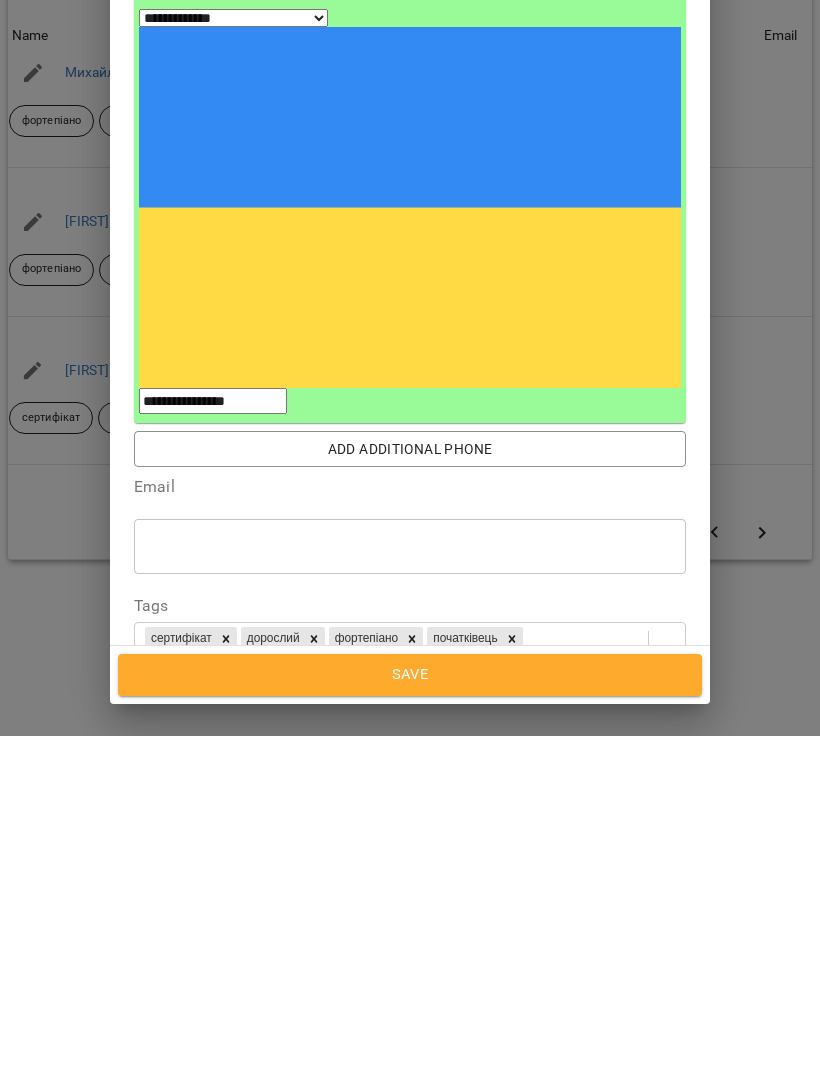 type on "**********" 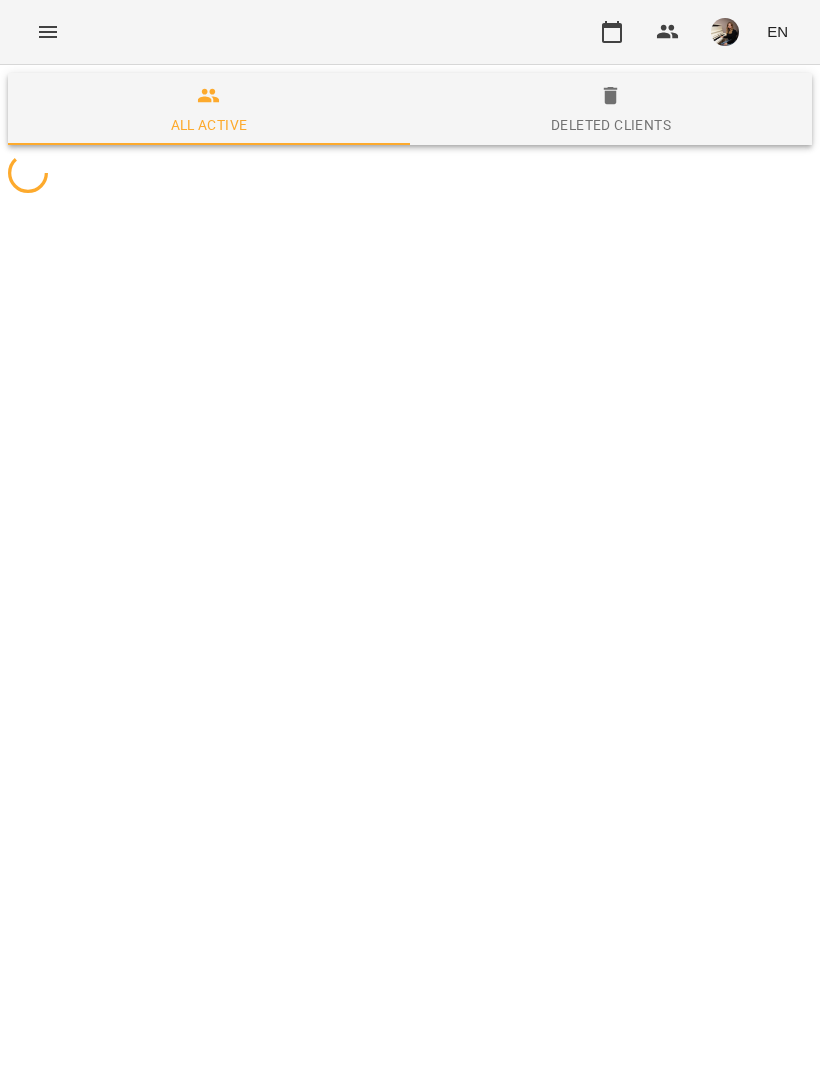 scroll, scrollTop: 0, scrollLeft: 0, axis: both 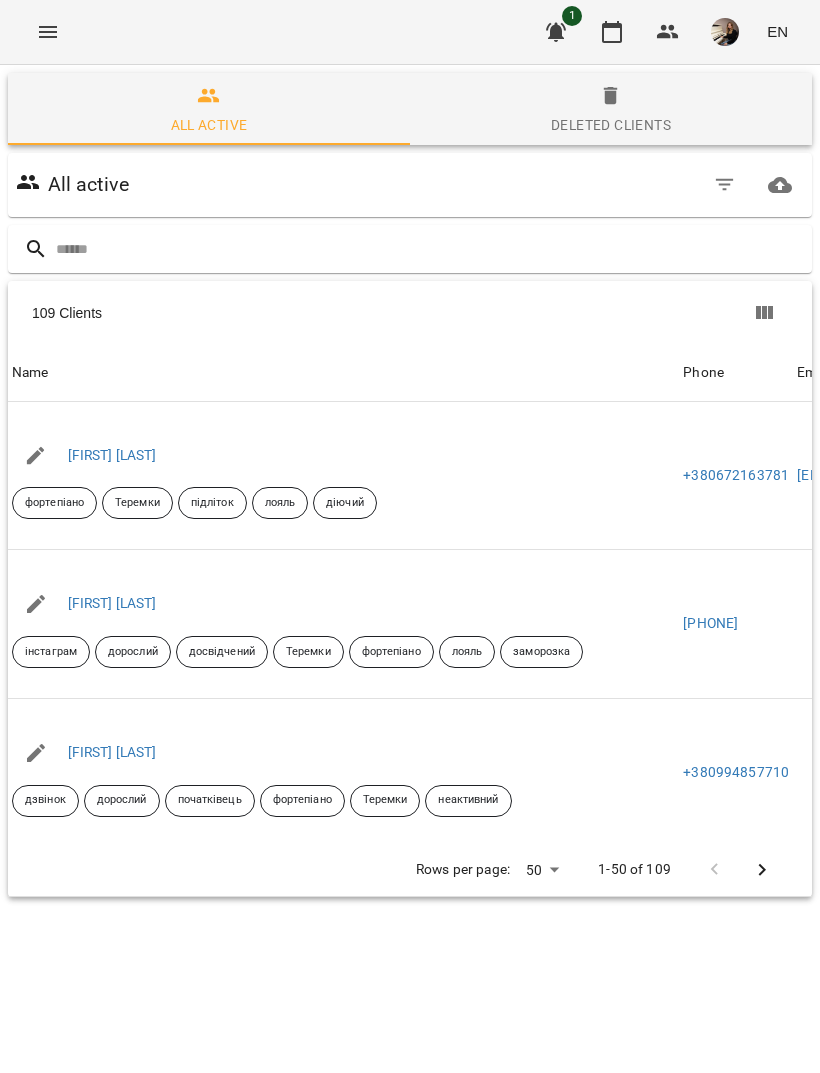 click 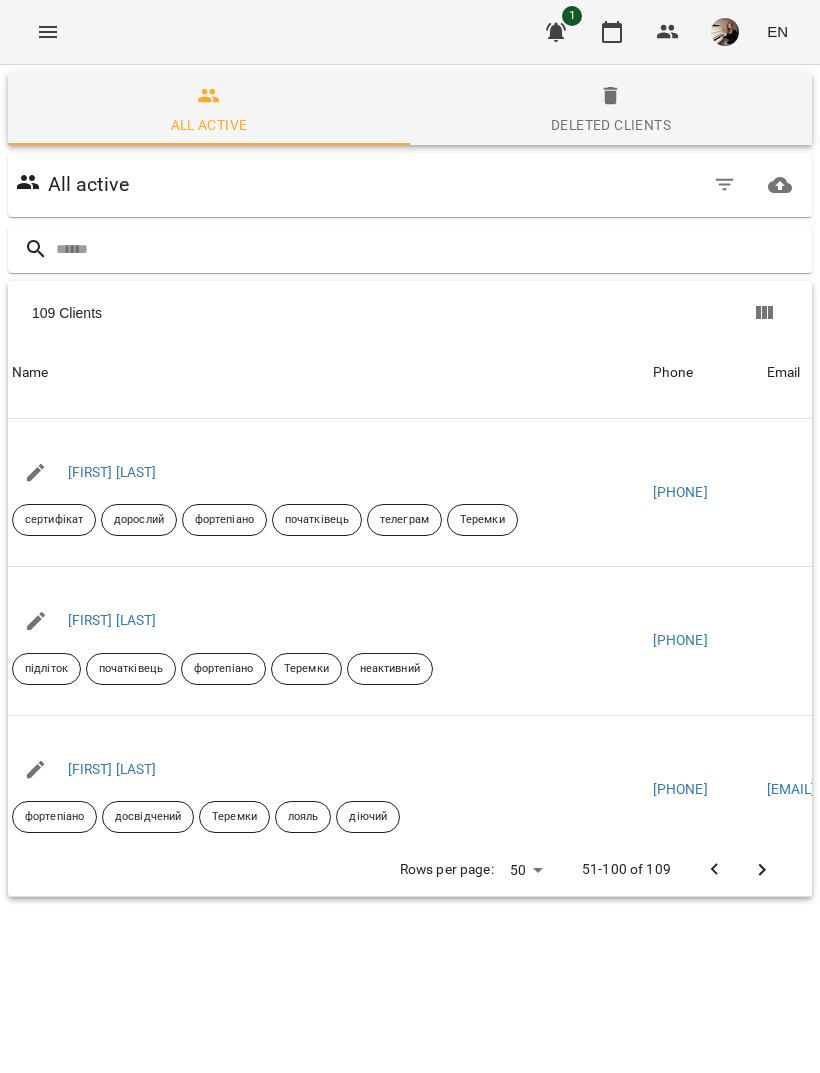 scroll, scrollTop: 874, scrollLeft: 0, axis: vertical 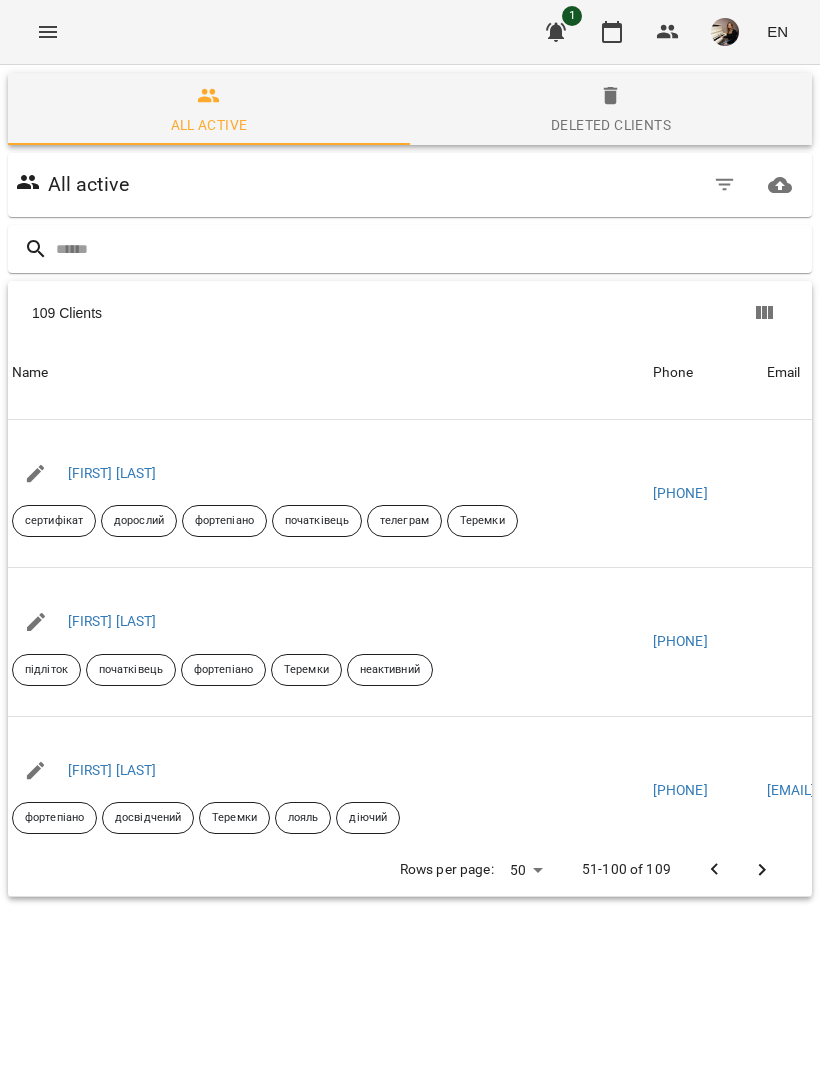 click 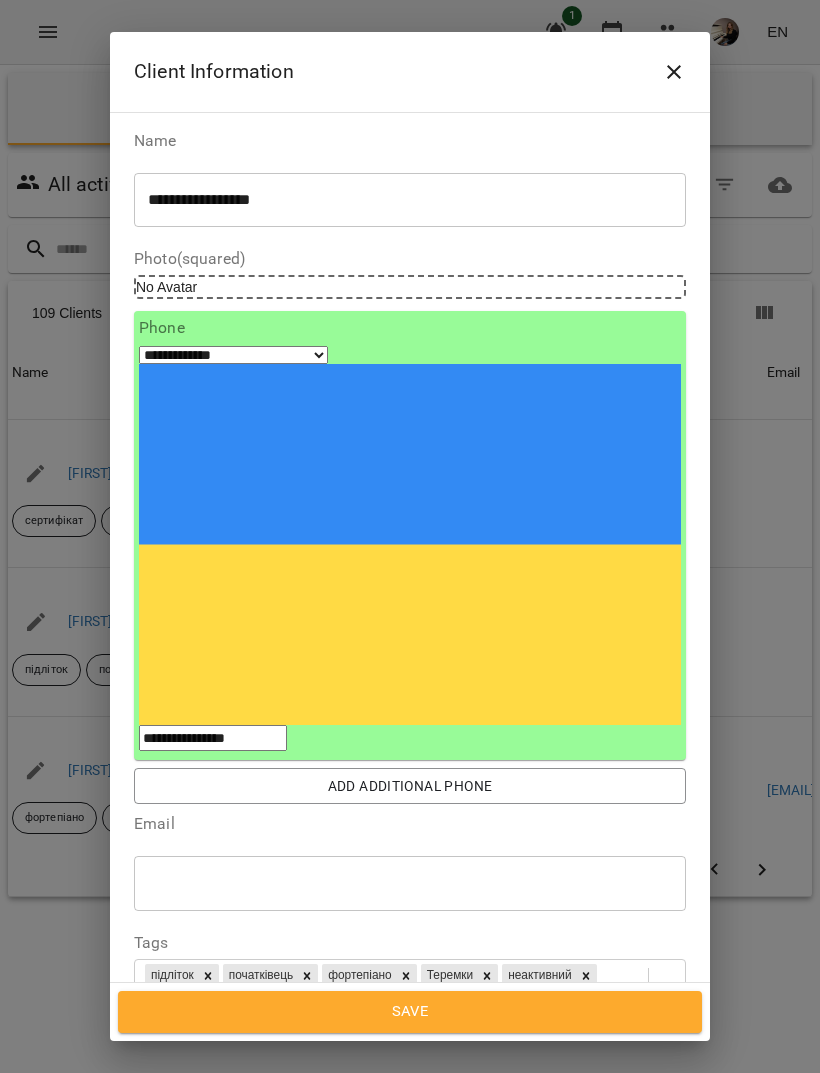 click 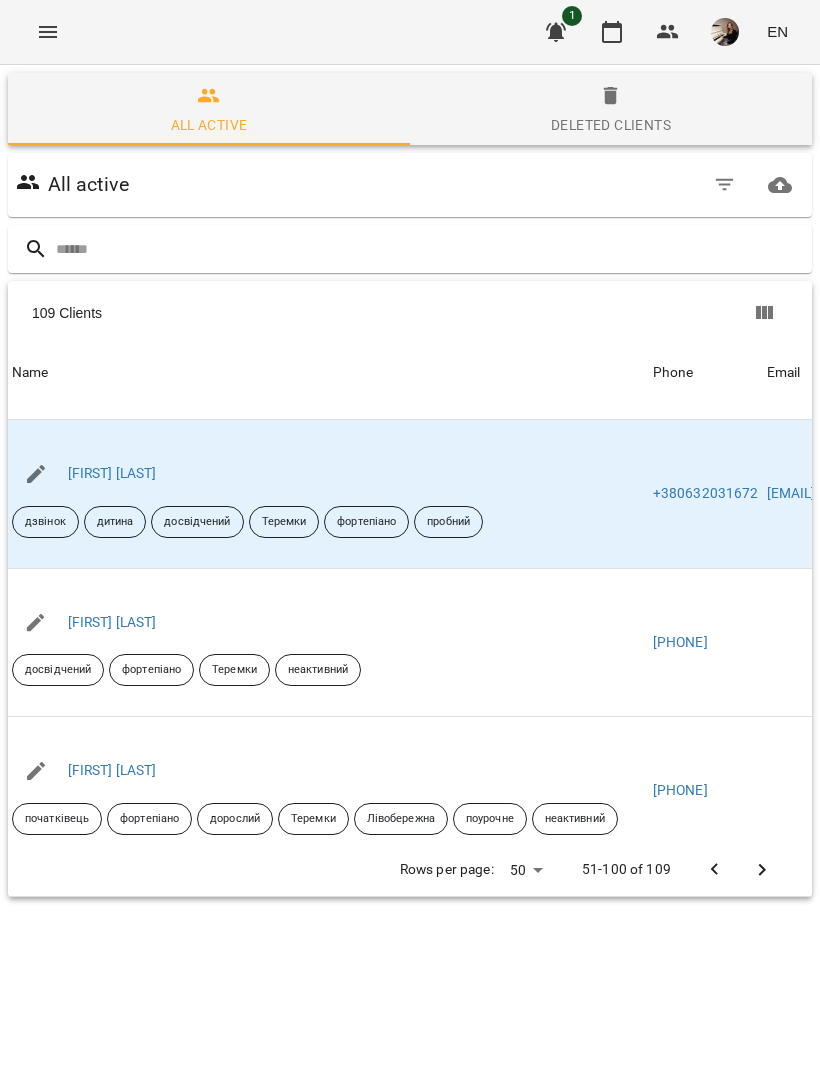 scroll, scrollTop: 1471, scrollLeft: 0, axis: vertical 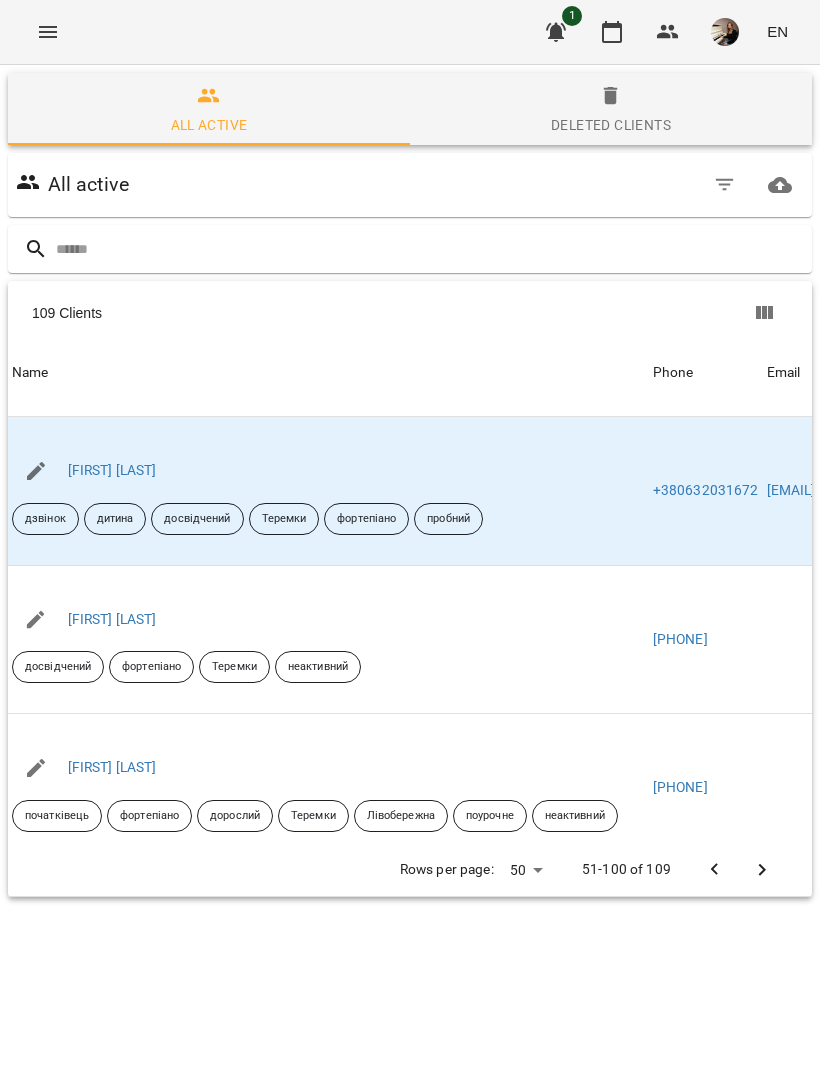 click at bounding box center [36, 620] 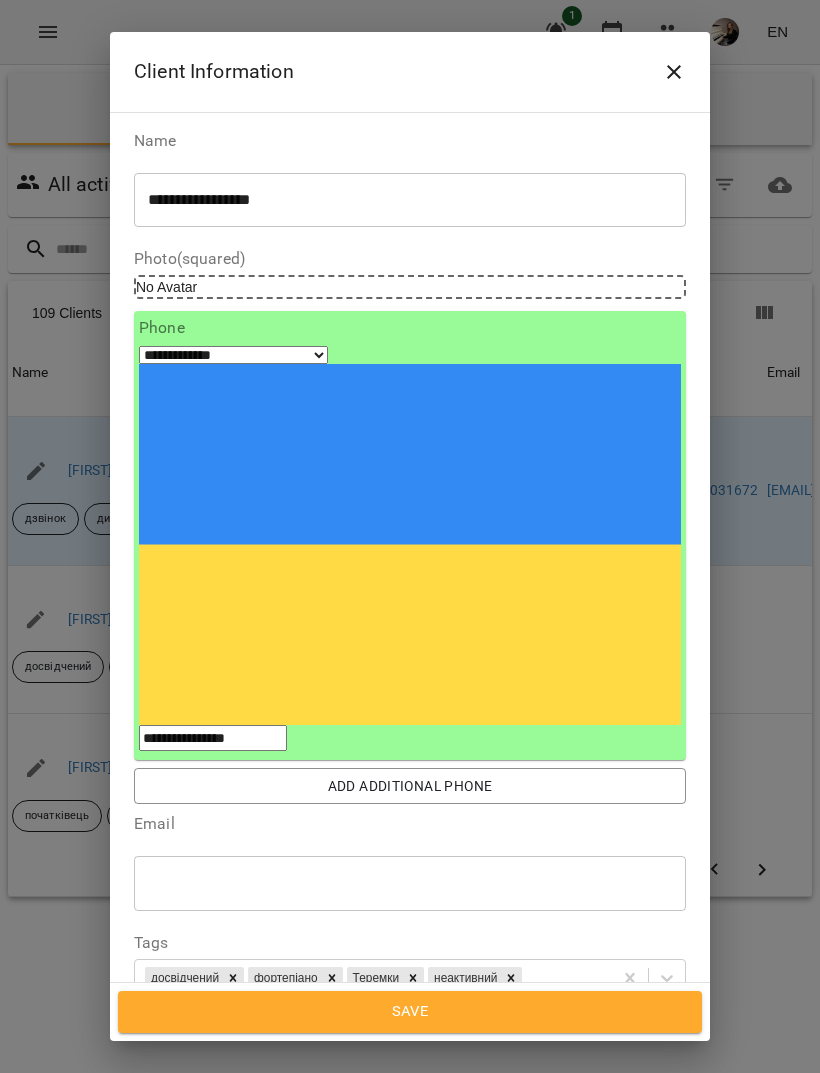 click 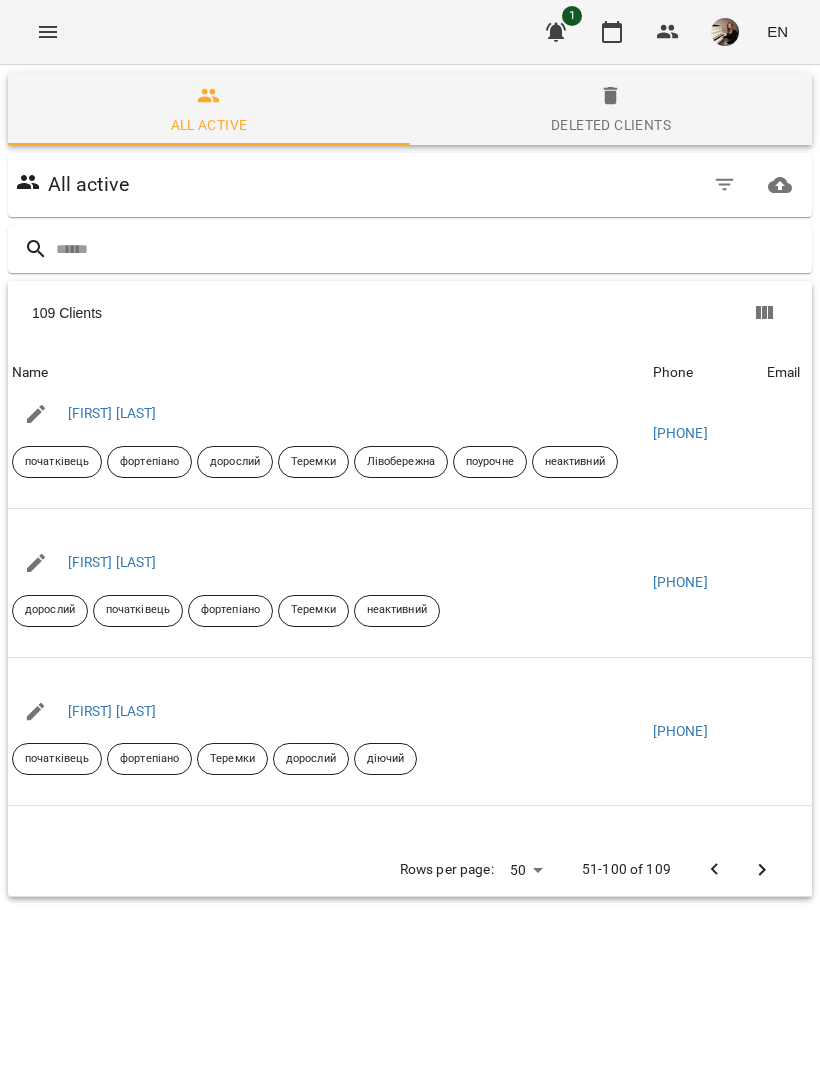 scroll, scrollTop: 1825, scrollLeft: 0, axis: vertical 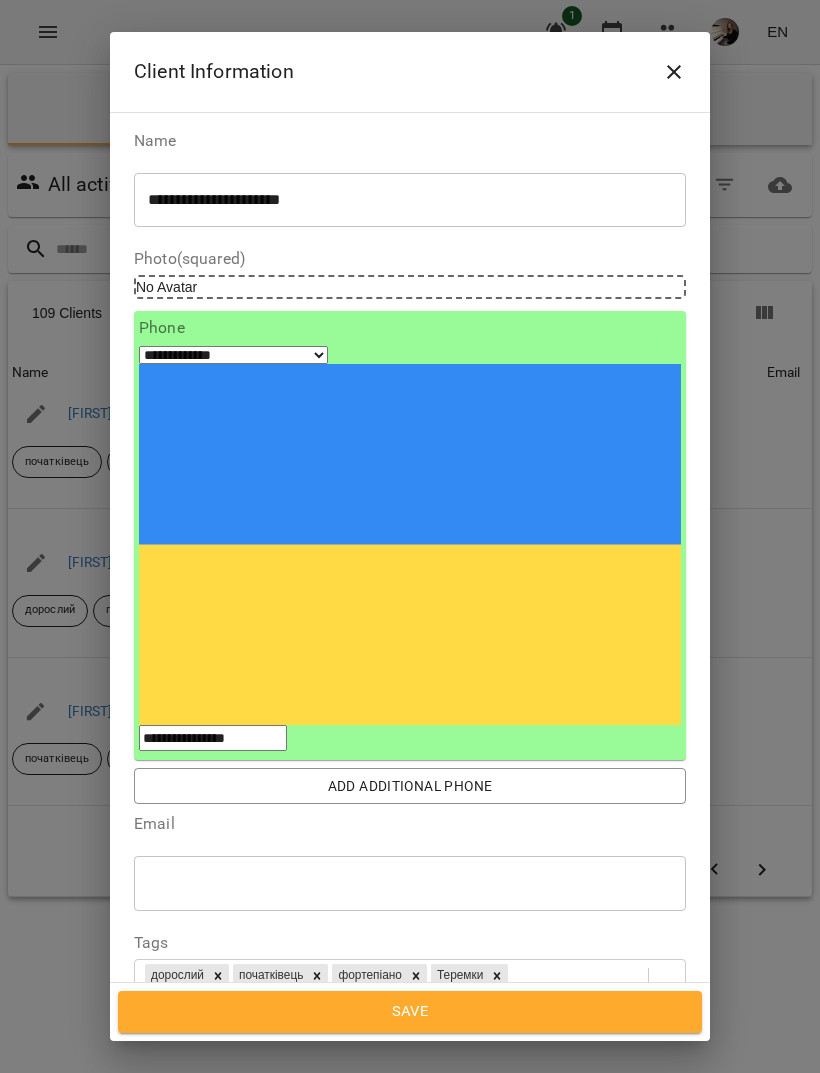 click 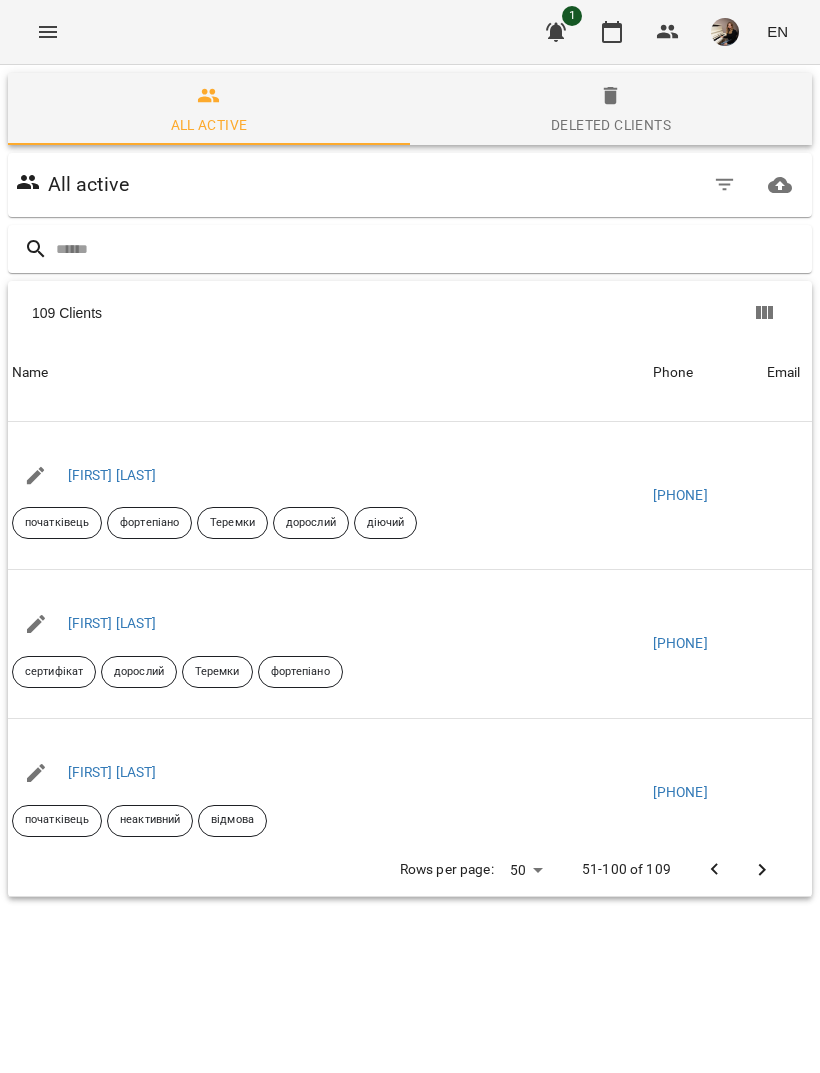 scroll, scrollTop: 2062, scrollLeft: 0, axis: vertical 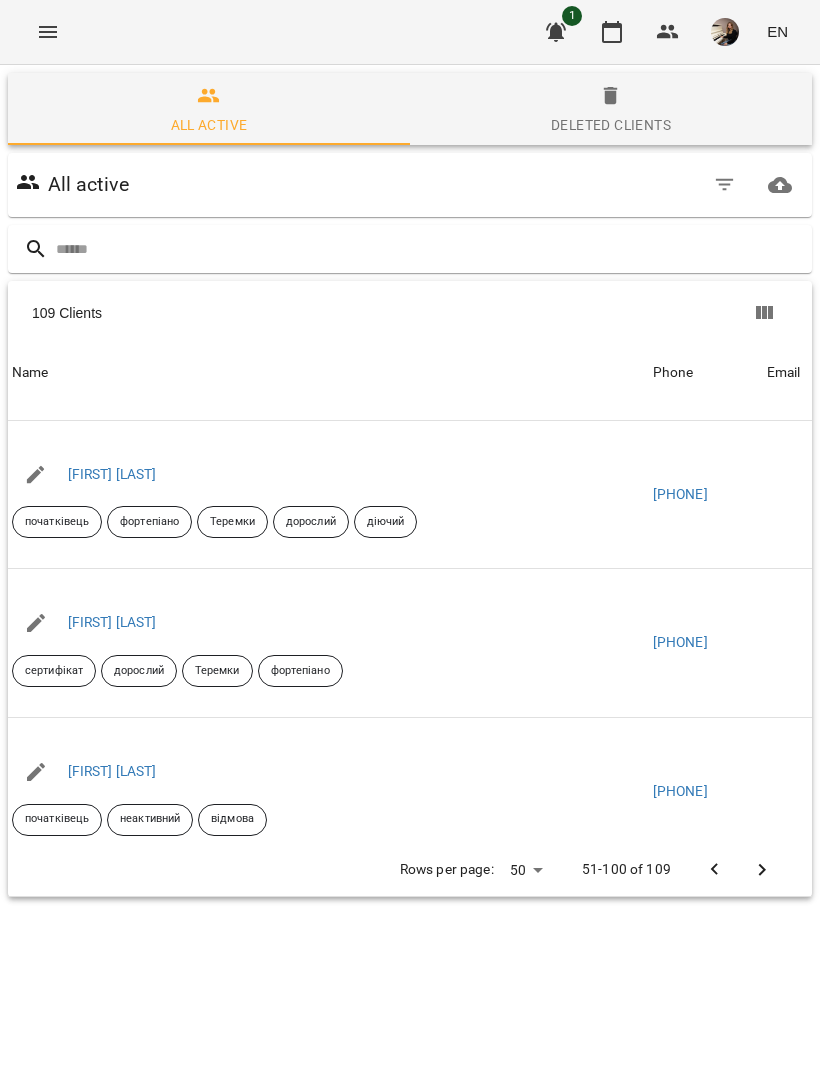 click 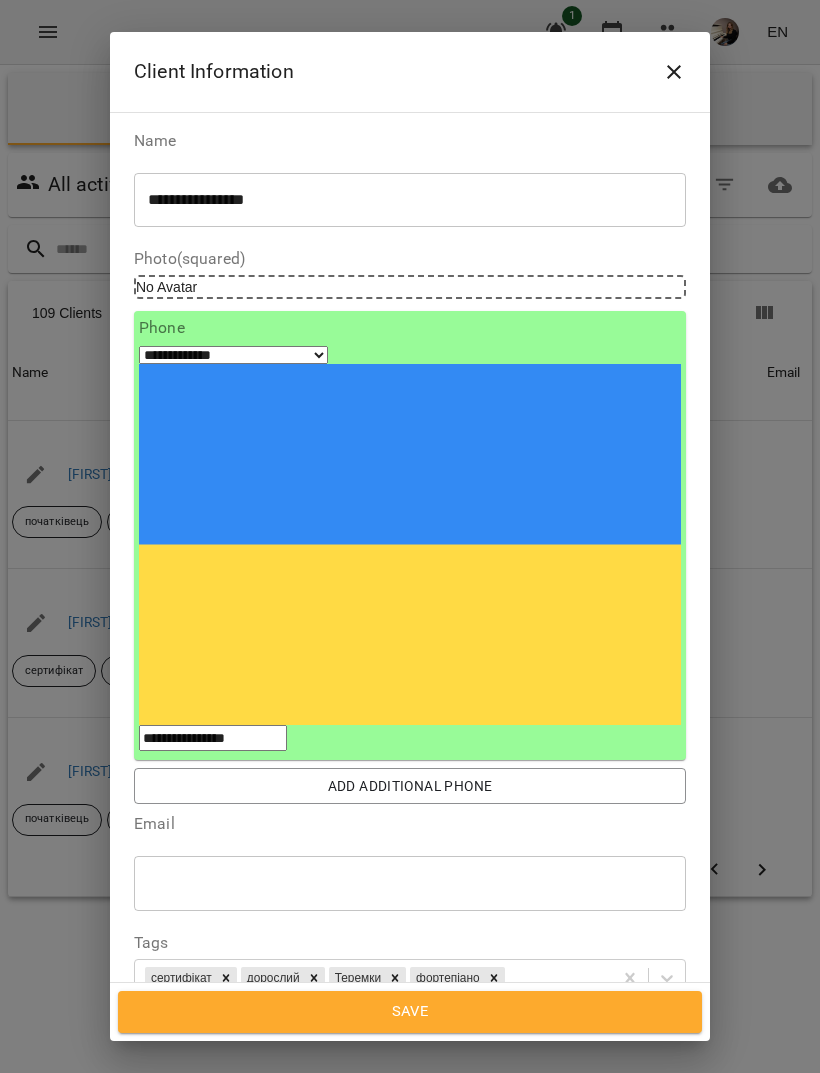 click 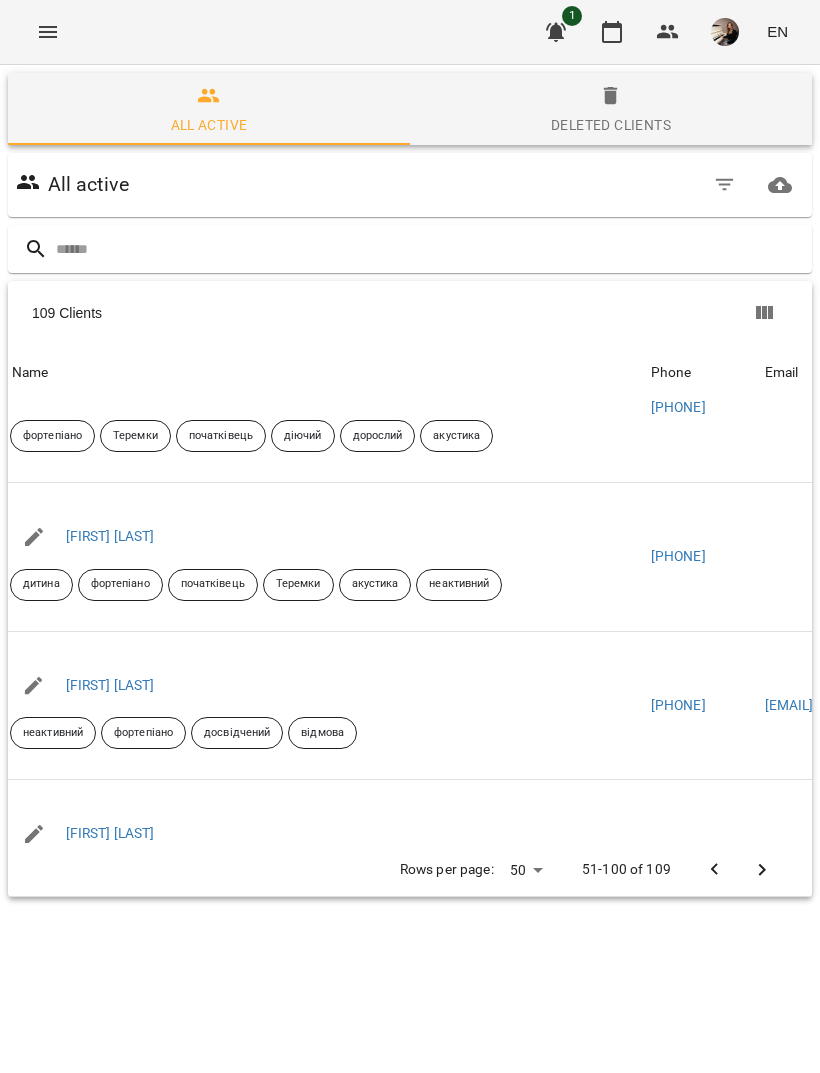 scroll, scrollTop: 2757, scrollLeft: 2, axis: both 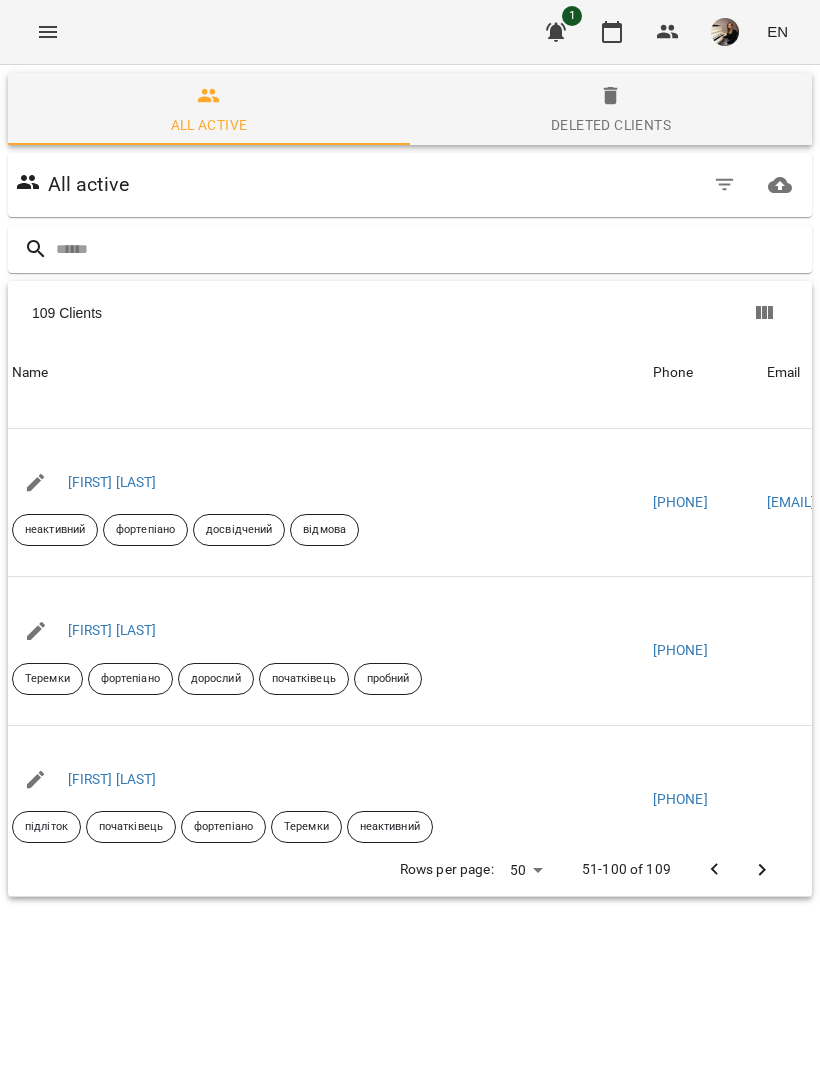 click 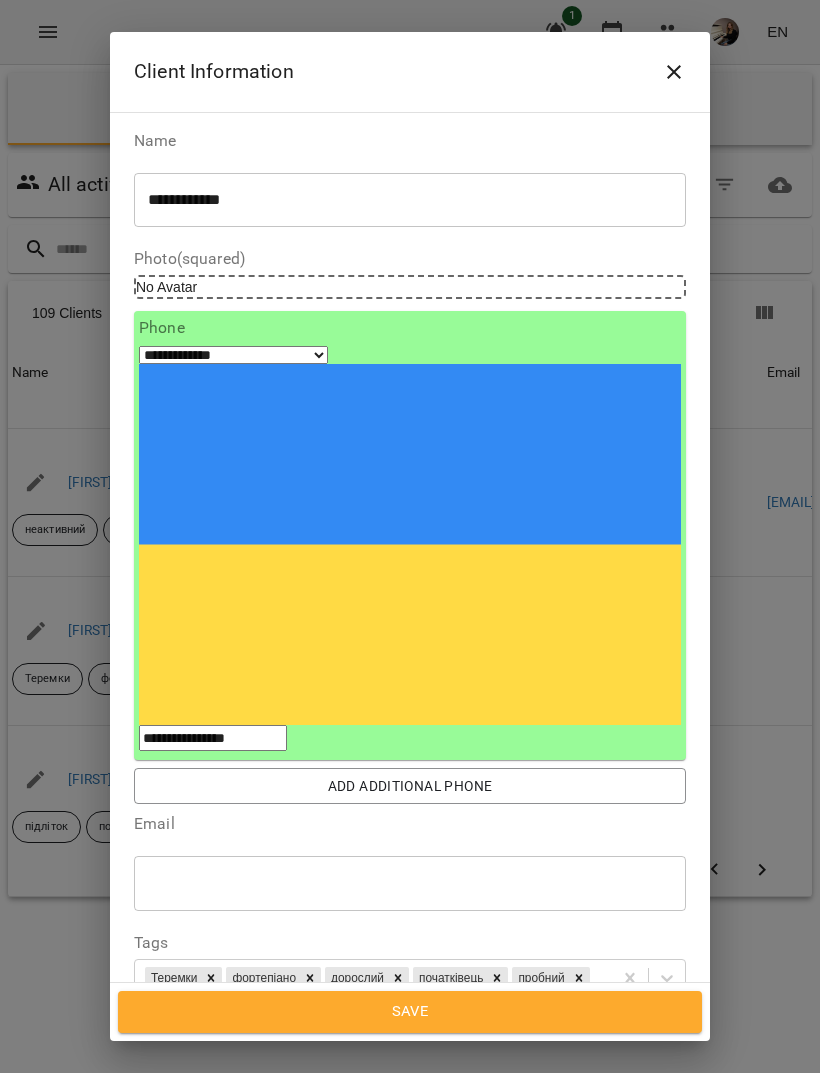 click 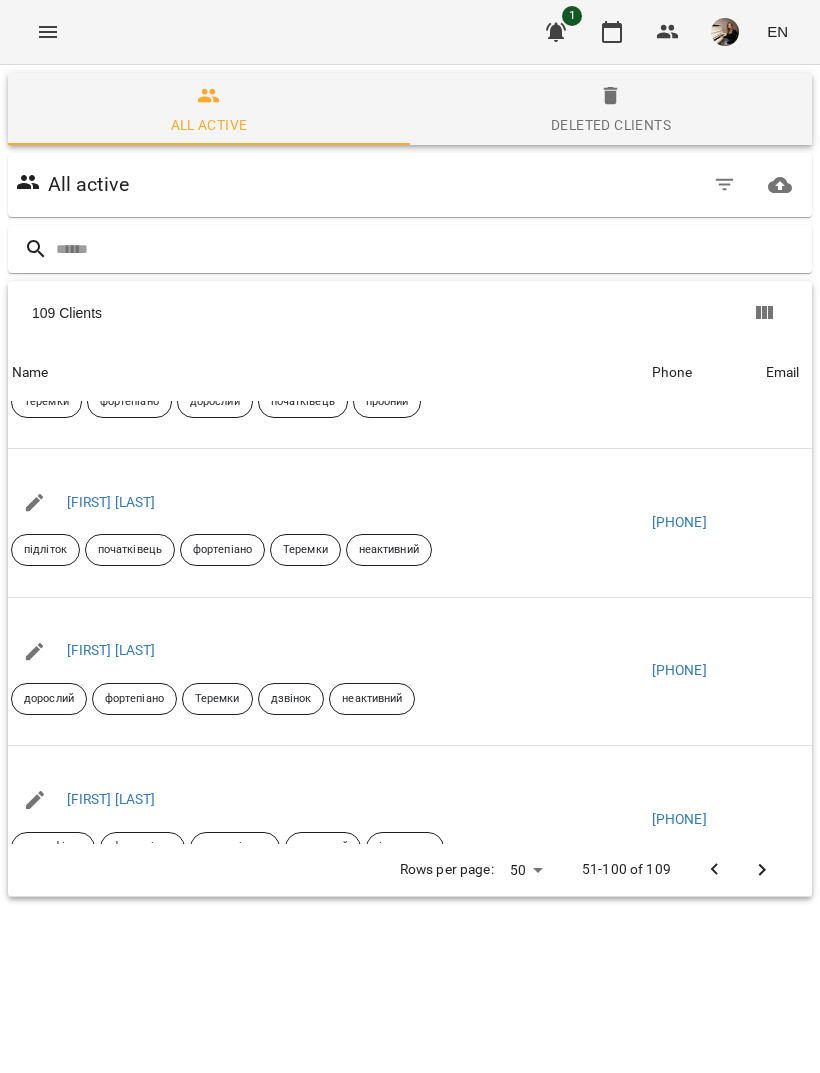 click 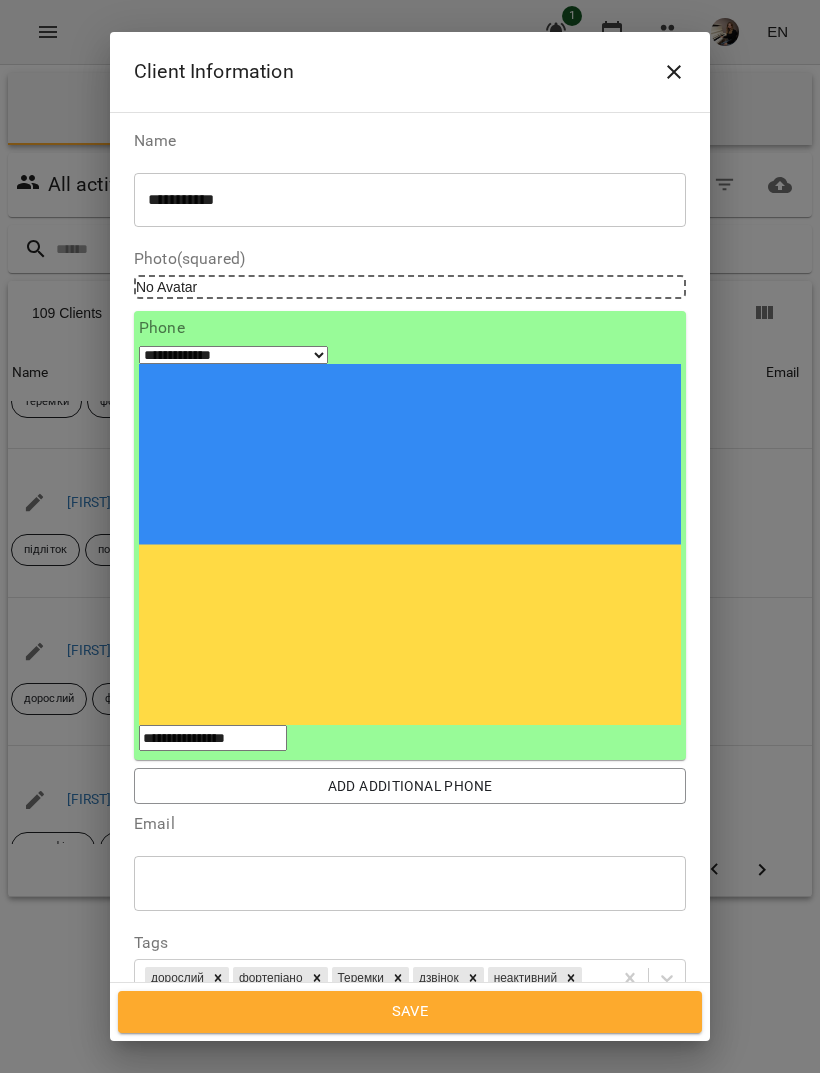 click 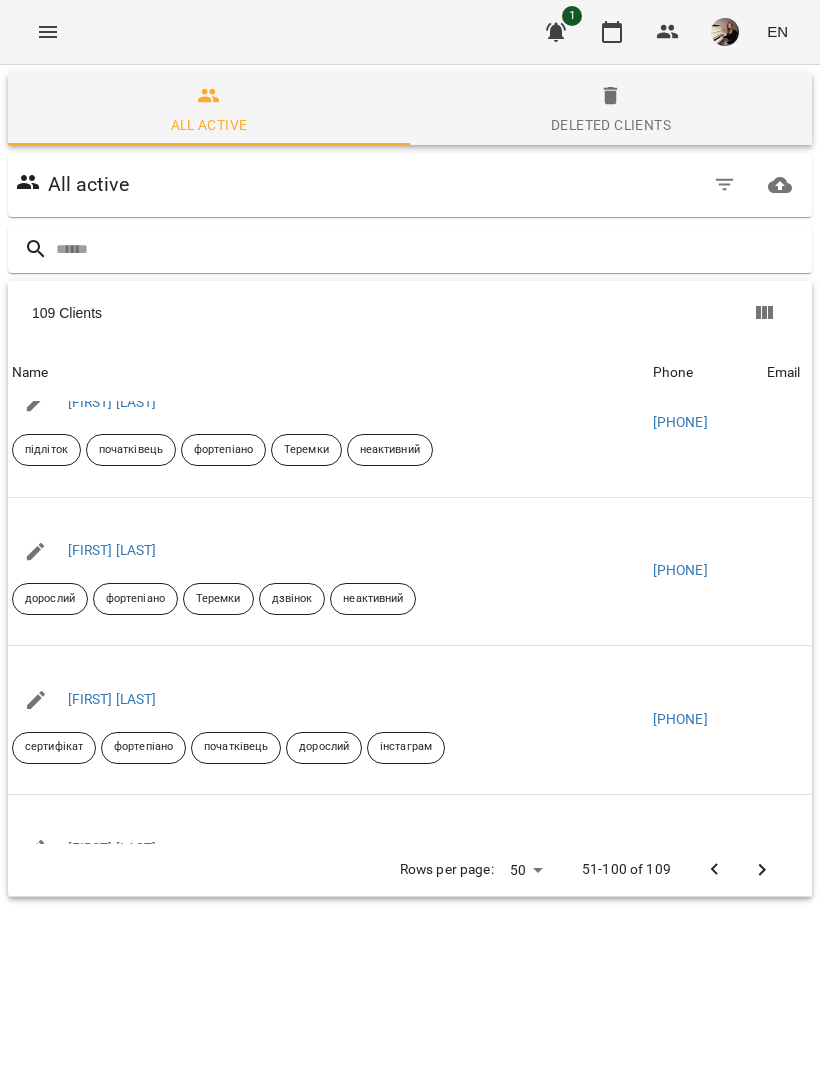 click 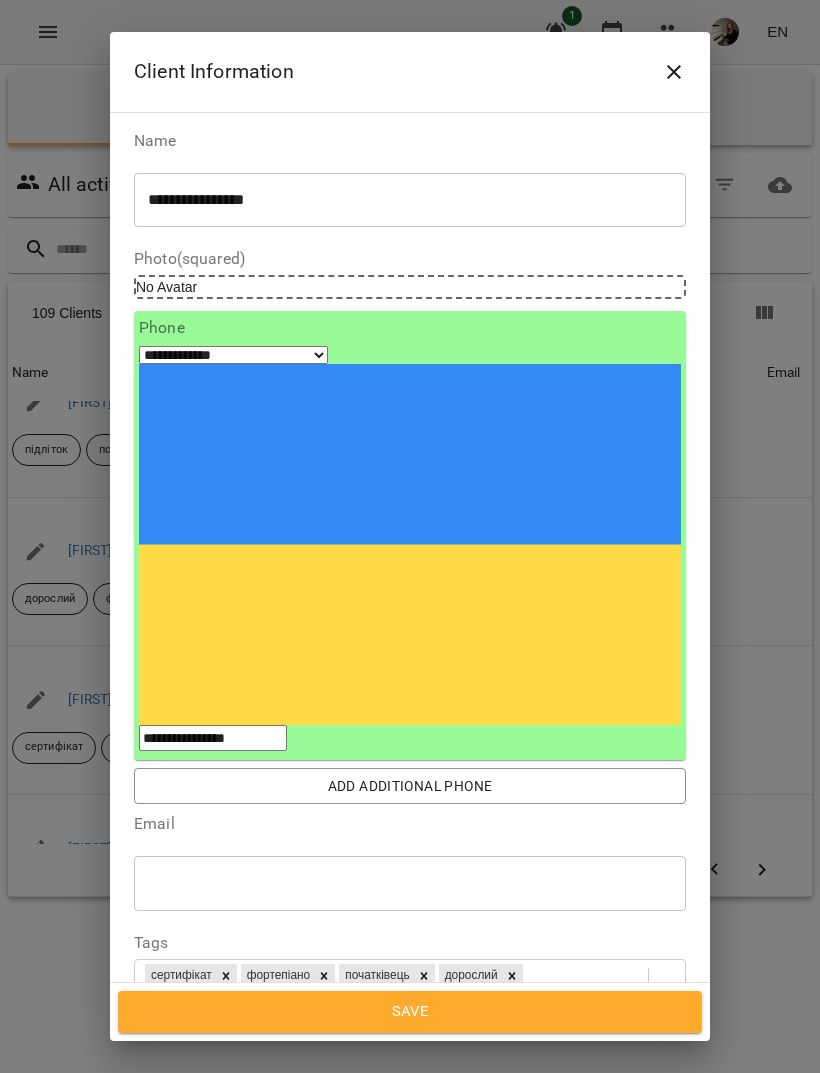 click 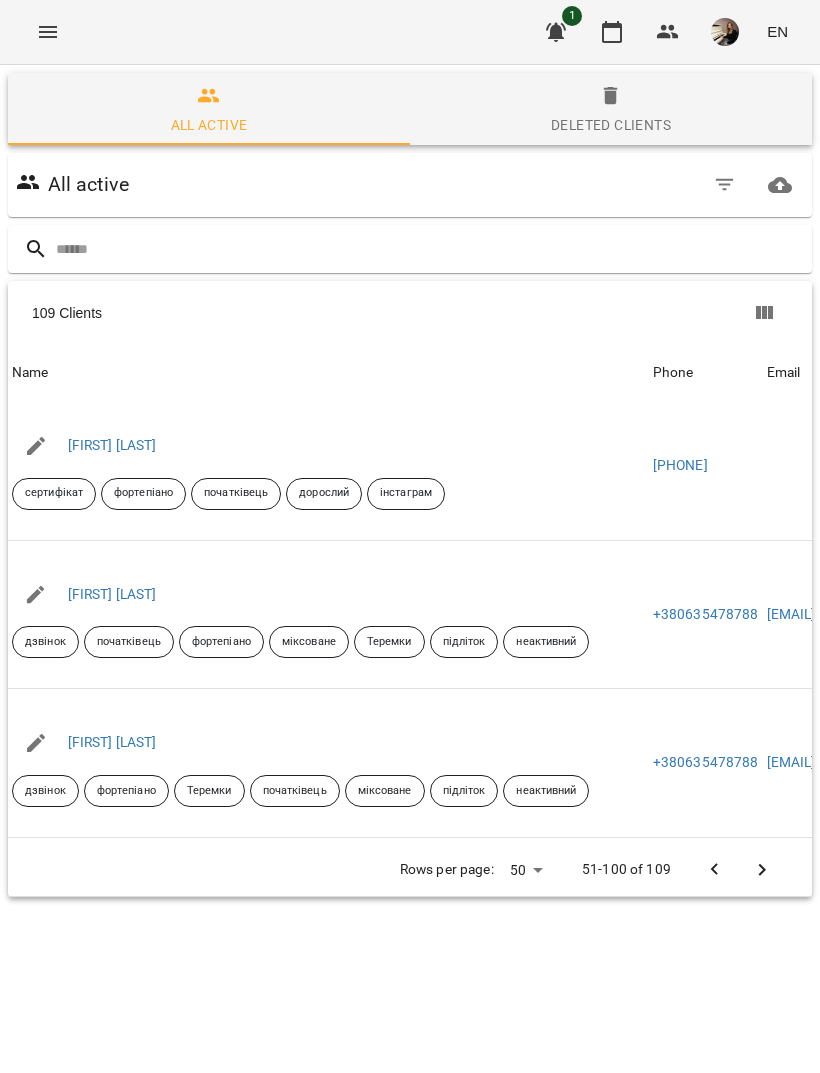 click 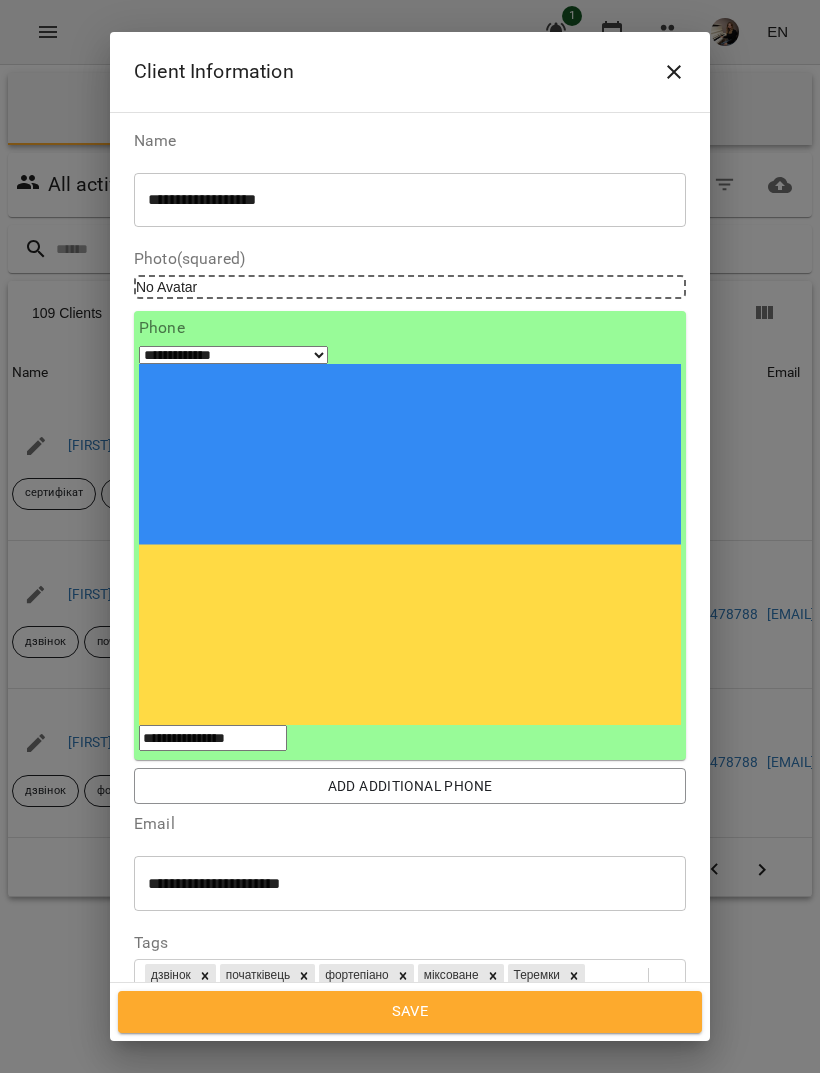 click 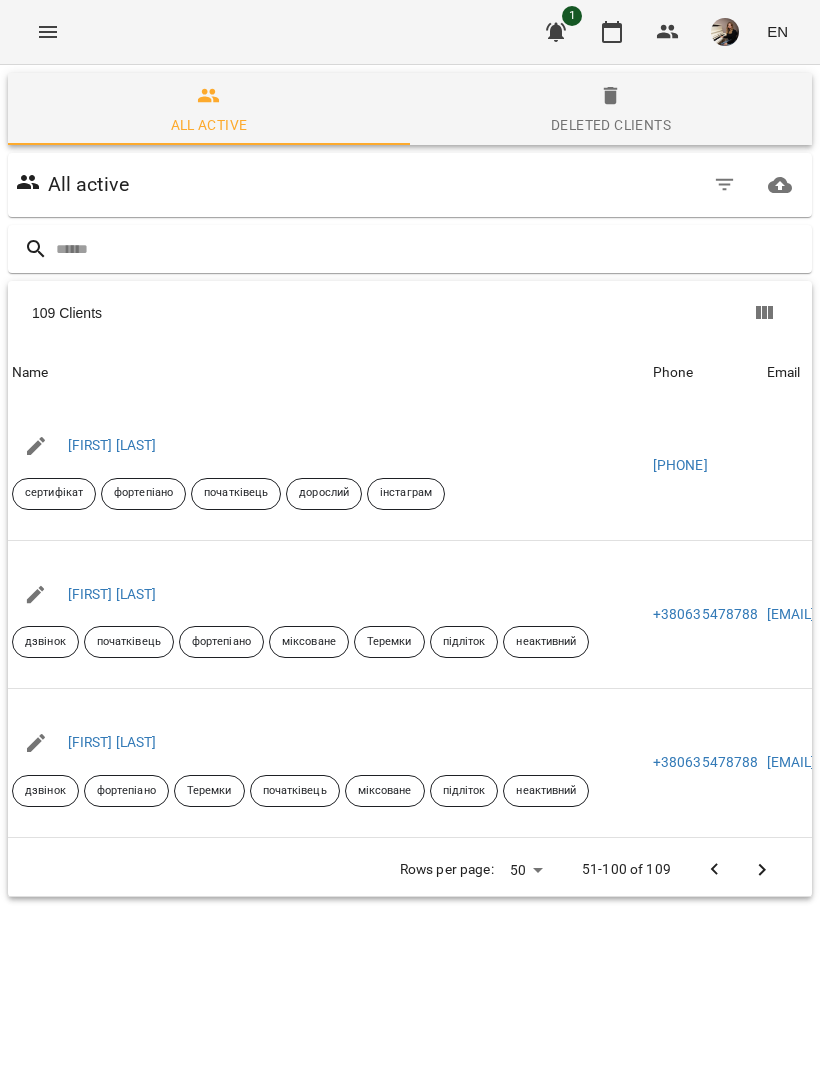 click 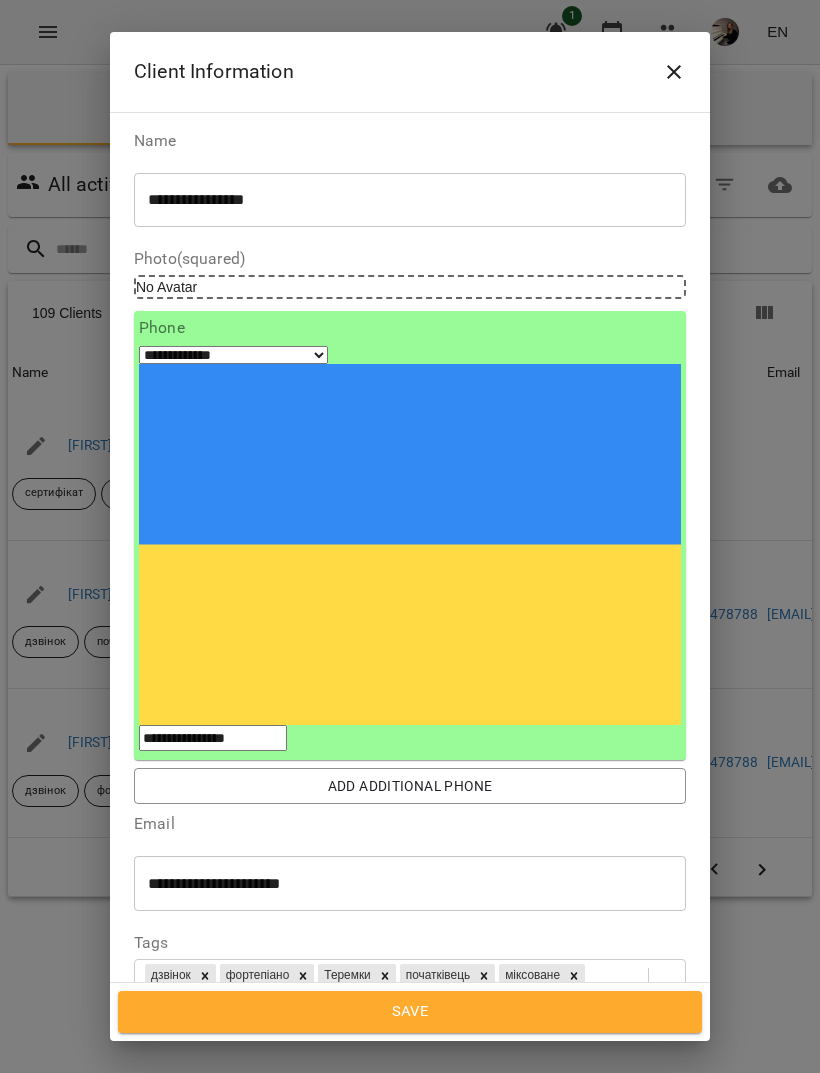click 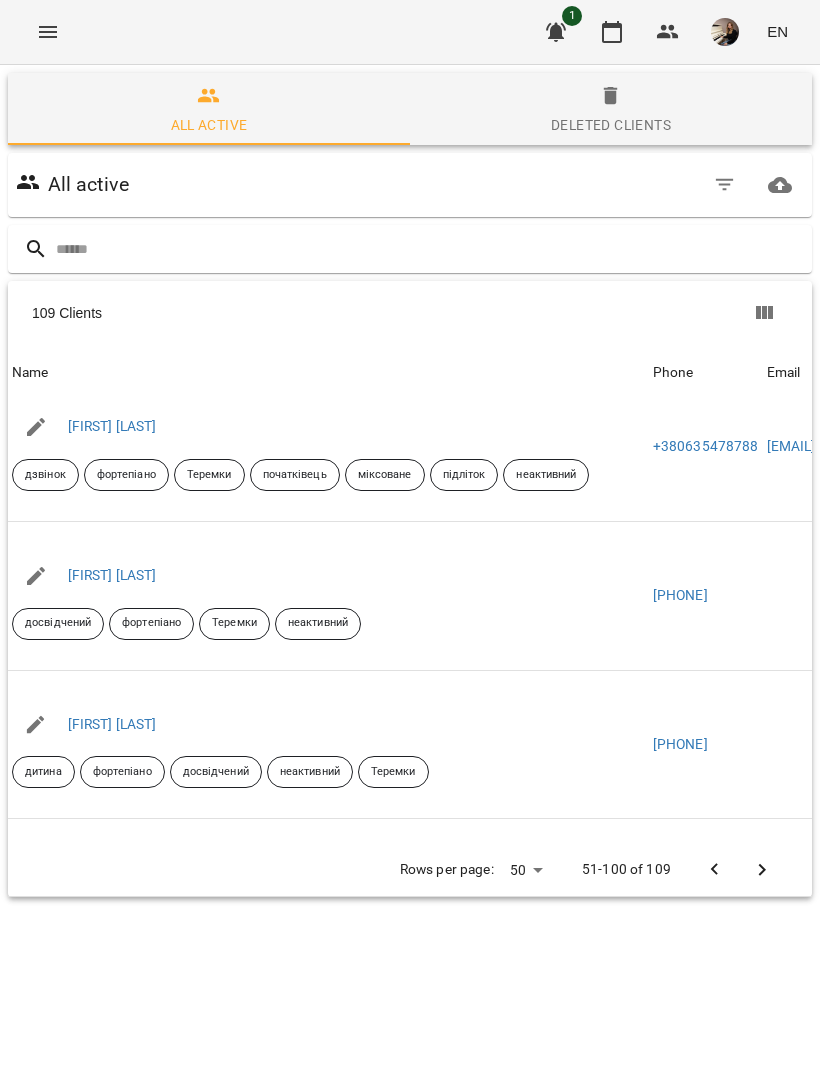 scroll, scrollTop: 3891, scrollLeft: 0, axis: vertical 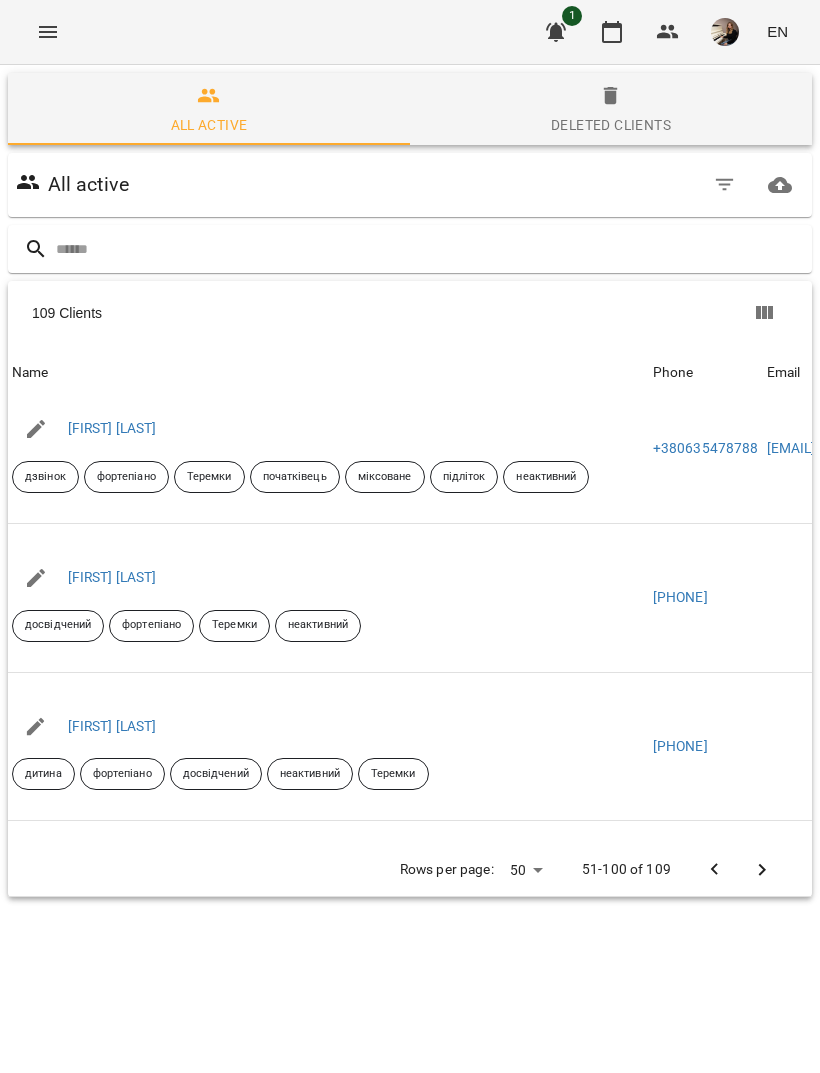 click 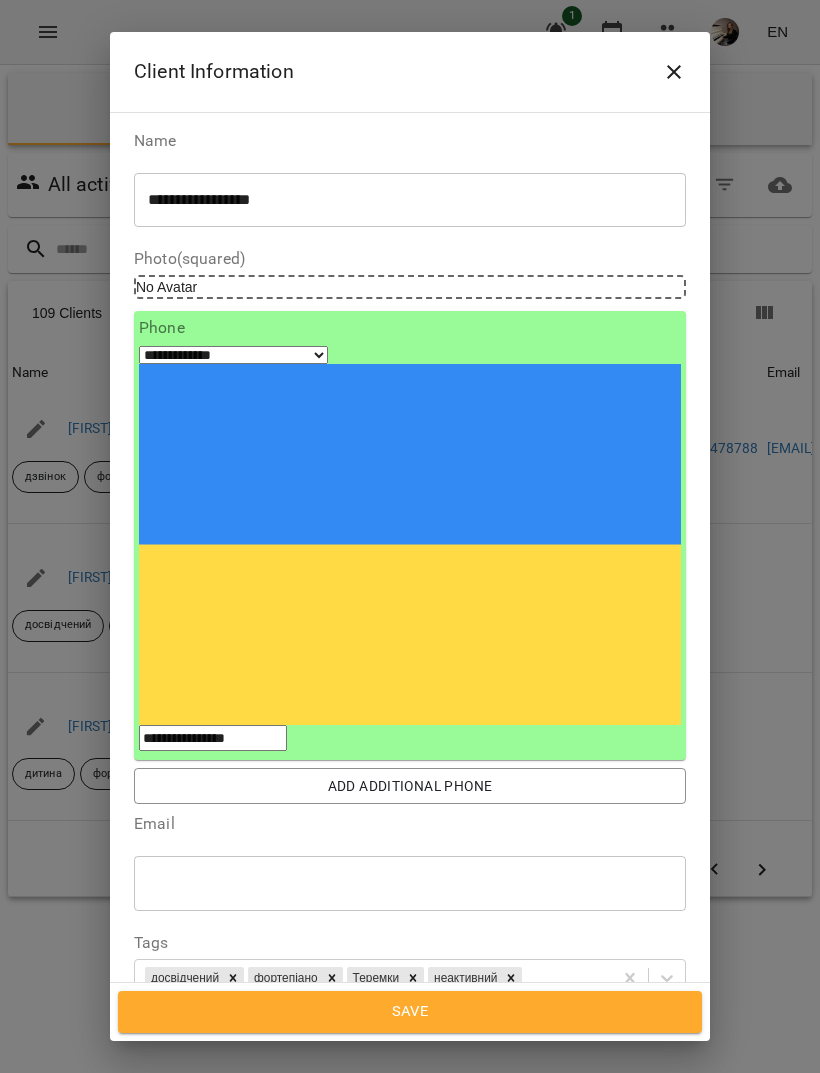 click 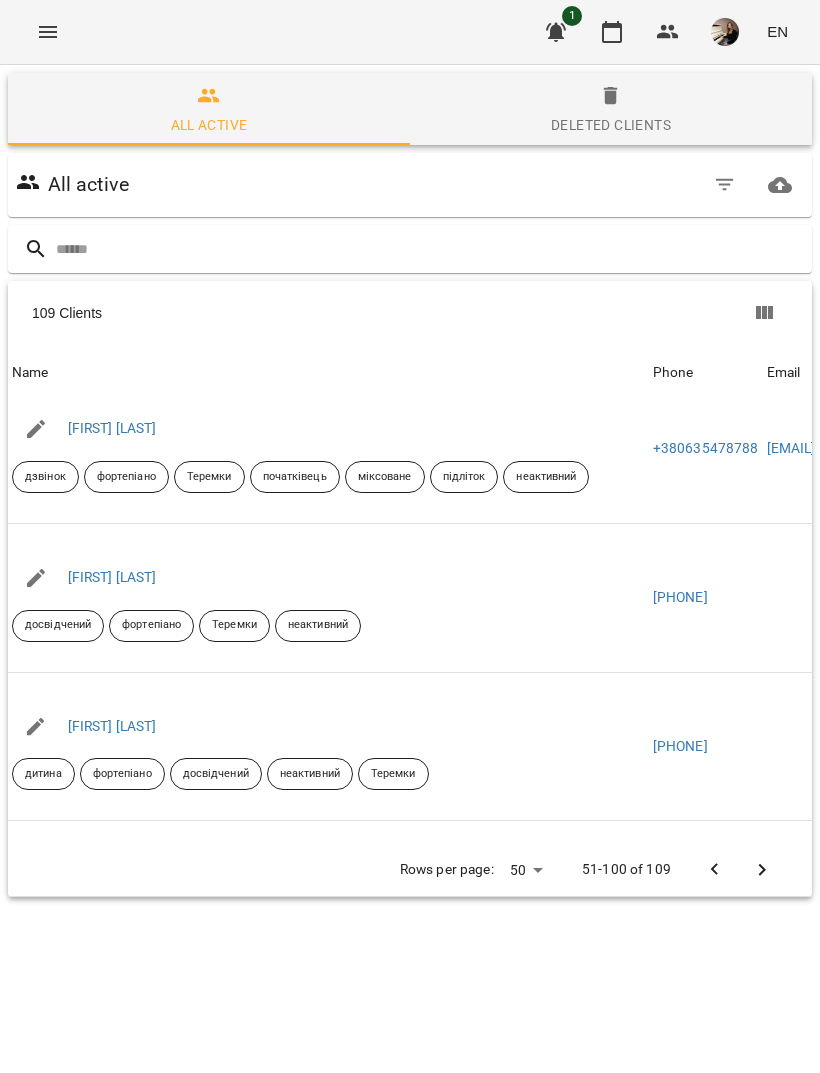 click on "All active Deleted clients" at bounding box center (410, 109) 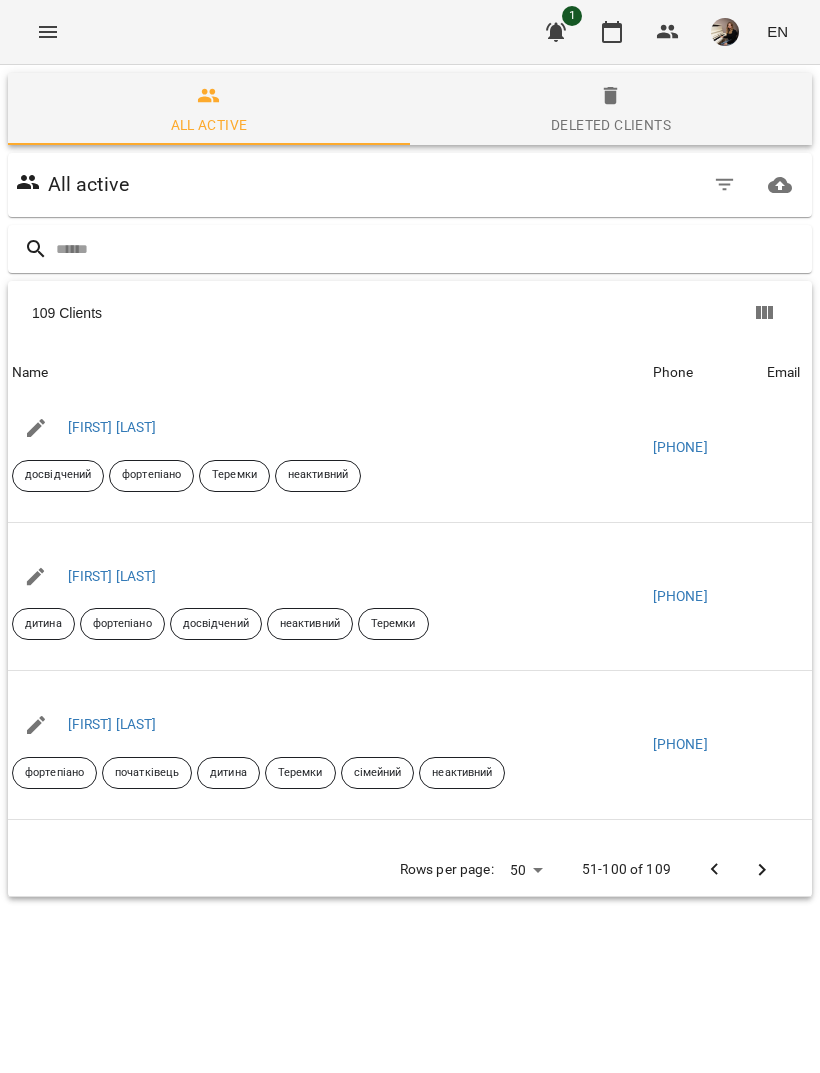 scroll, scrollTop: 4037, scrollLeft: 0, axis: vertical 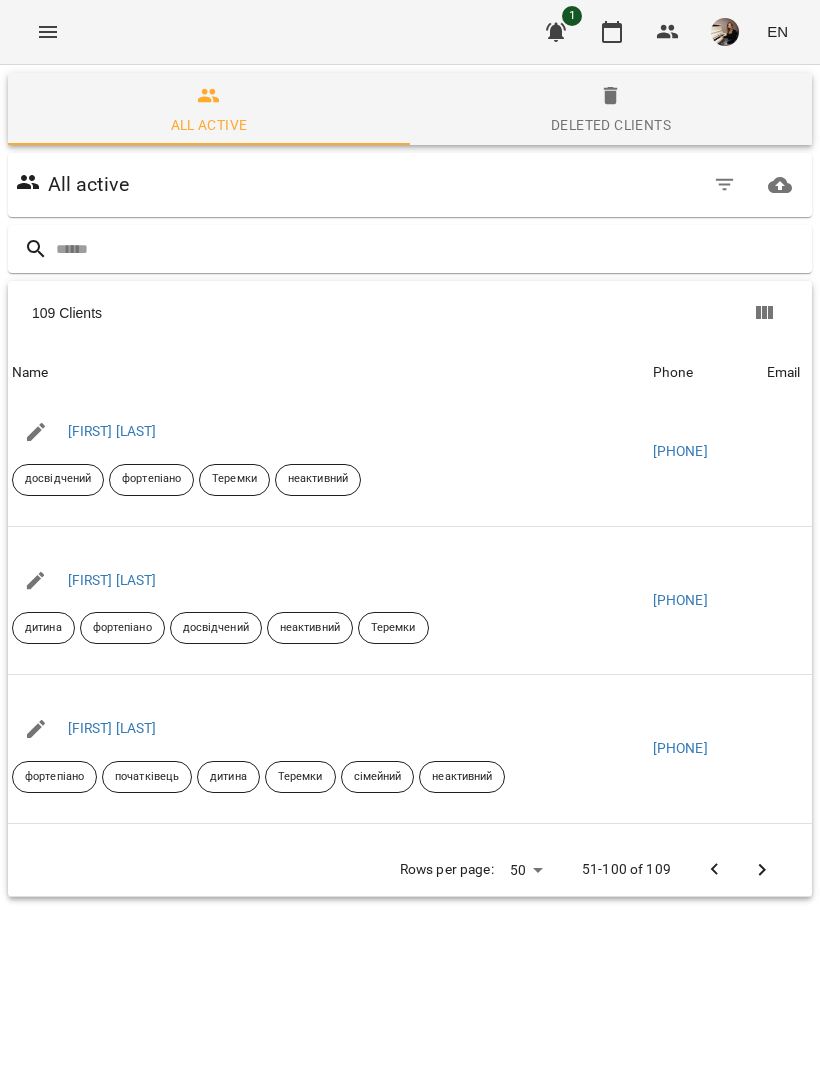 click 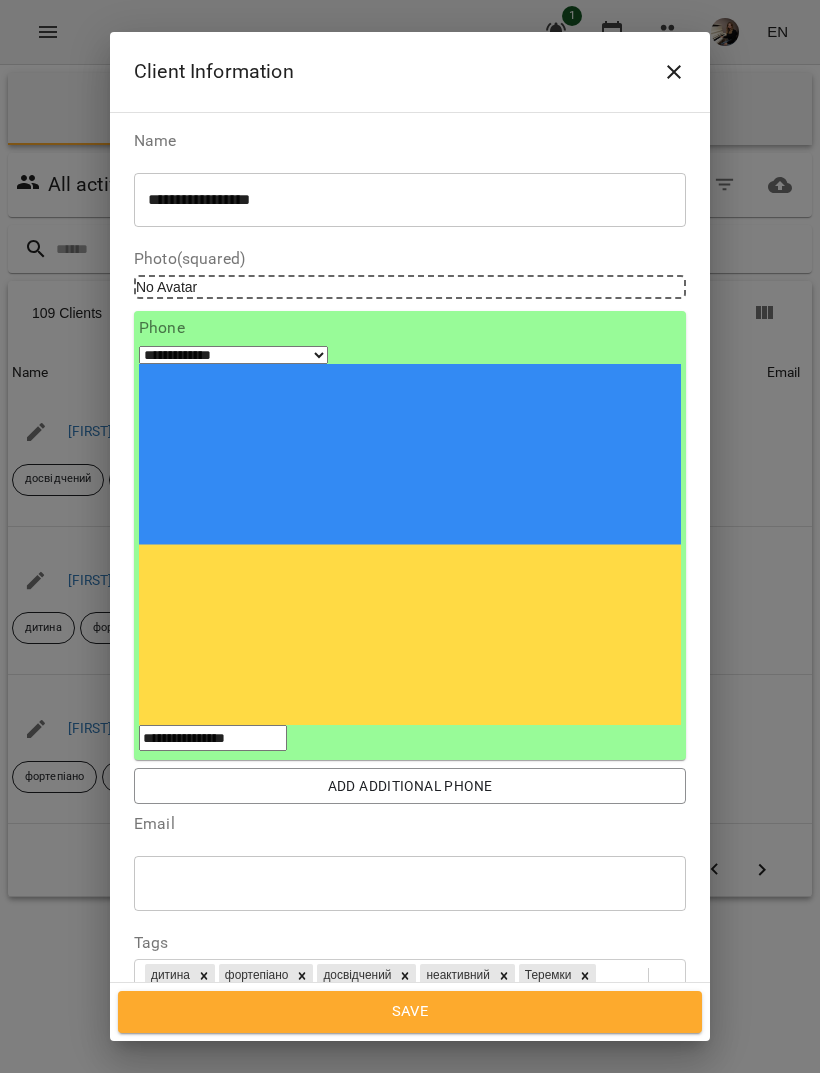 click 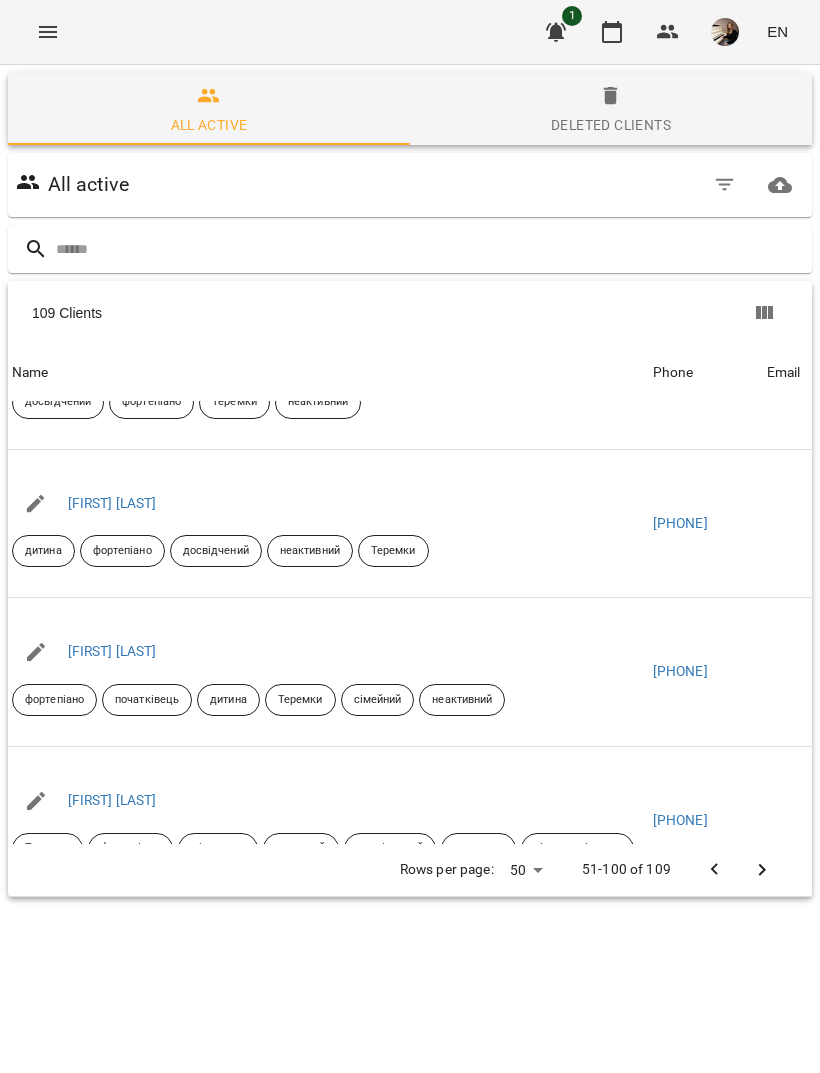 scroll, scrollTop: 4115, scrollLeft: 0, axis: vertical 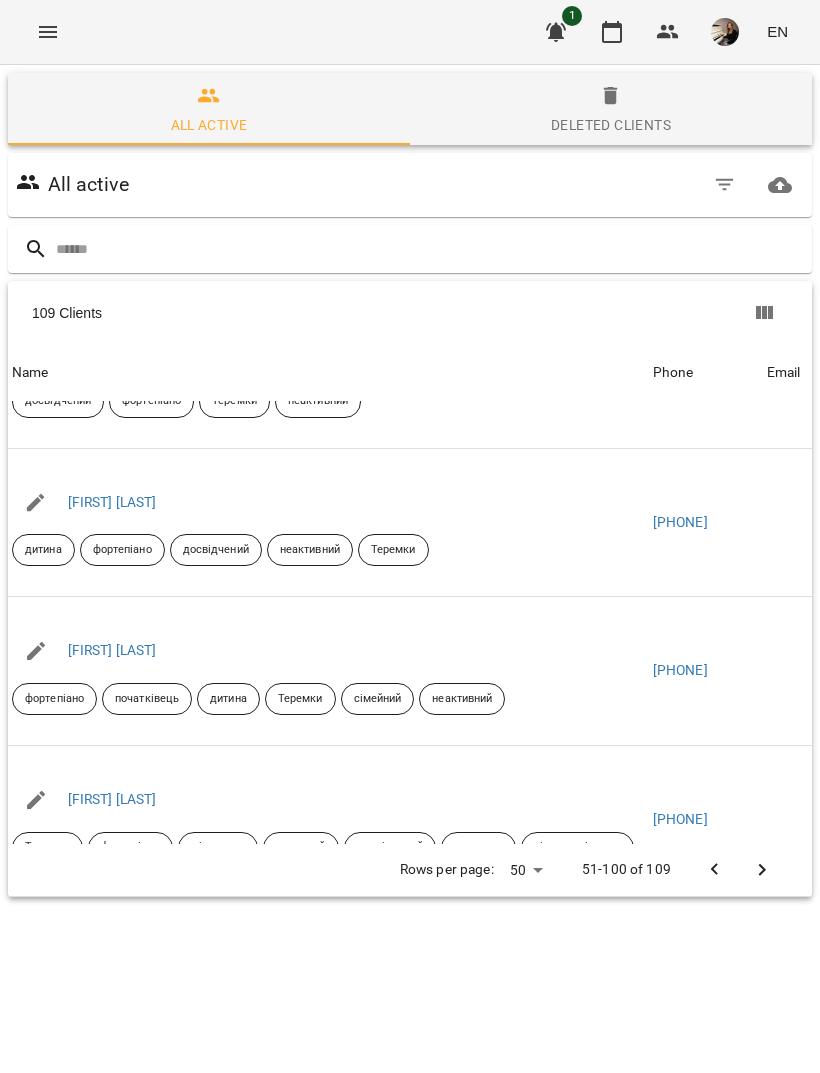 click 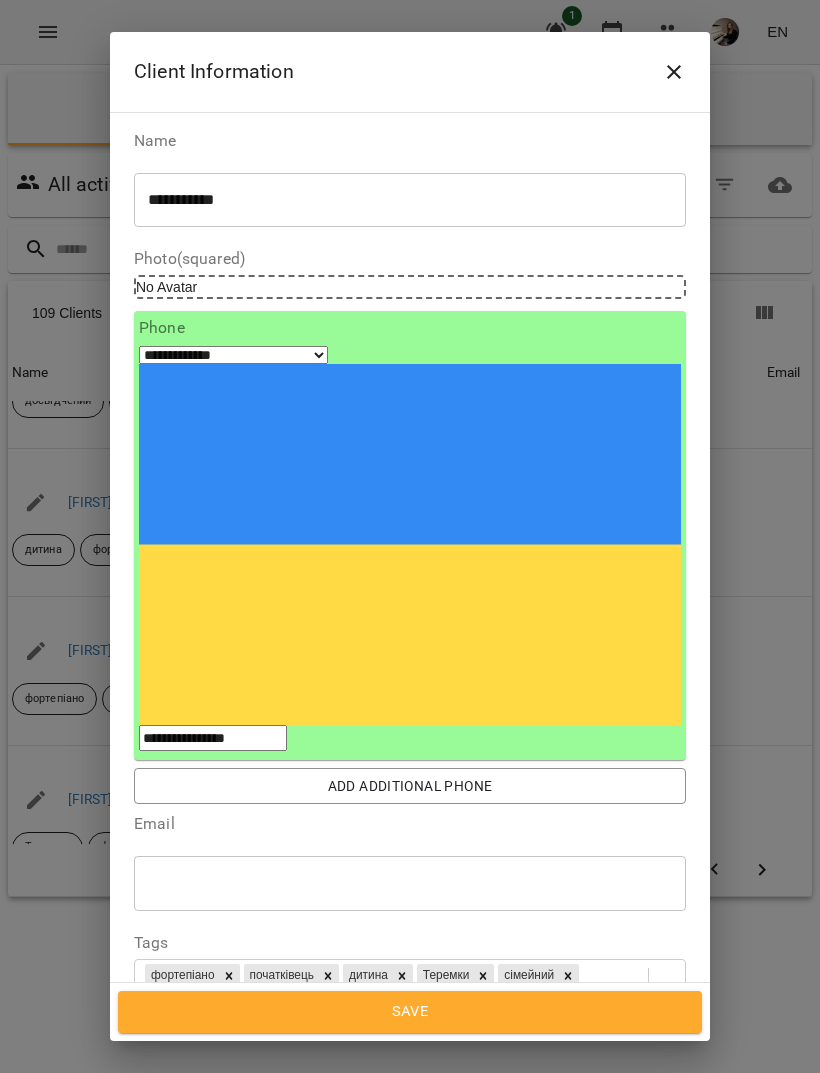 click 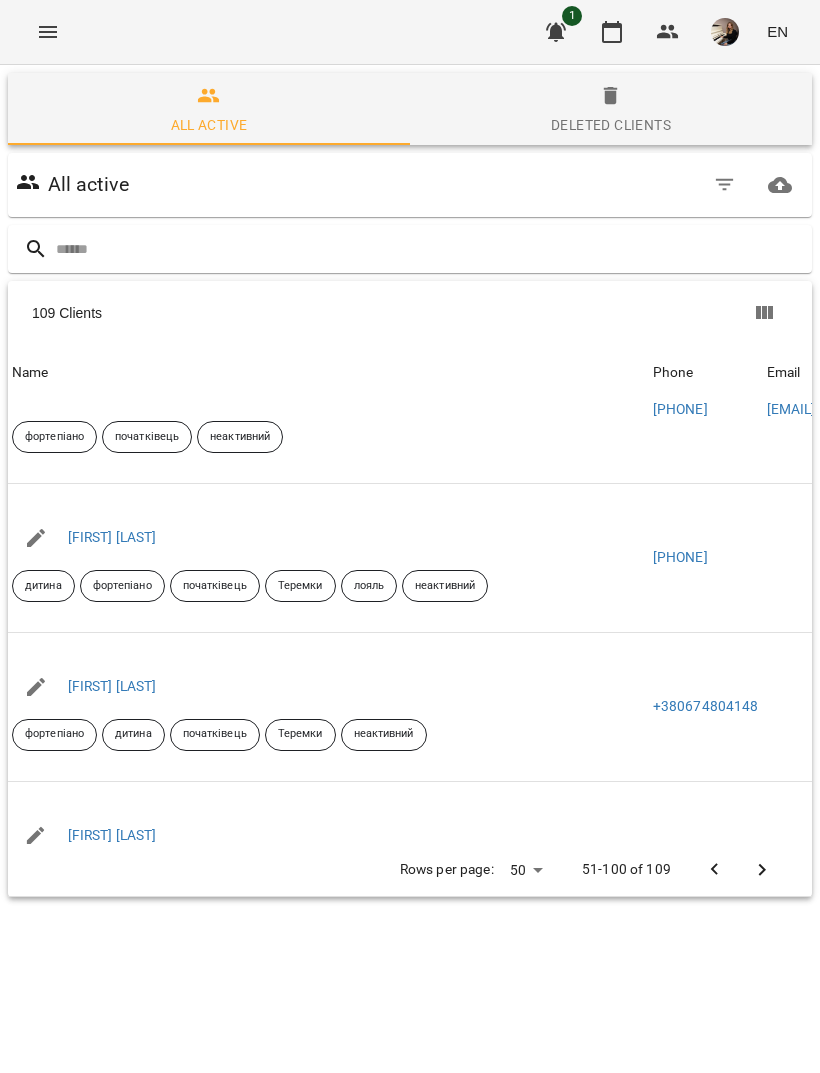 scroll, scrollTop: 4674, scrollLeft: 0, axis: vertical 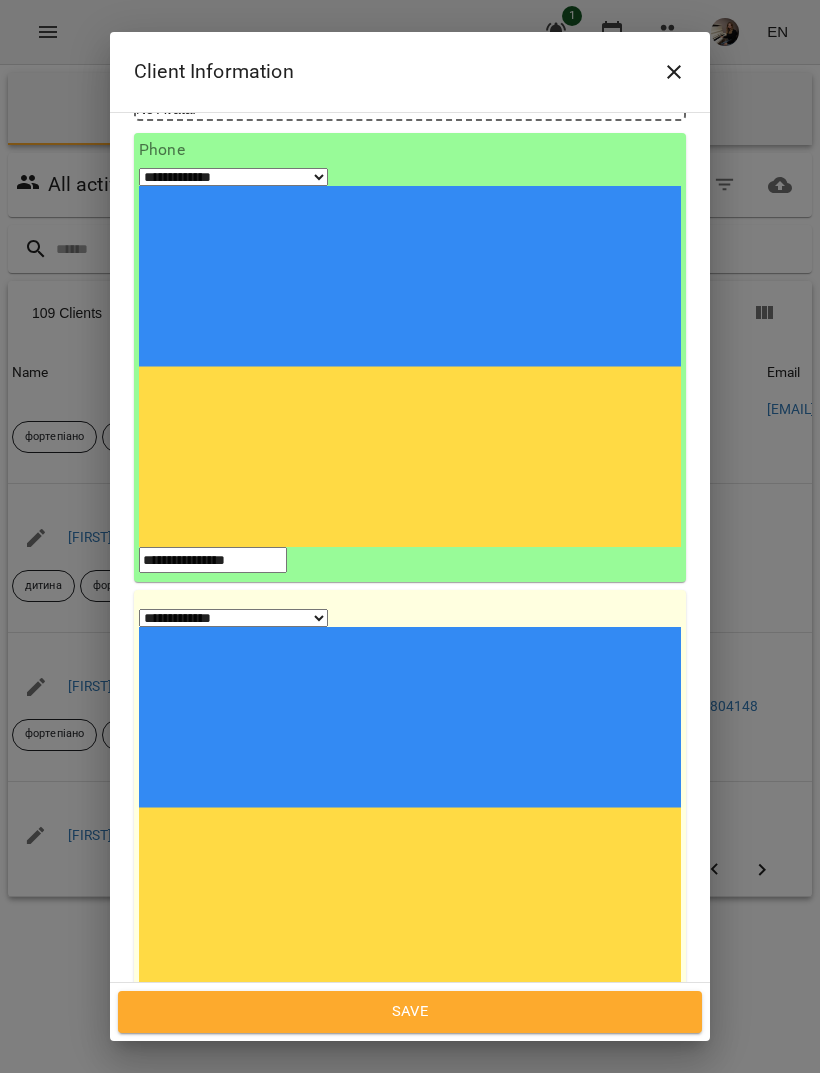 click 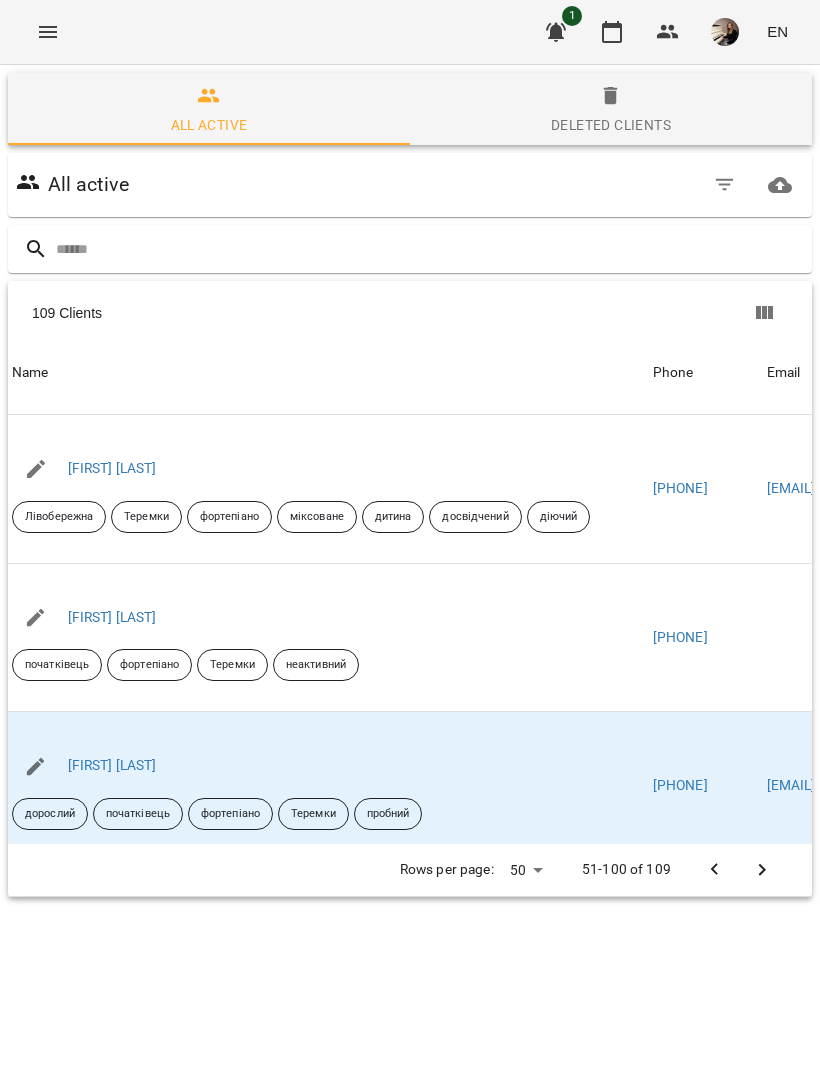 scroll, scrollTop: 5189, scrollLeft: 0, axis: vertical 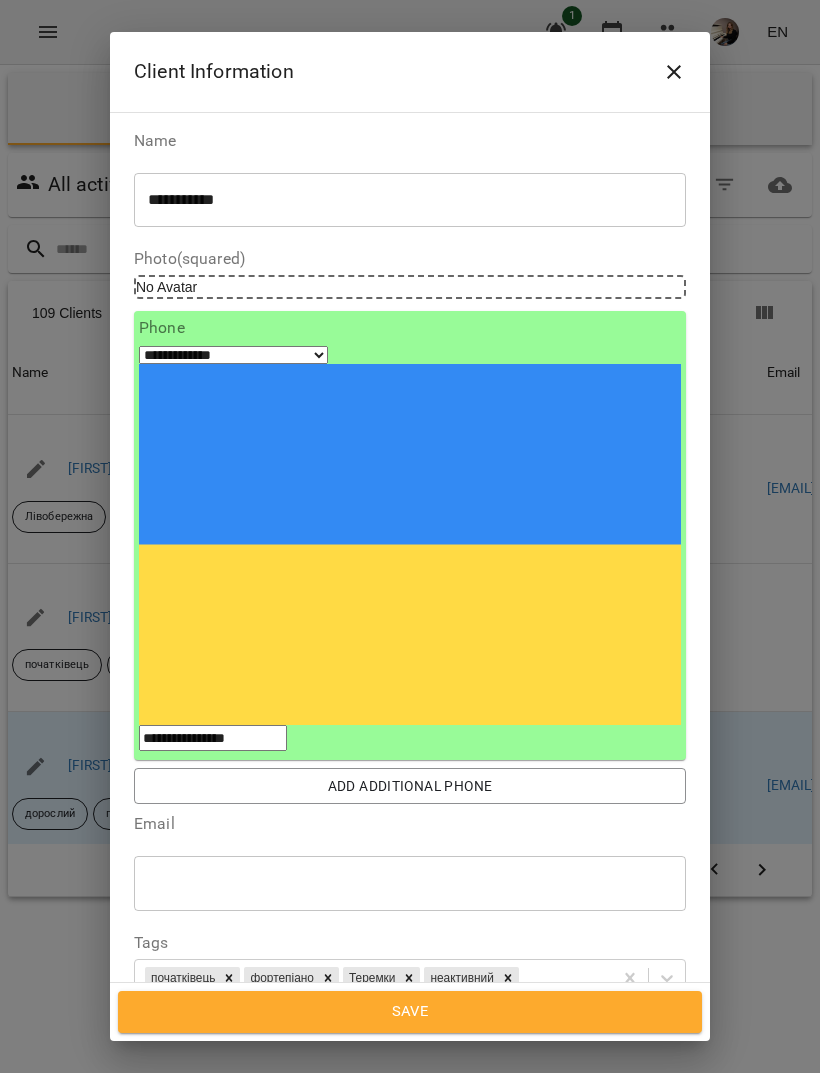 click 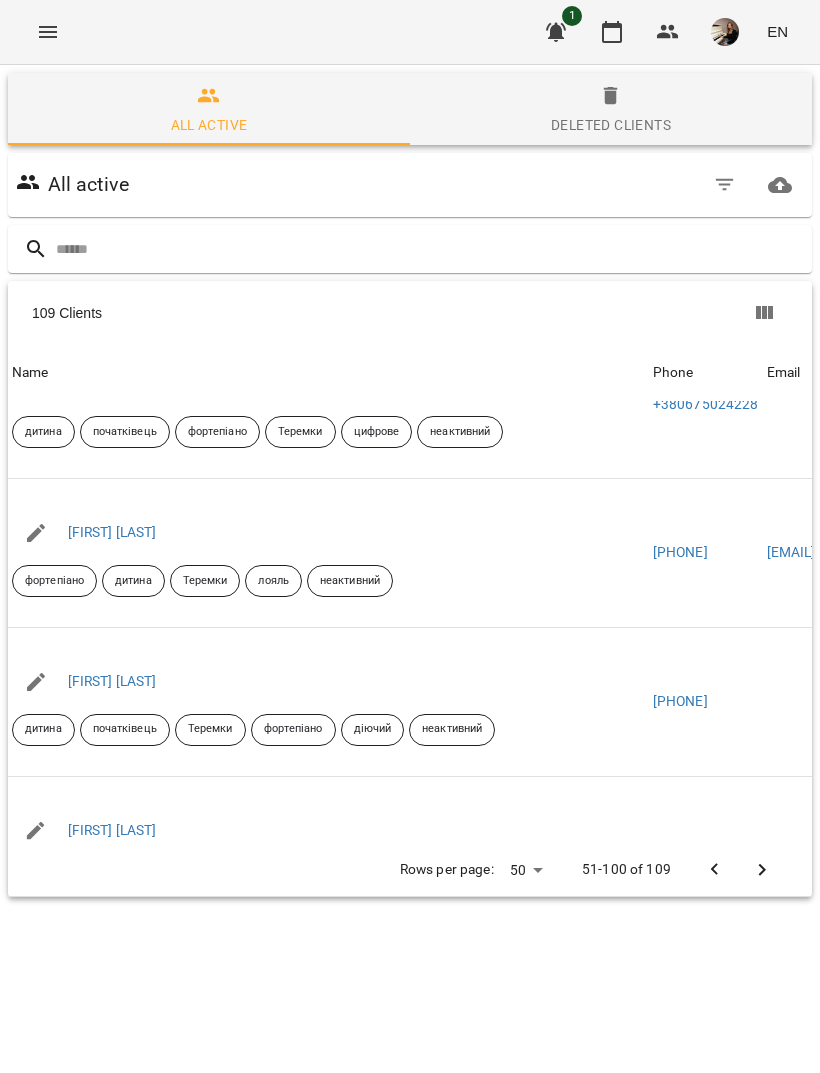 scroll, scrollTop: 5875, scrollLeft: 0, axis: vertical 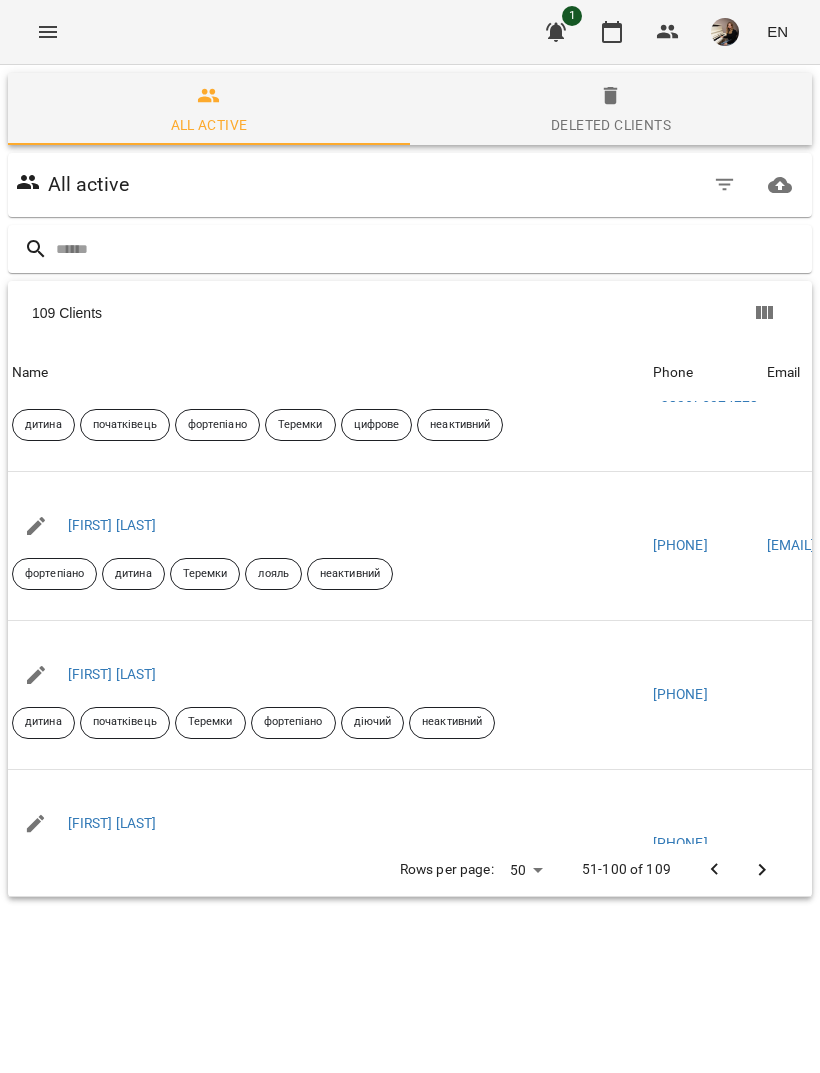 click 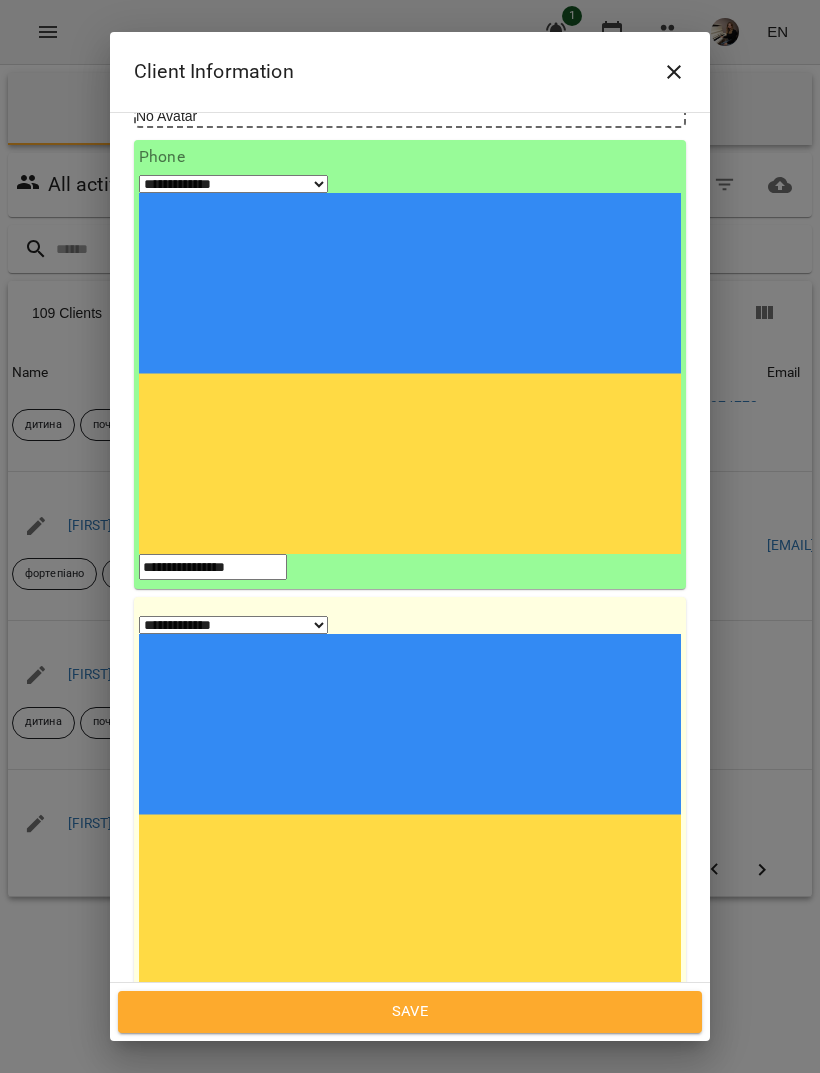 scroll, scrollTop: 172, scrollLeft: 0, axis: vertical 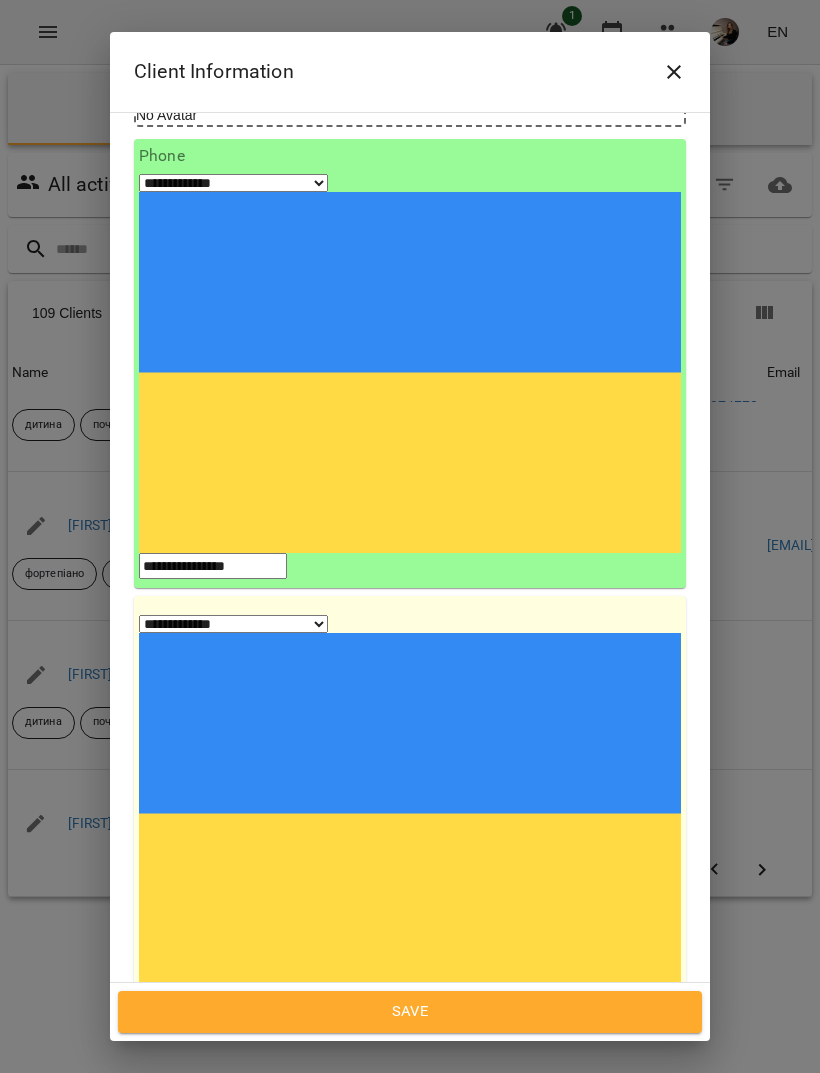 click 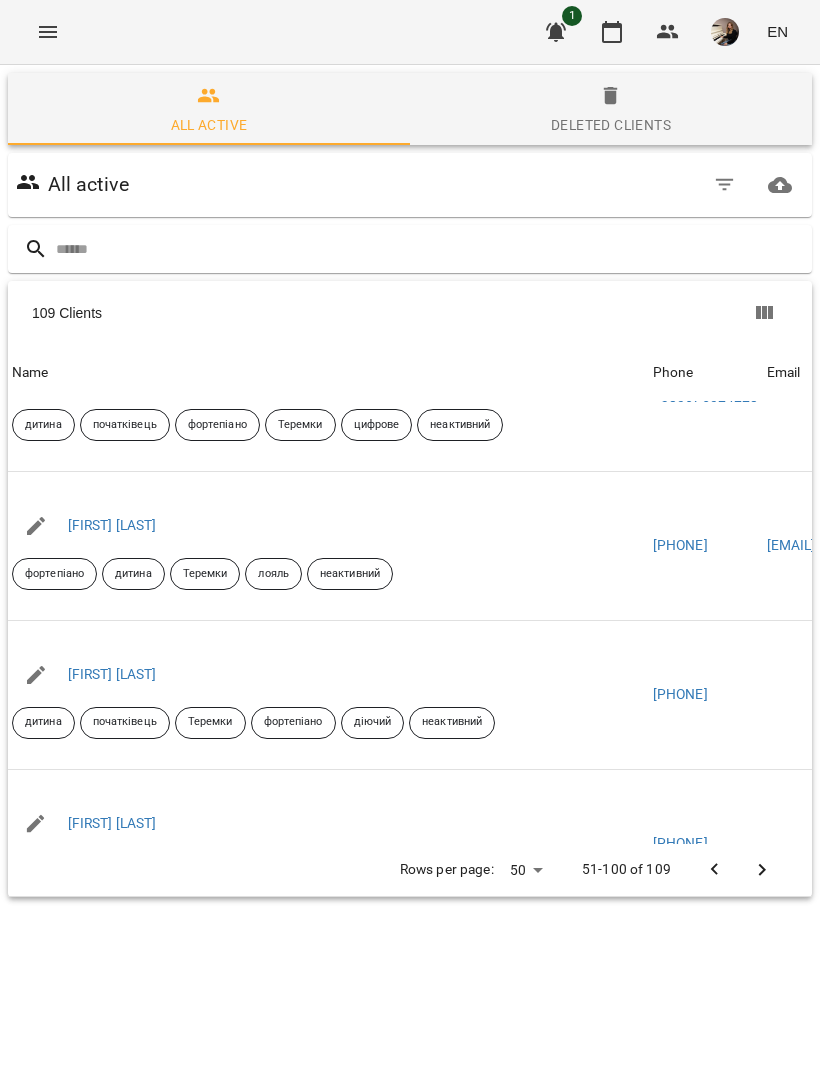 click 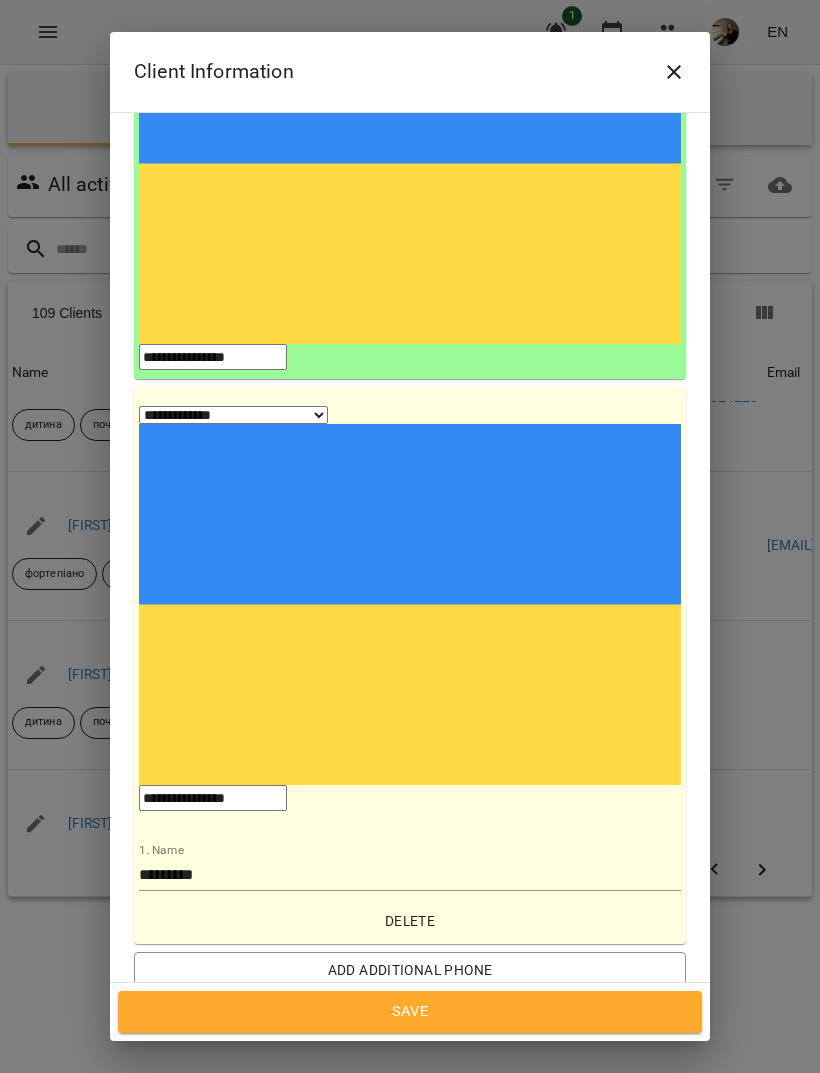 scroll, scrollTop: 369, scrollLeft: 0, axis: vertical 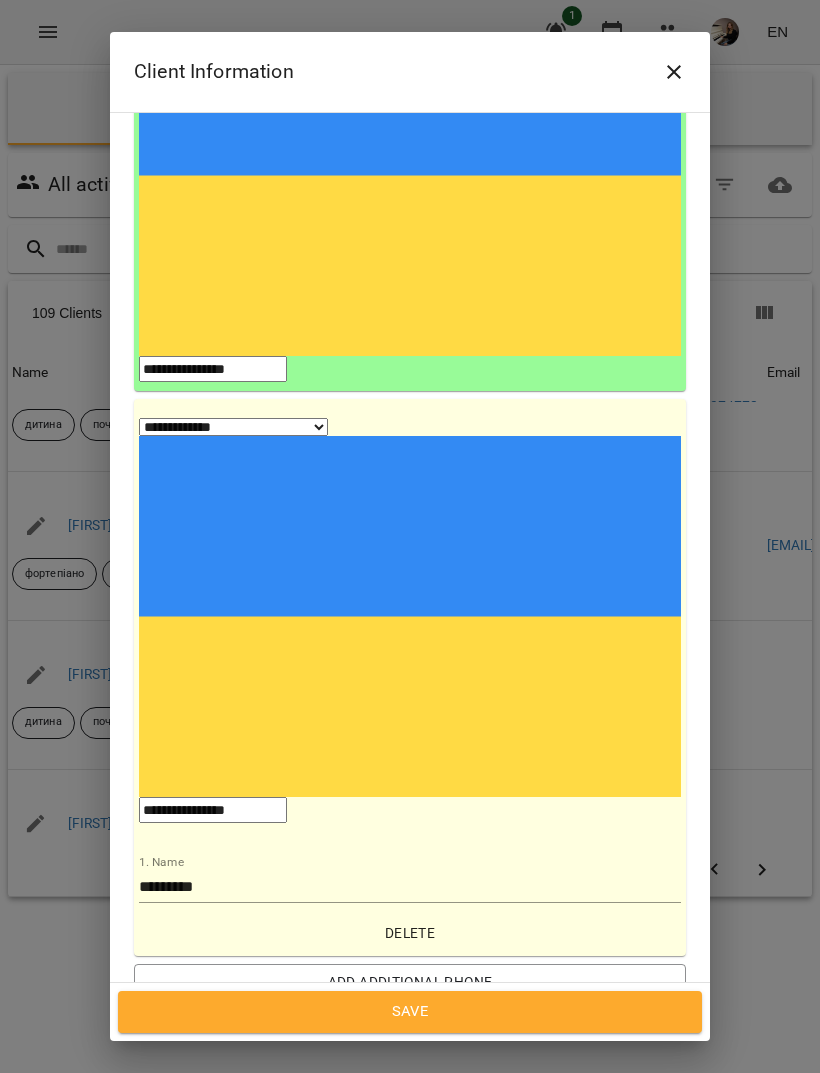 click on "**********" at bounding box center (410, 1376) 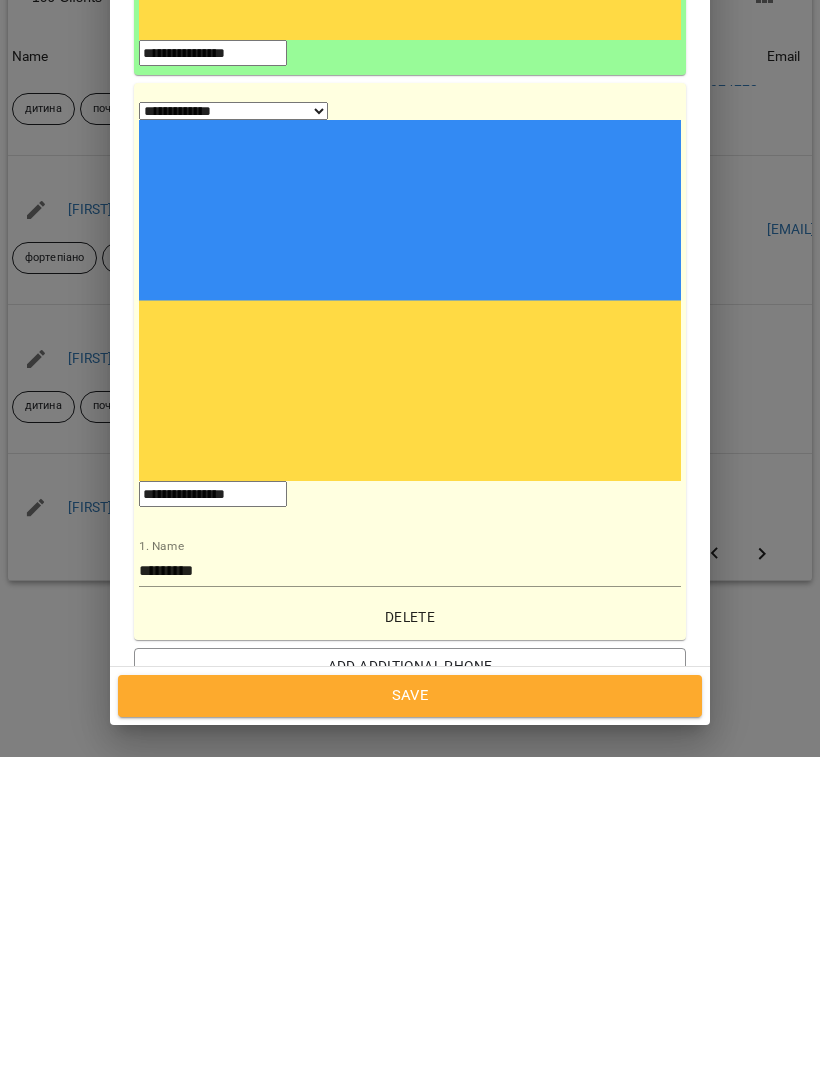 type on "**********" 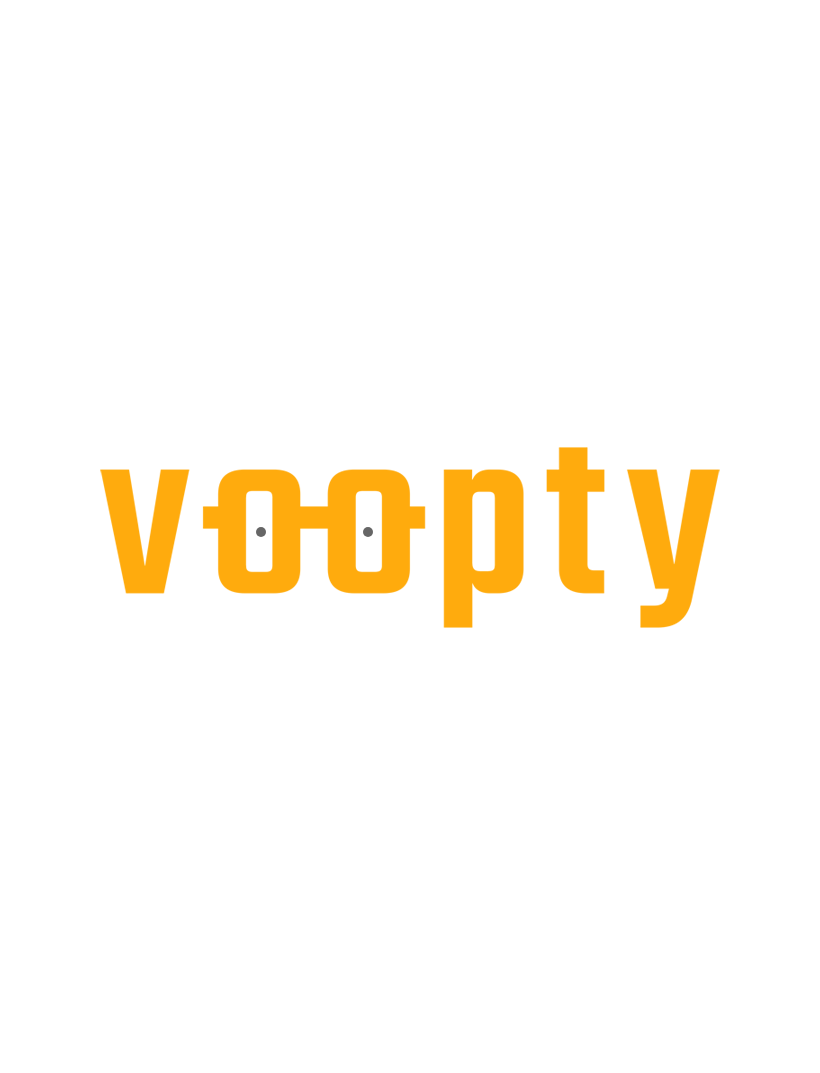 scroll, scrollTop: 0, scrollLeft: 0, axis: both 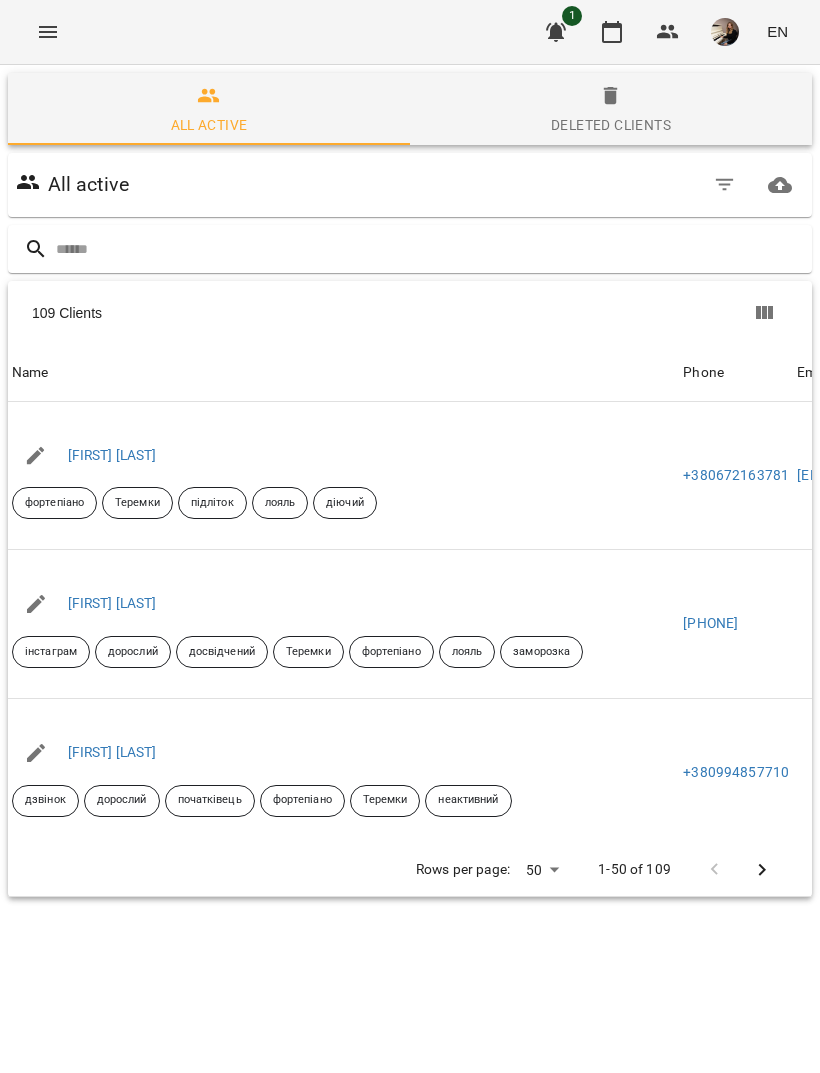 click 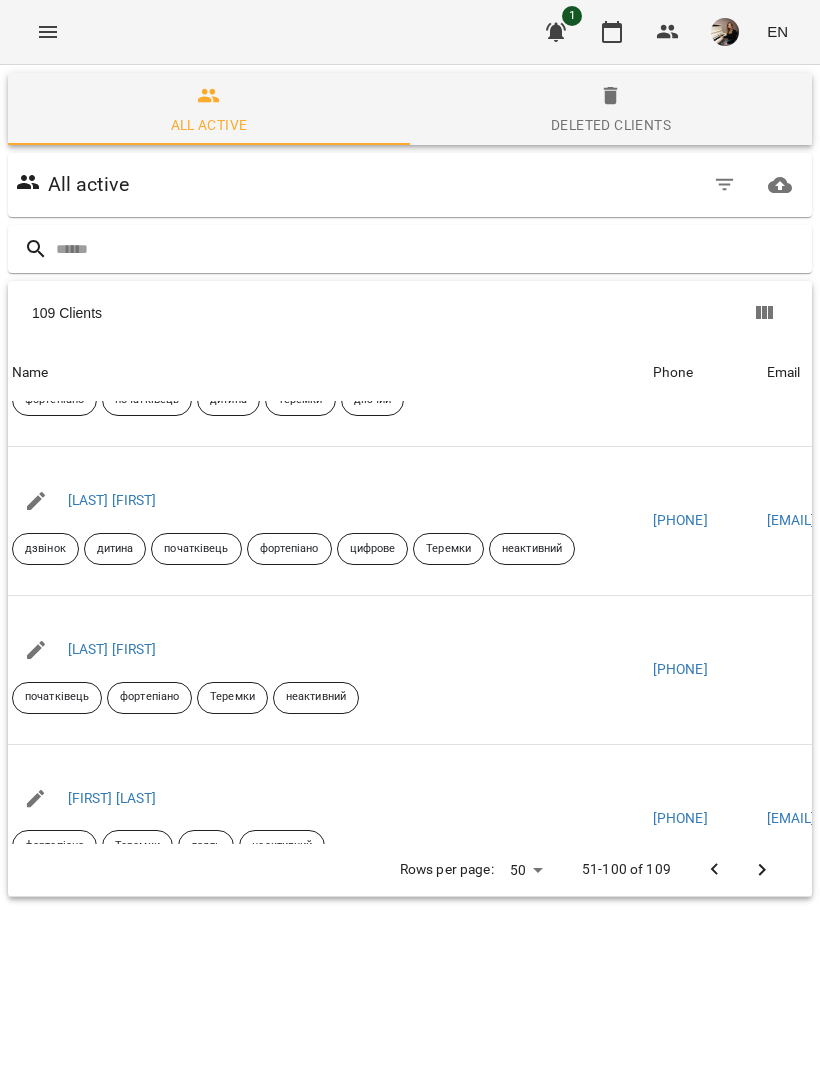 scroll, scrollTop: 6346, scrollLeft: 0, axis: vertical 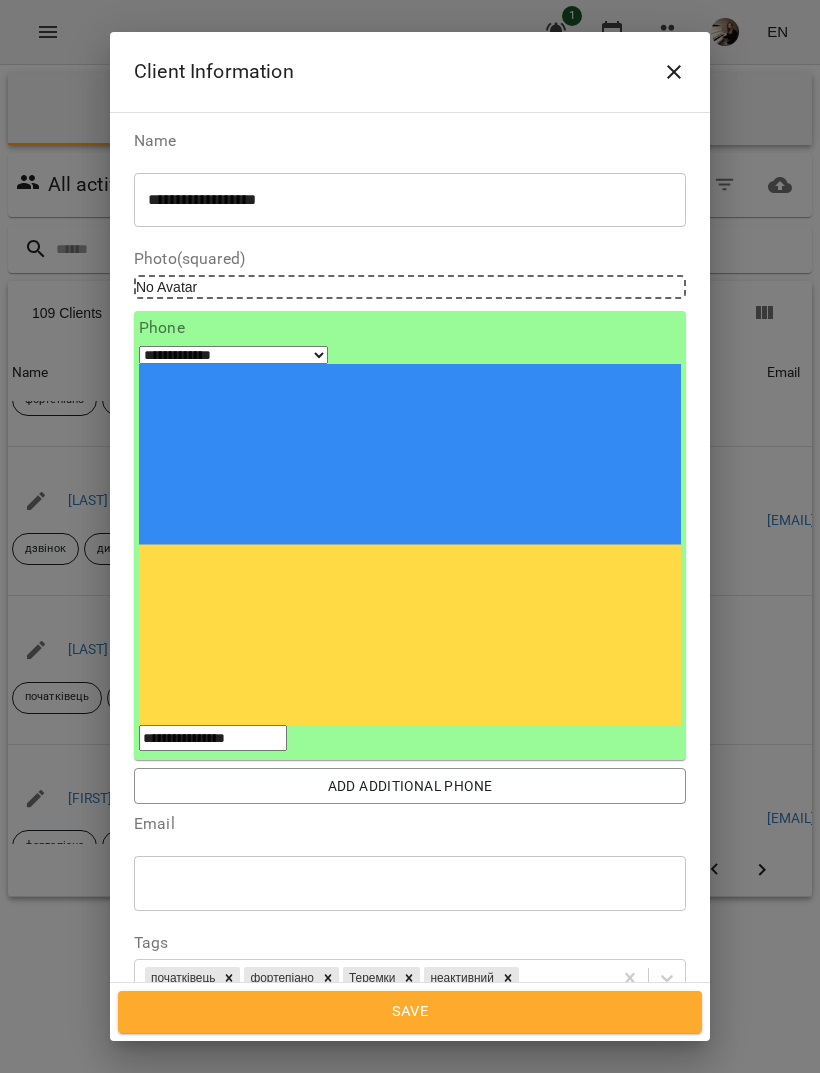 click 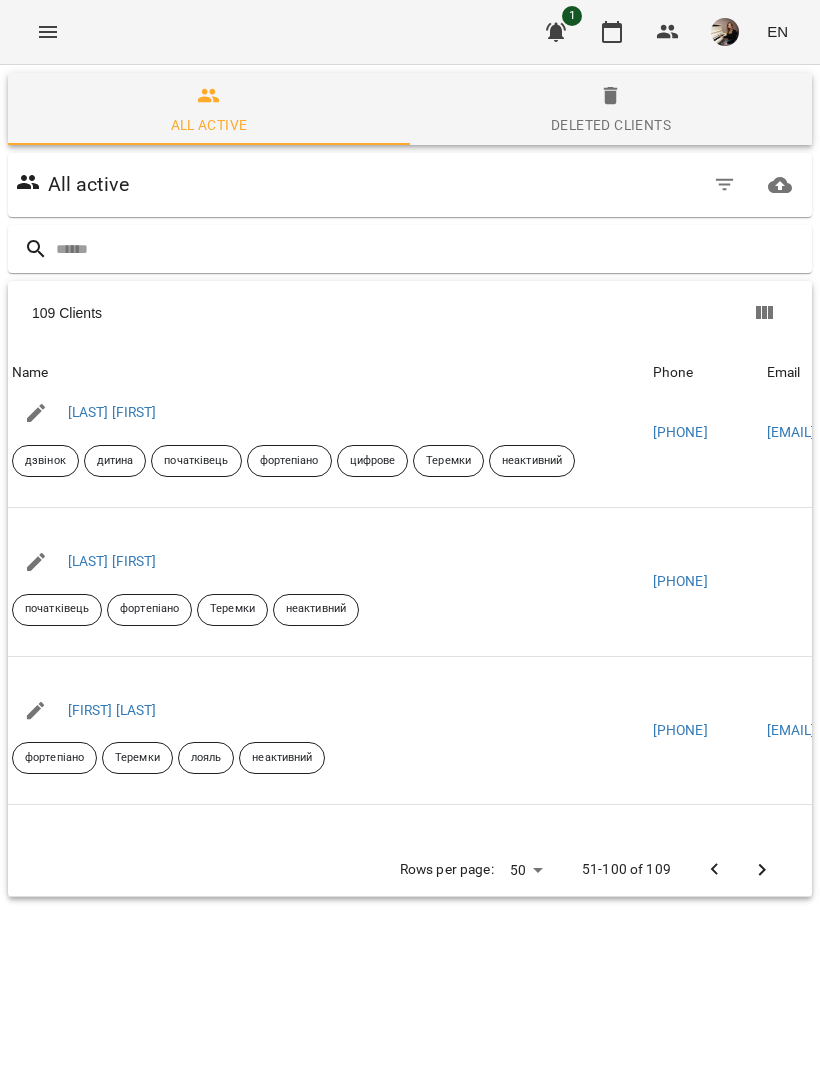 scroll, scrollTop: 6436, scrollLeft: 0, axis: vertical 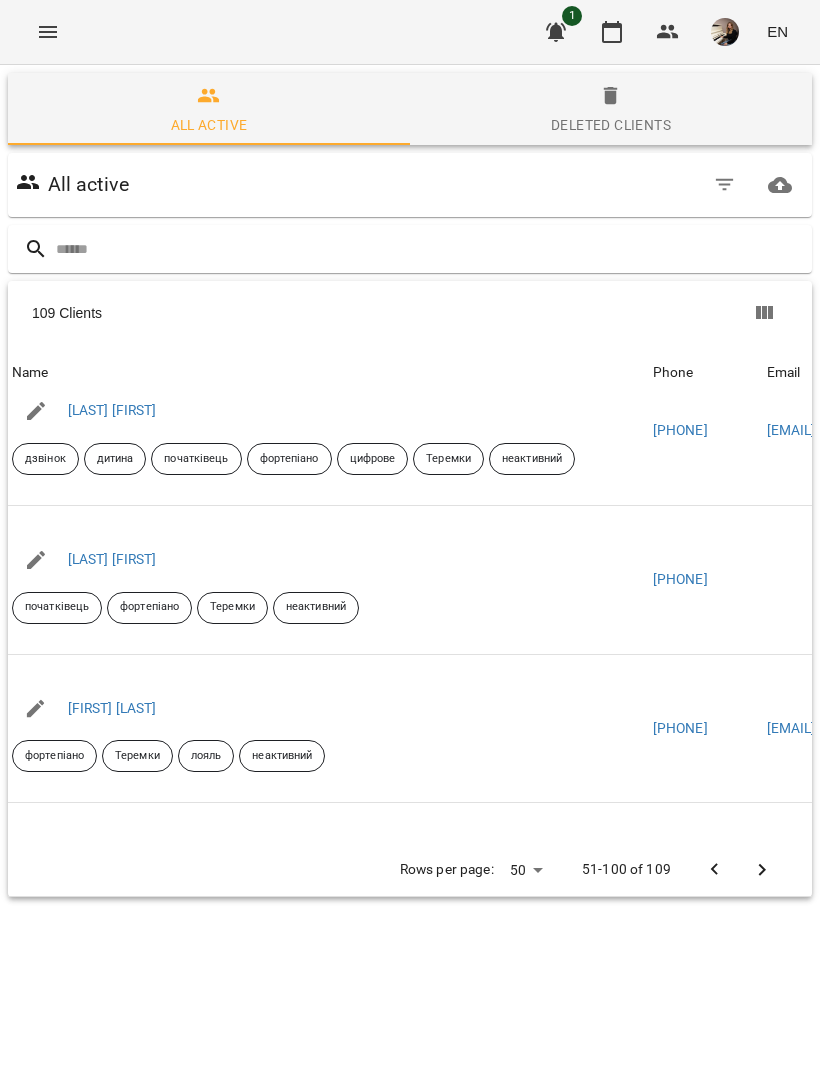 click 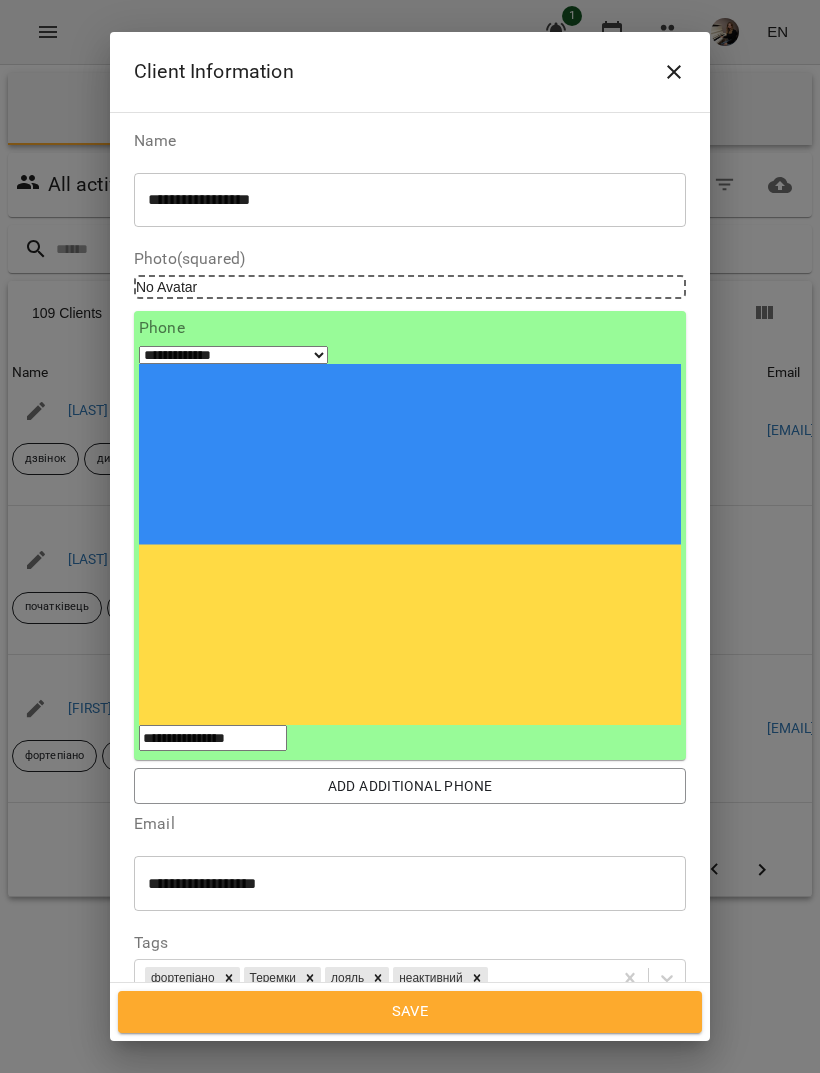 click 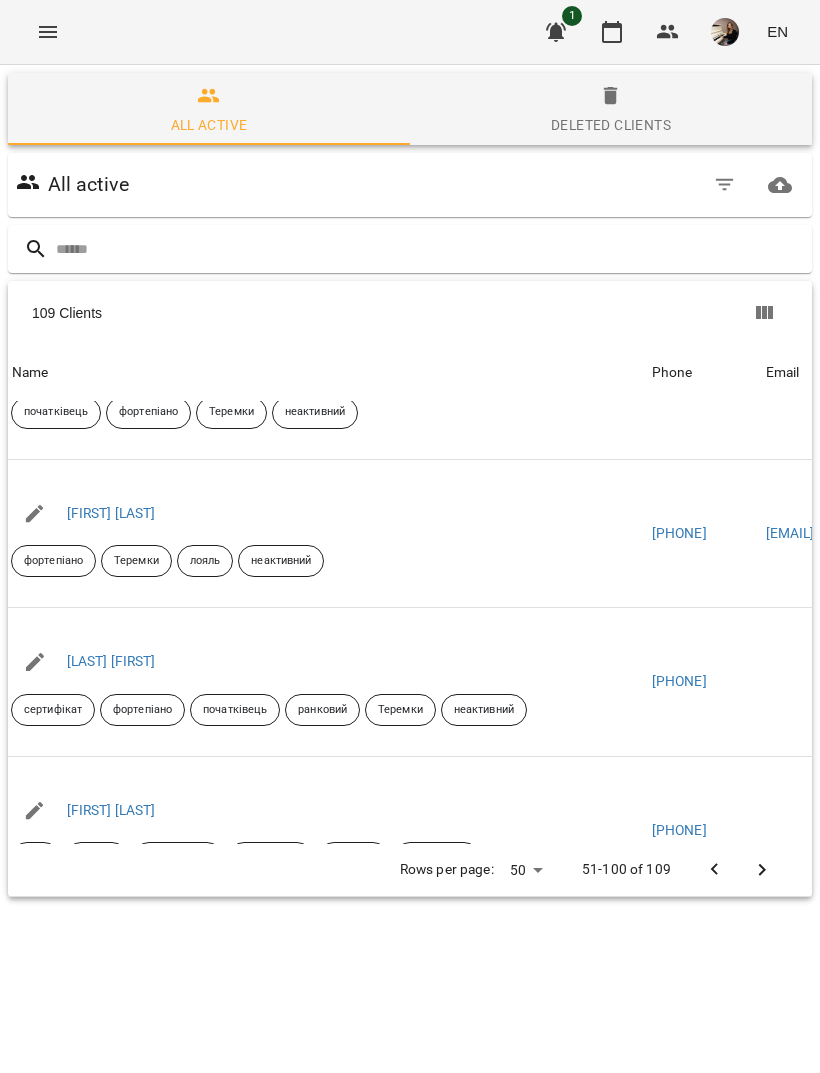 scroll, scrollTop: 6633, scrollLeft: 1, axis: both 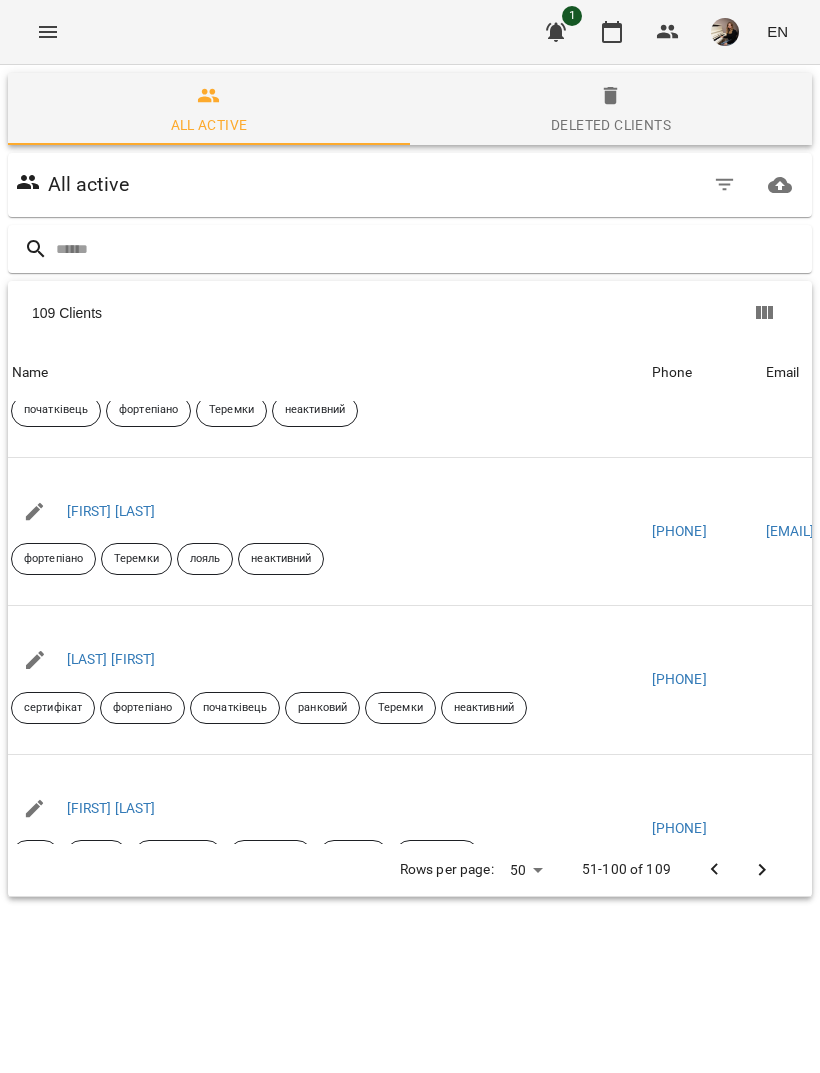 click 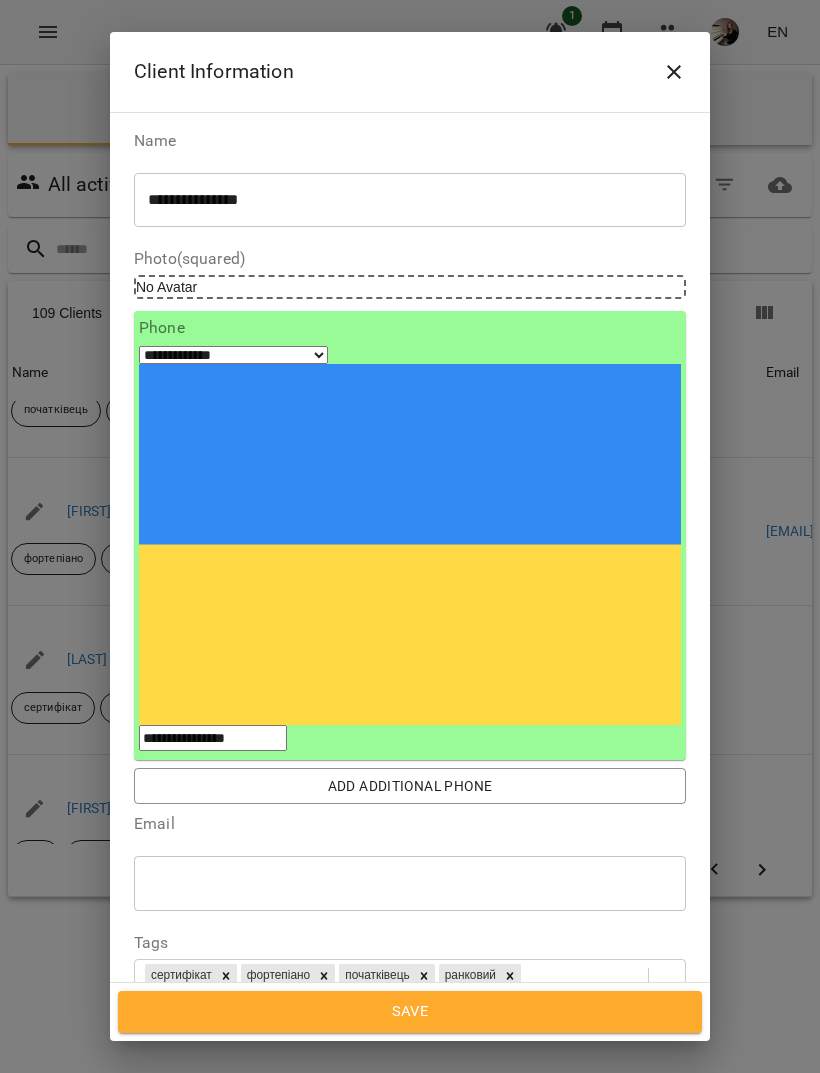 click 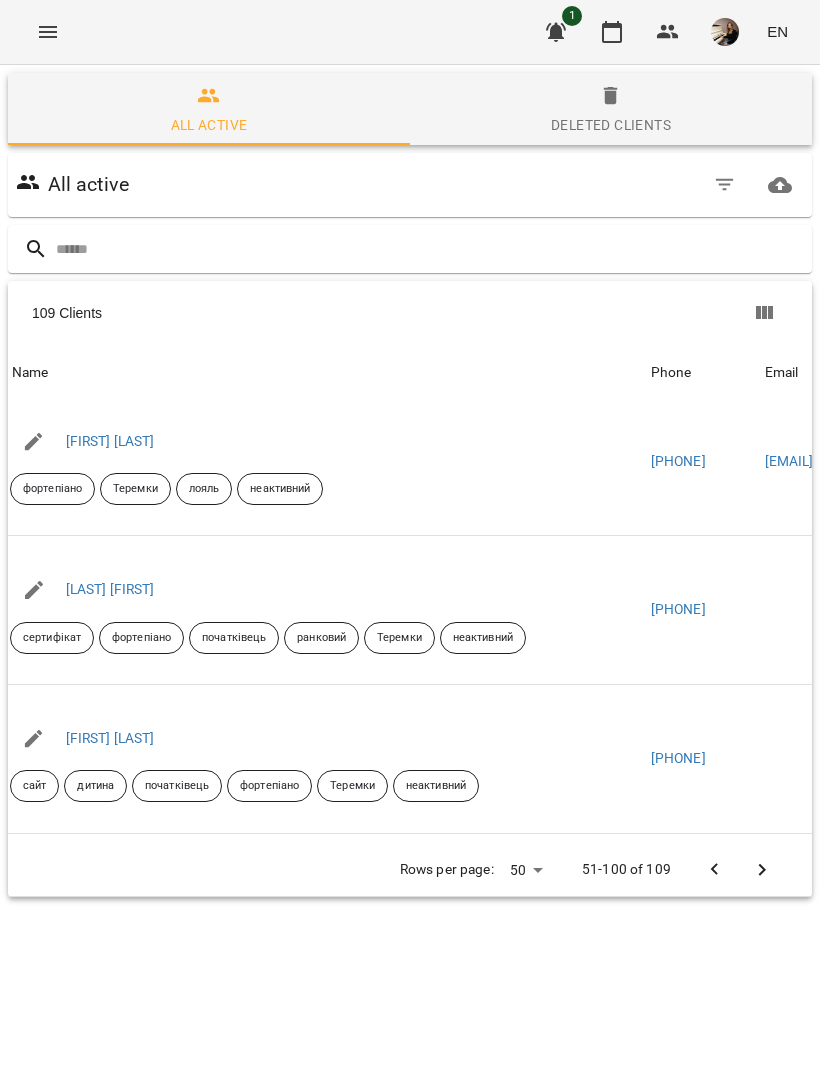 scroll, scrollTop: 6720, scrollLeft: 2, axis: both 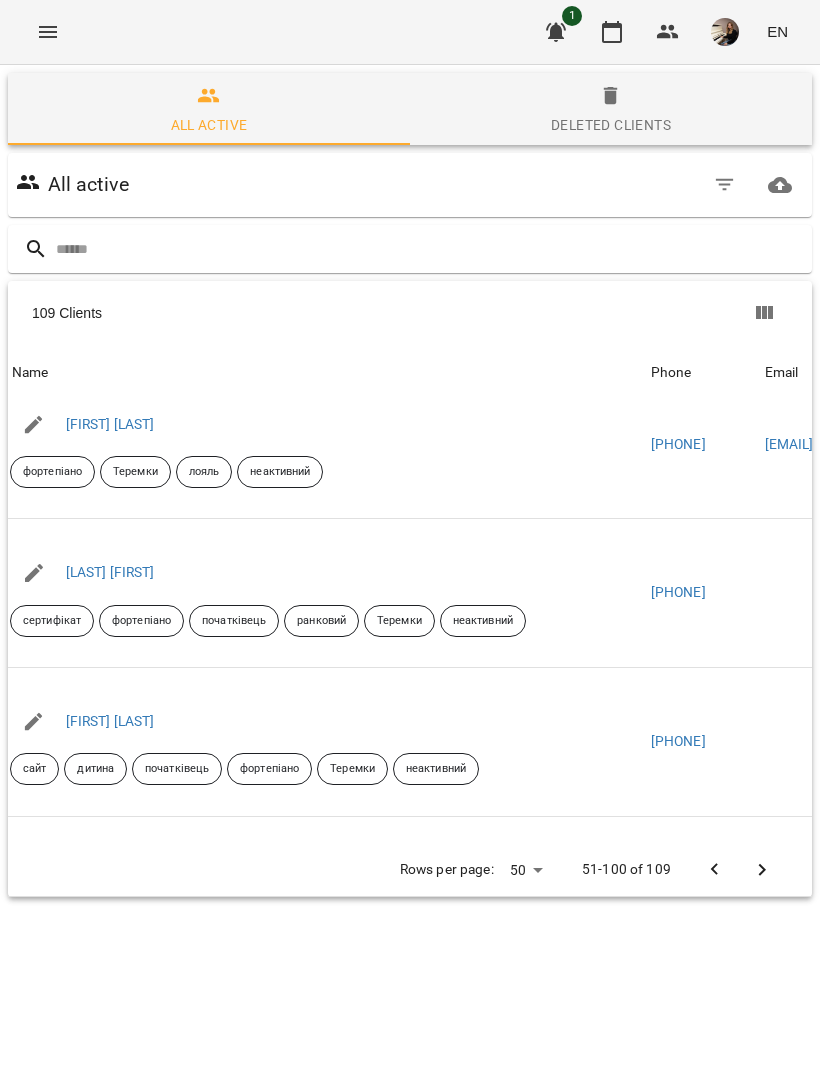 click 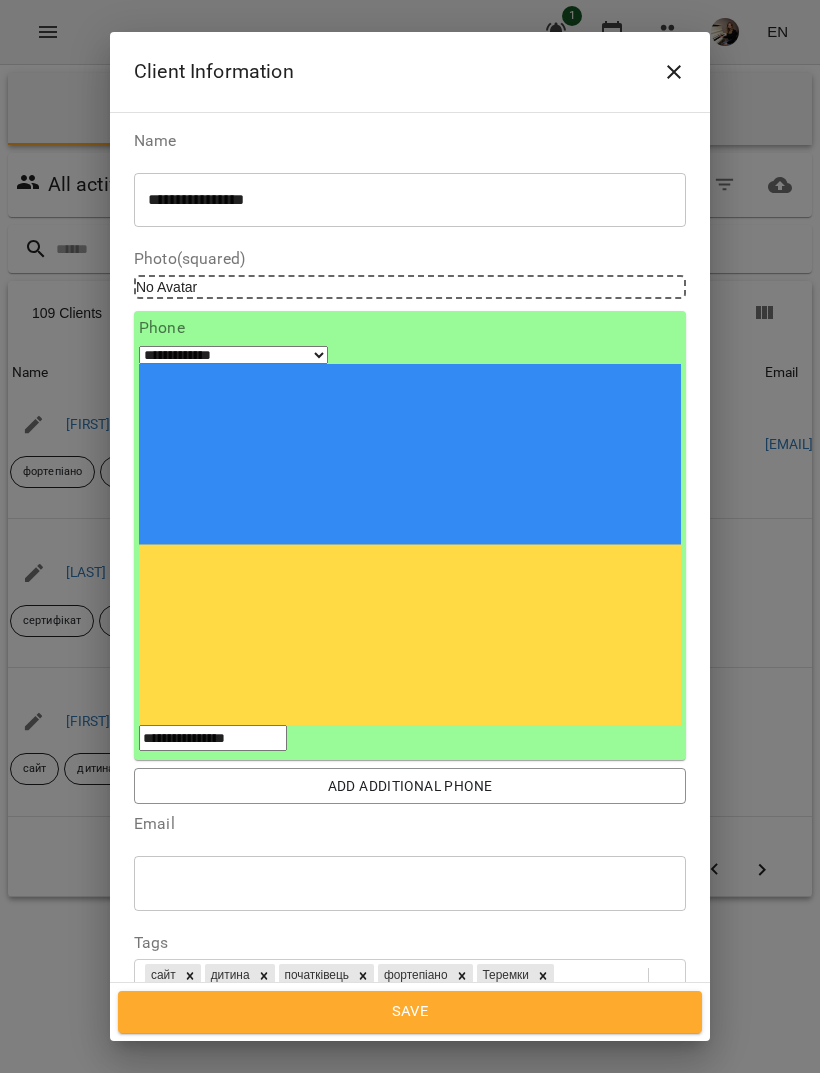 click 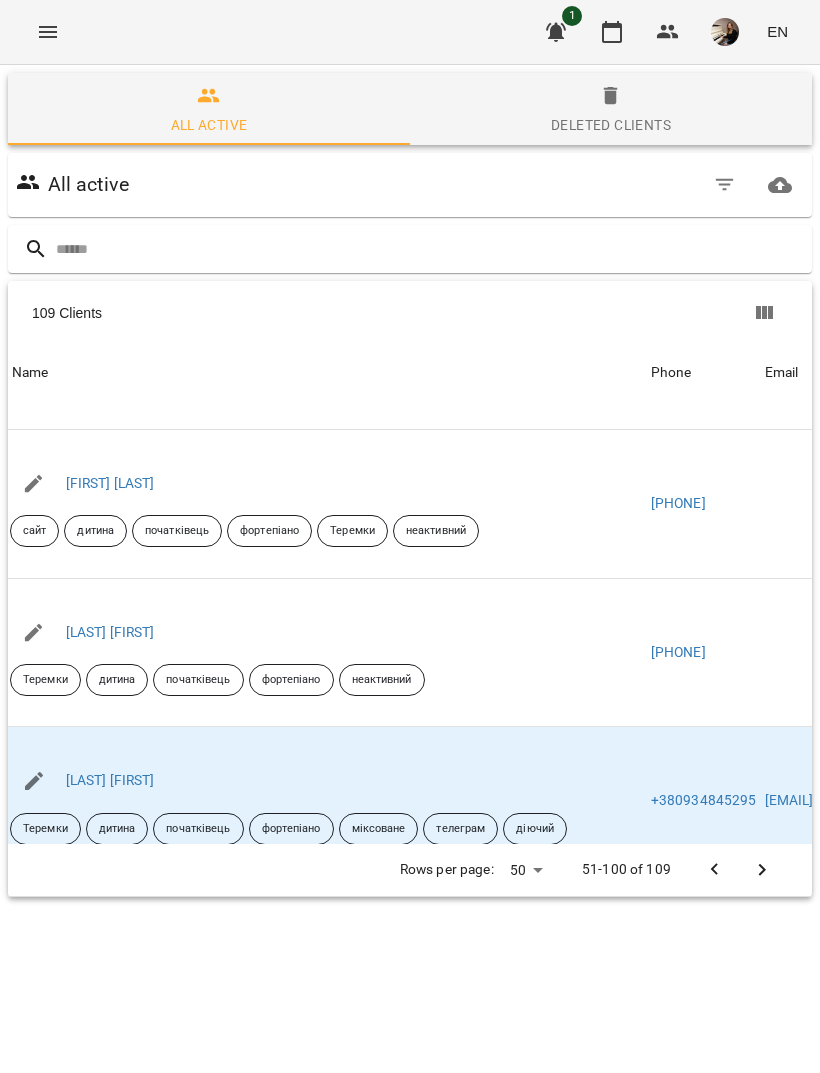 scroll, scrollTop: 6957, scrollLeft: 2, axis: both 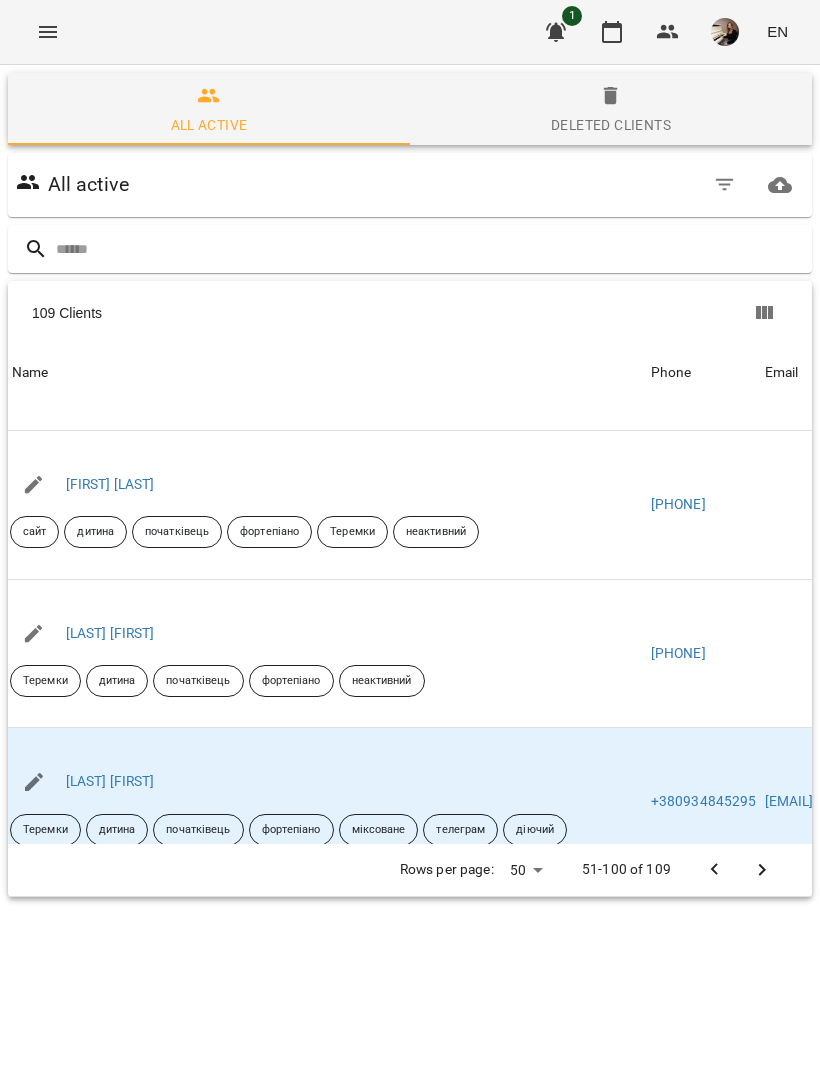 click 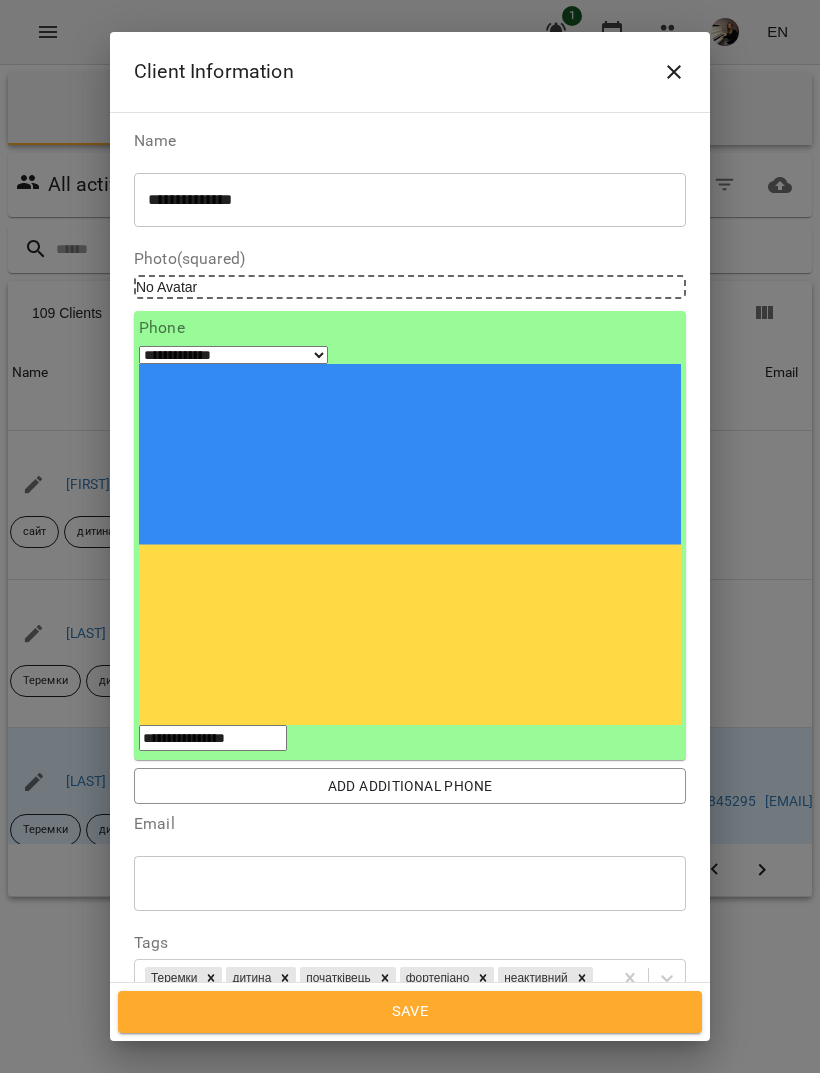 click 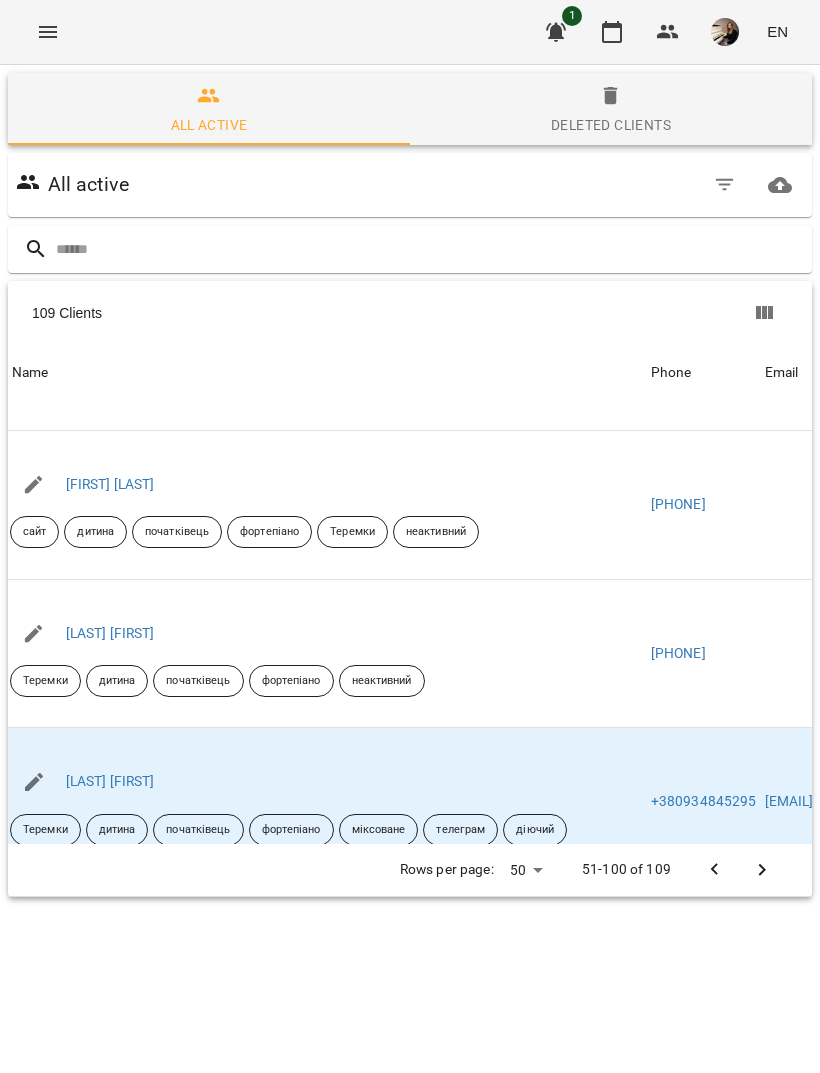 scroll, scrollTop: 88, scrollLeft: 0, axis: vertical 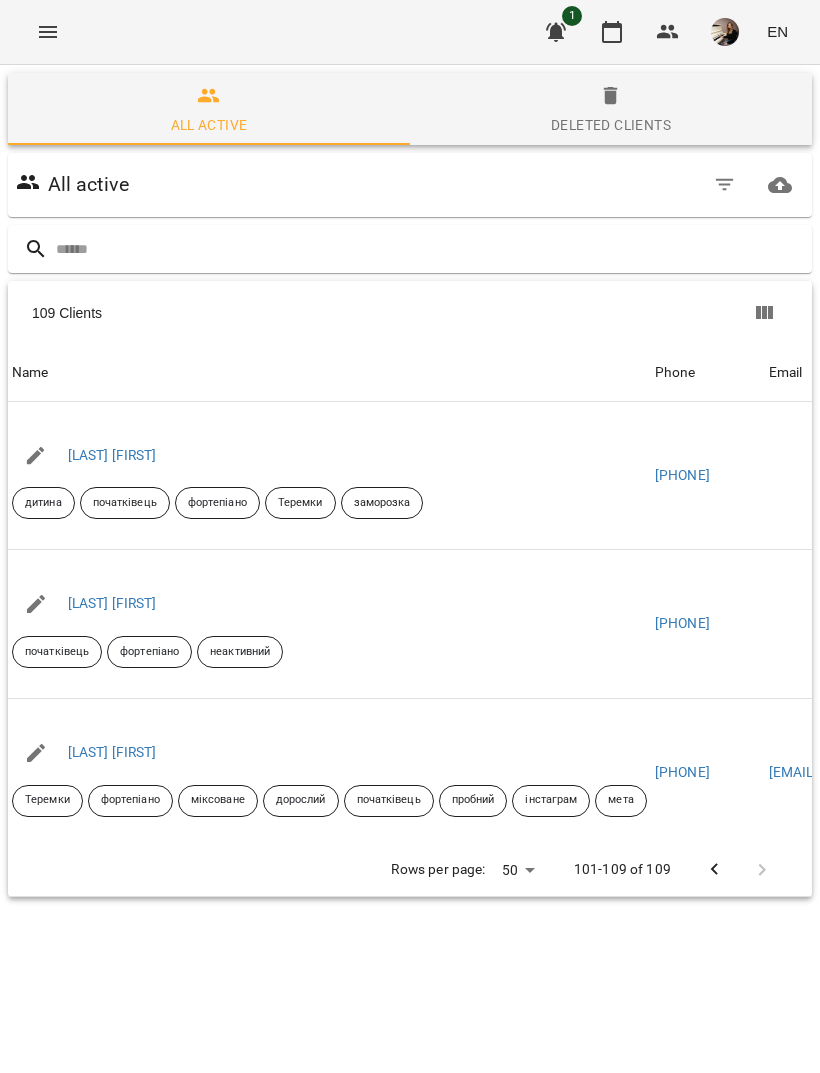 click 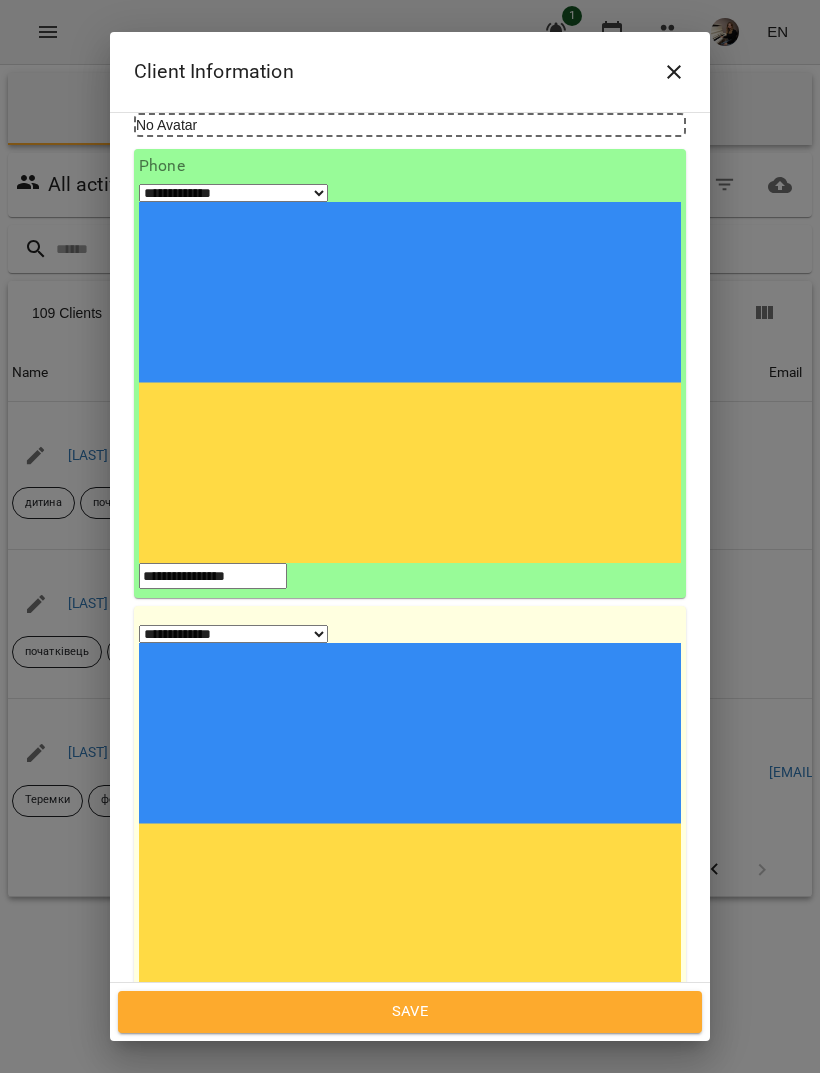scroll, scrollTop: 174, scrollLeft: 0, axis: vertical 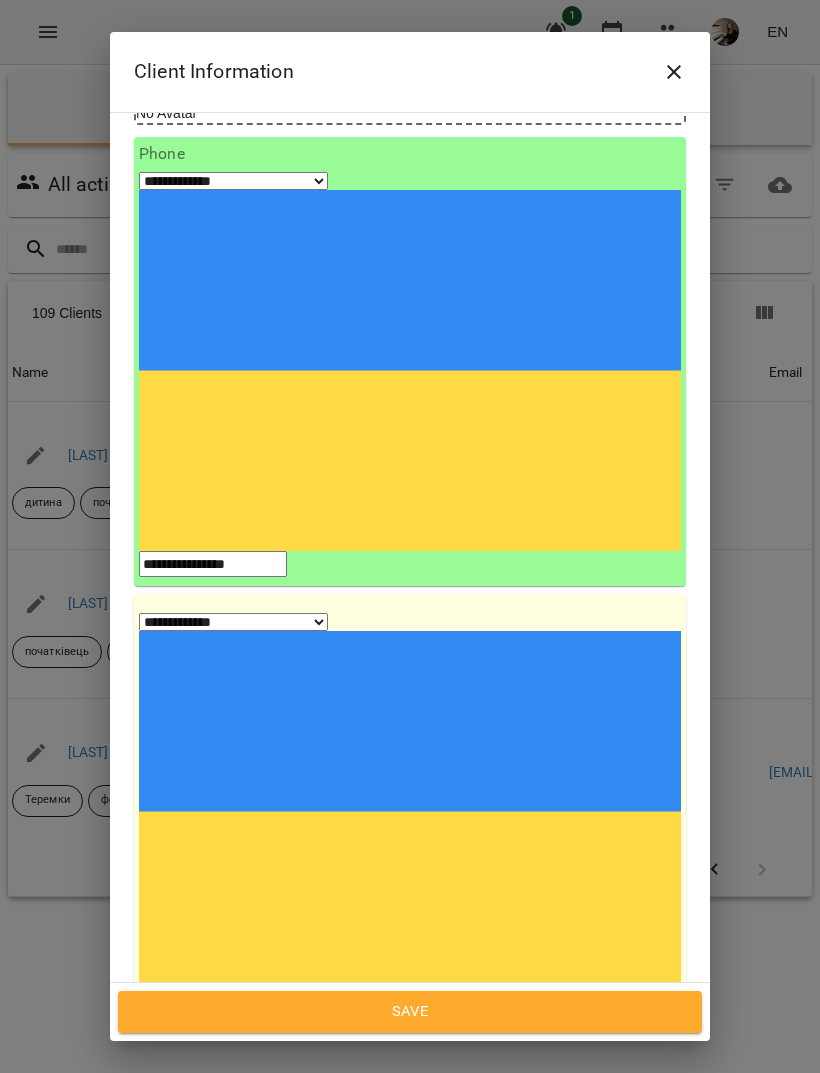 click 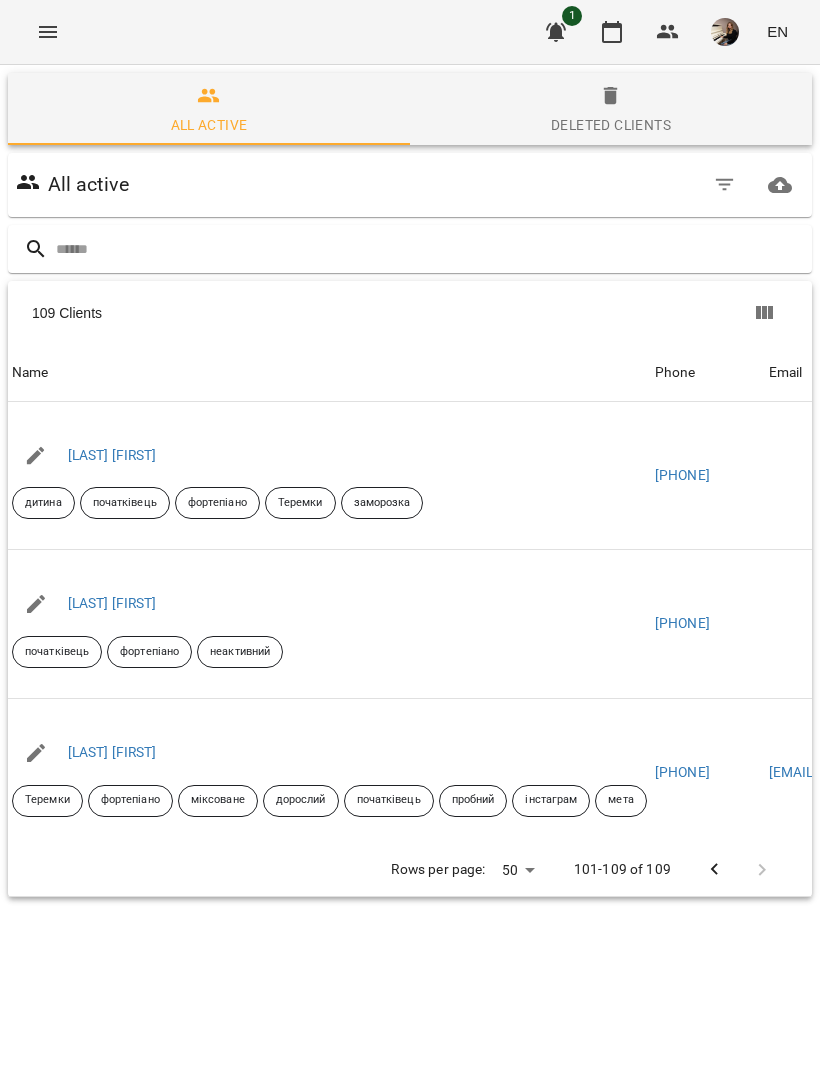 click 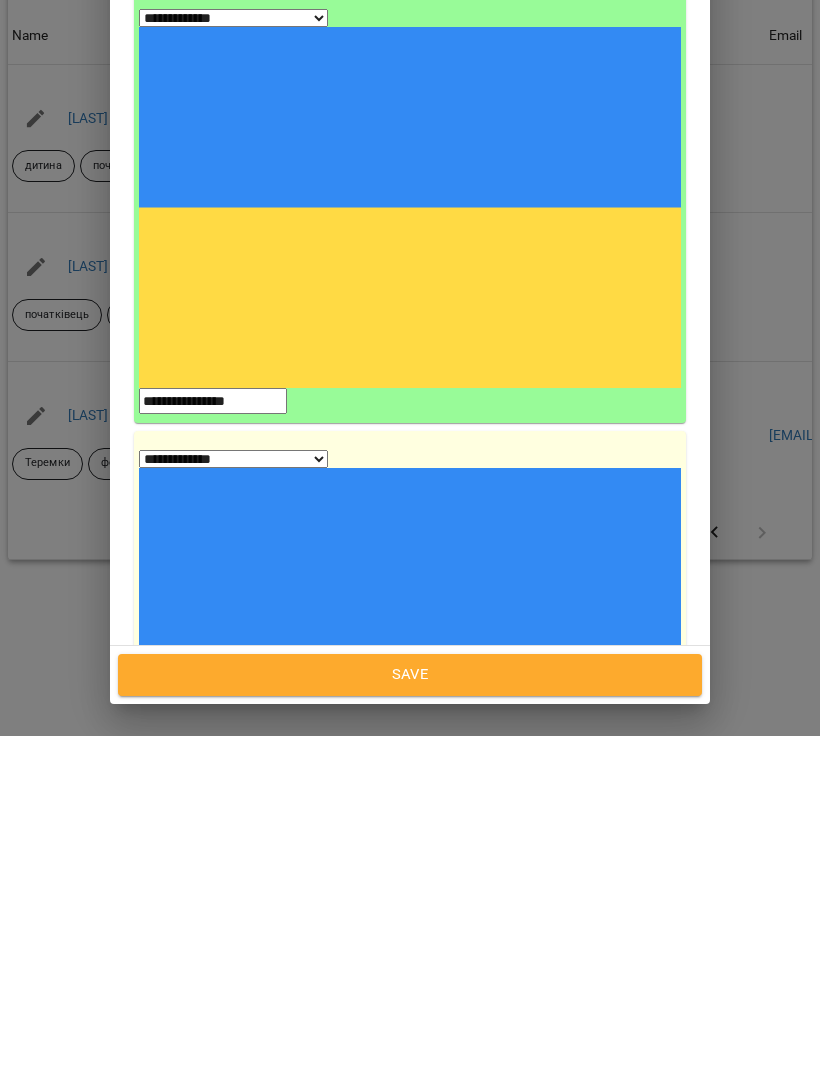 click on "діючий" at bounding box center [410, 1458] 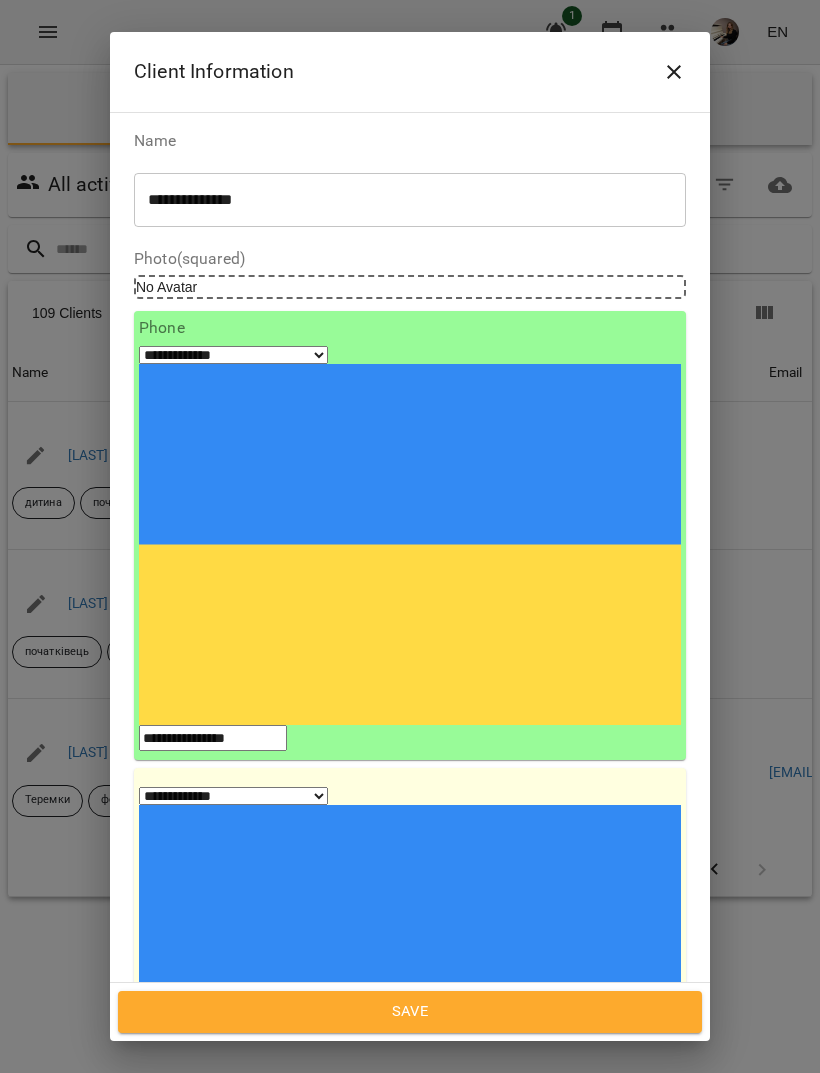 click on "Save" at bounding box center (410, 1012) 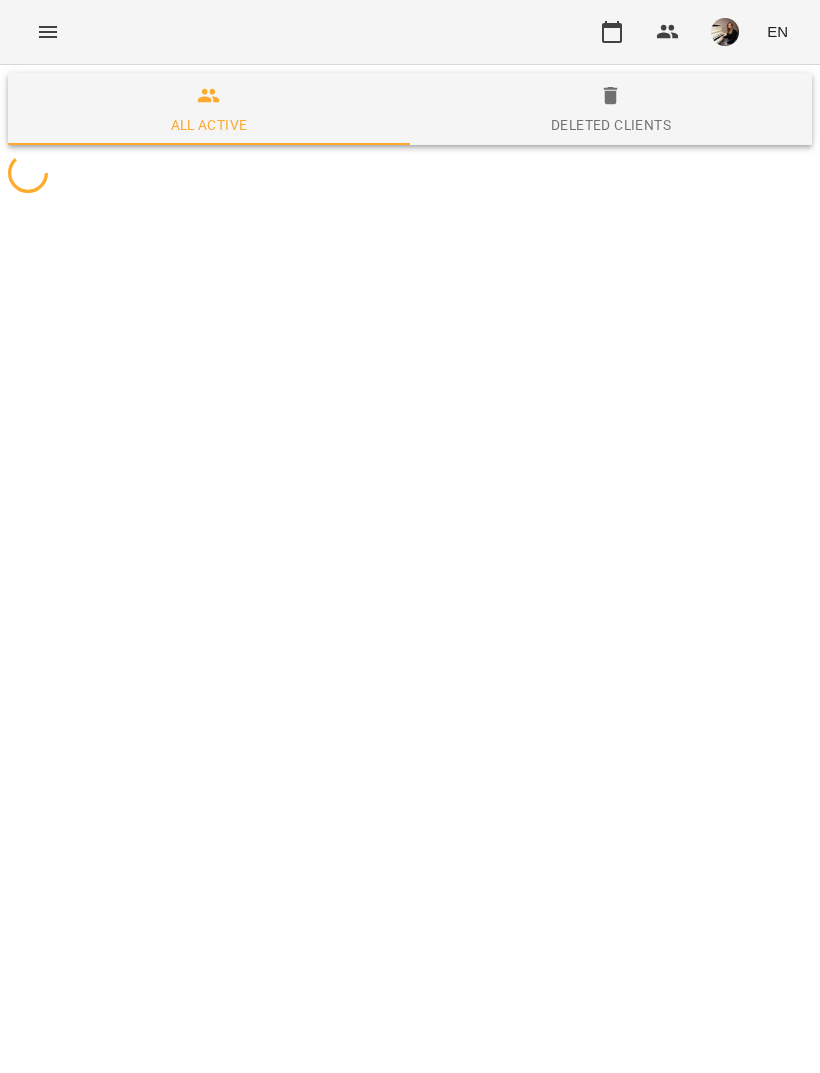 scroll, scrollTop: 0, scrollLeft: 0, axis: both 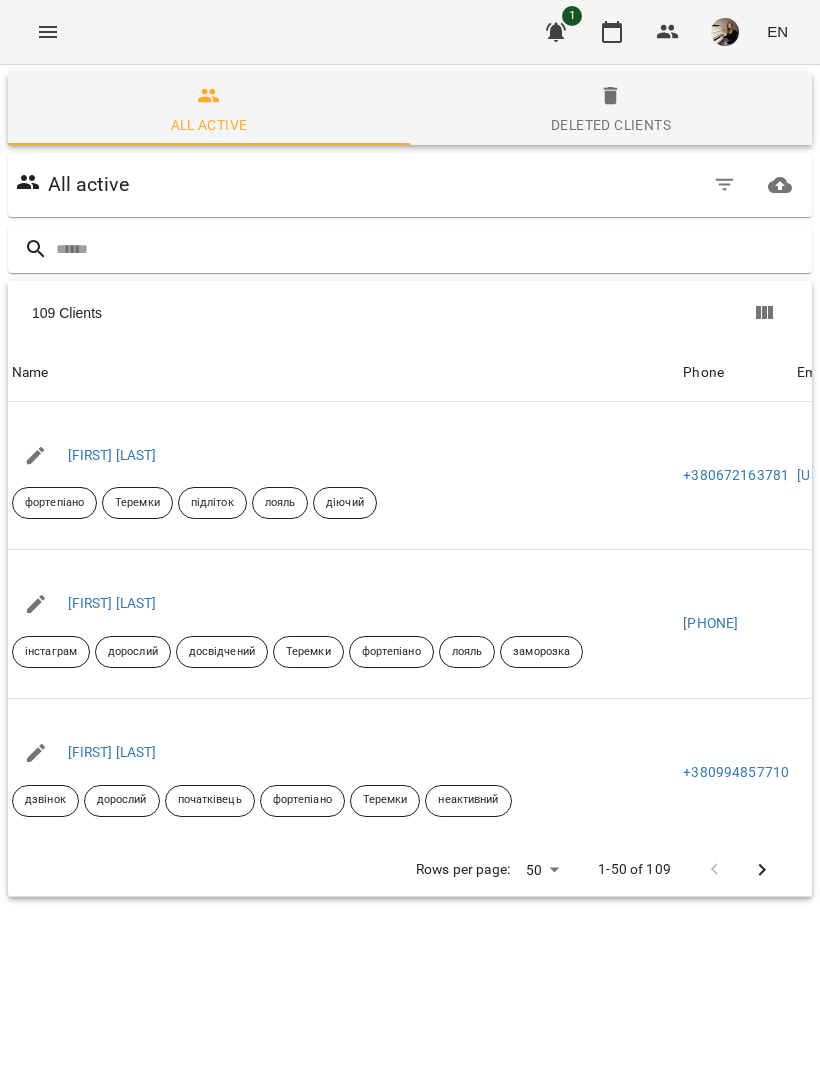 click at bounding box center [762, 870] 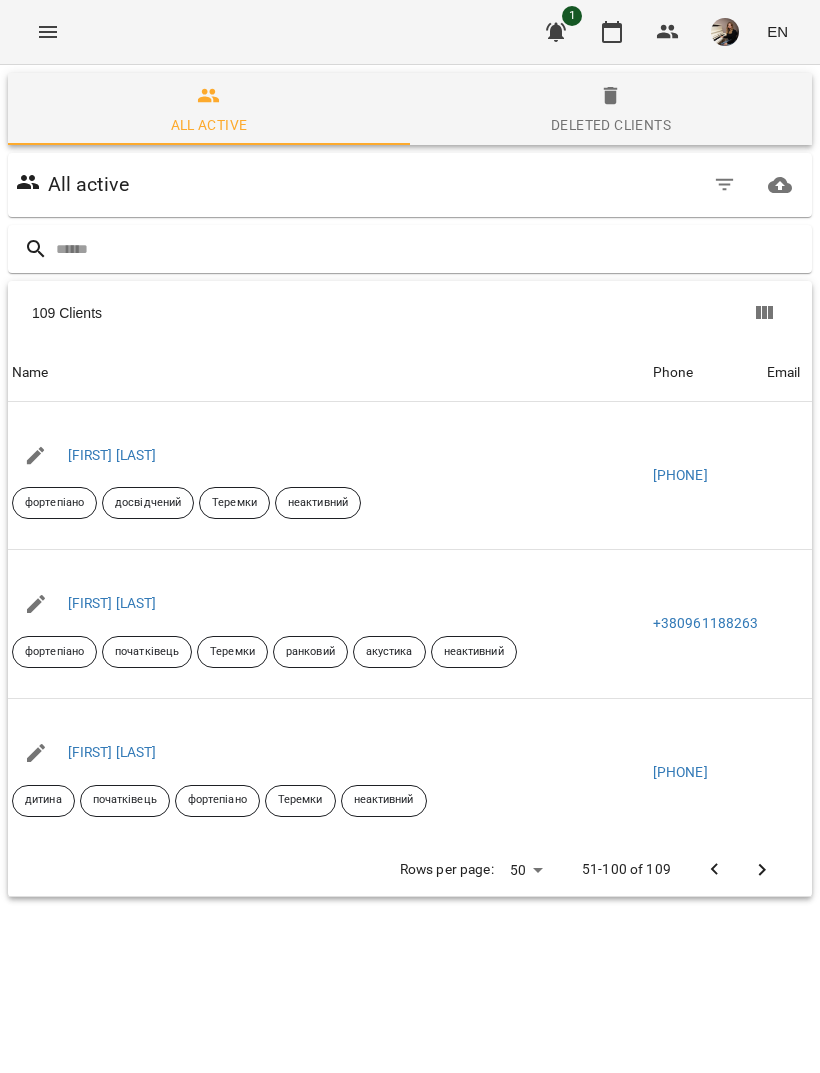 scroll, scrollTop: 88, scrollLeft: 0, axis: vertical 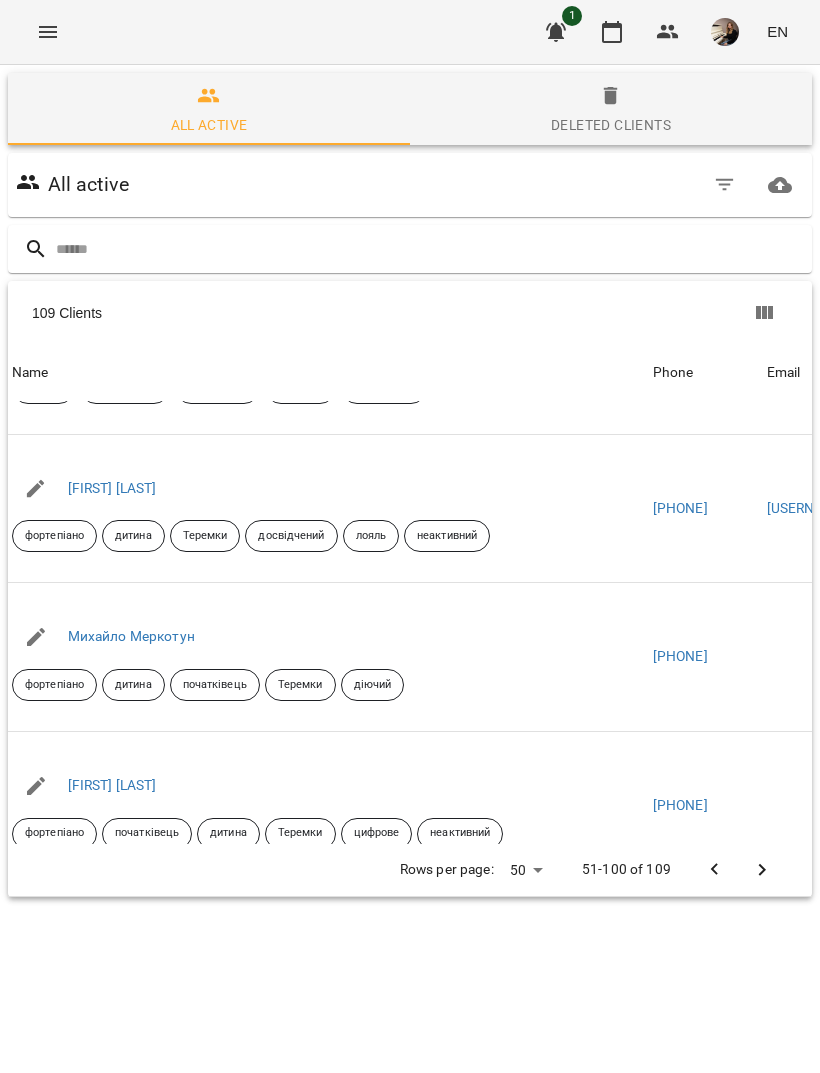 click 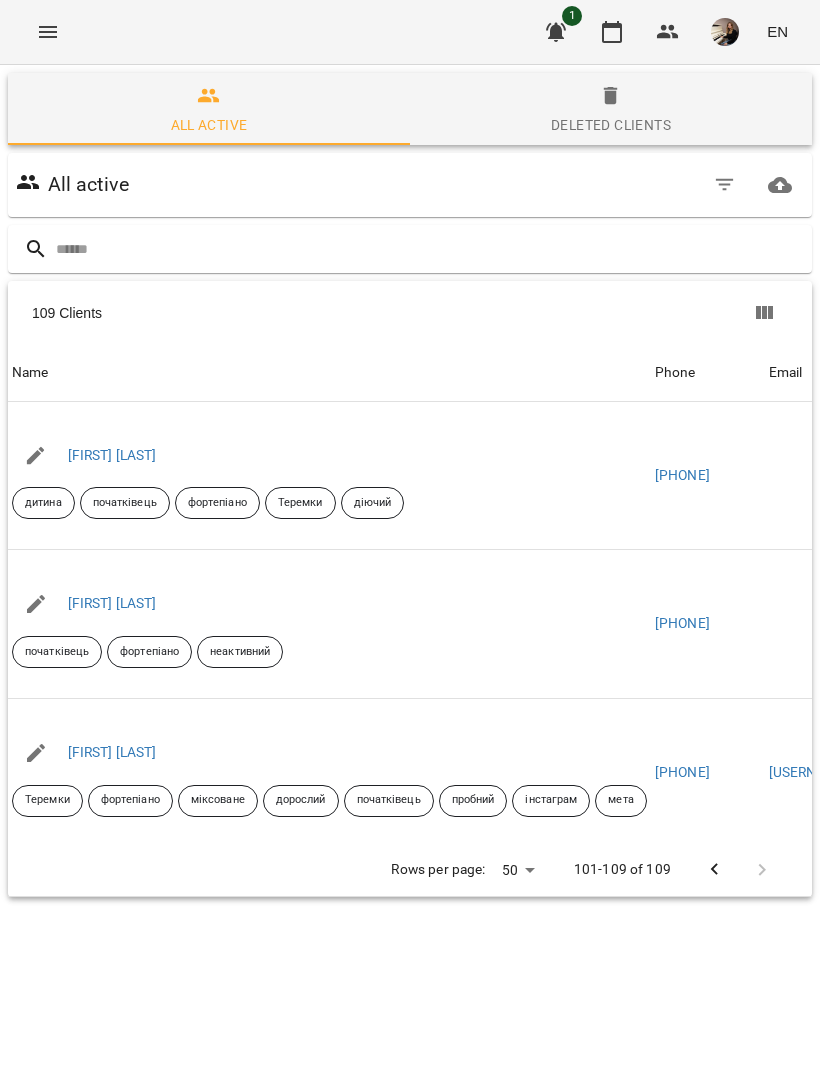 click 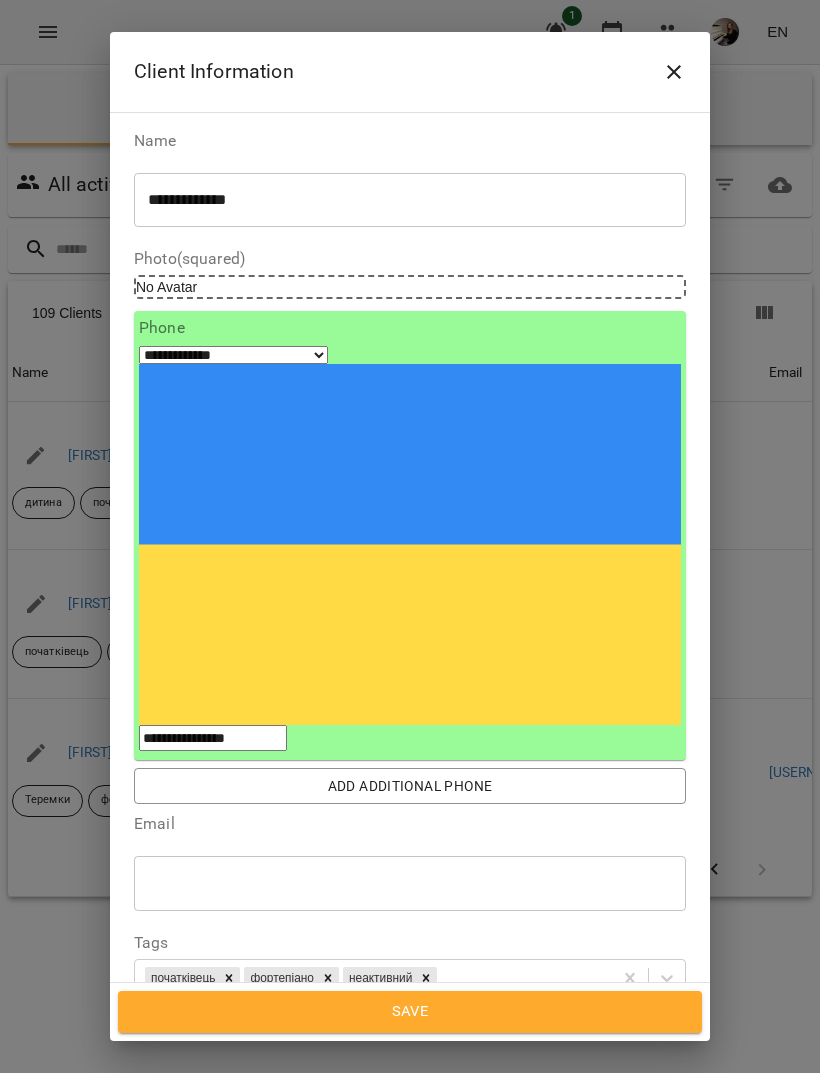 click 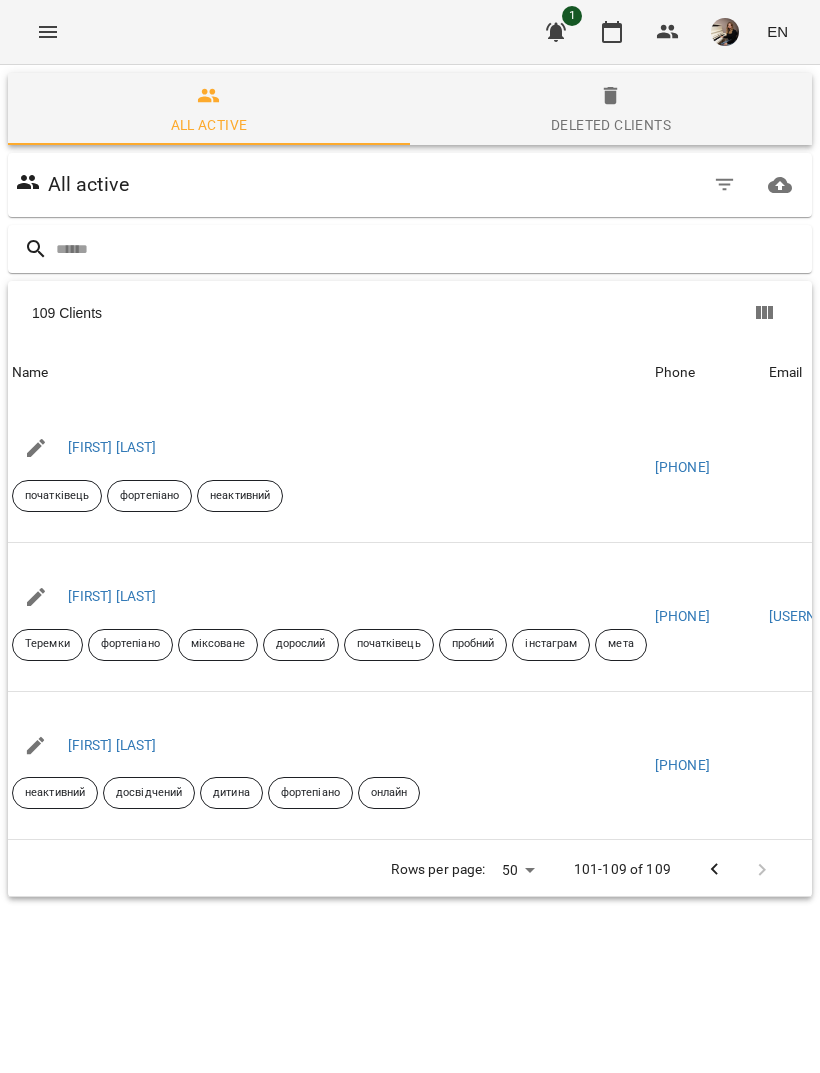 scroll, scrollTop: 160, scrollLeft: 0, axis: vertical 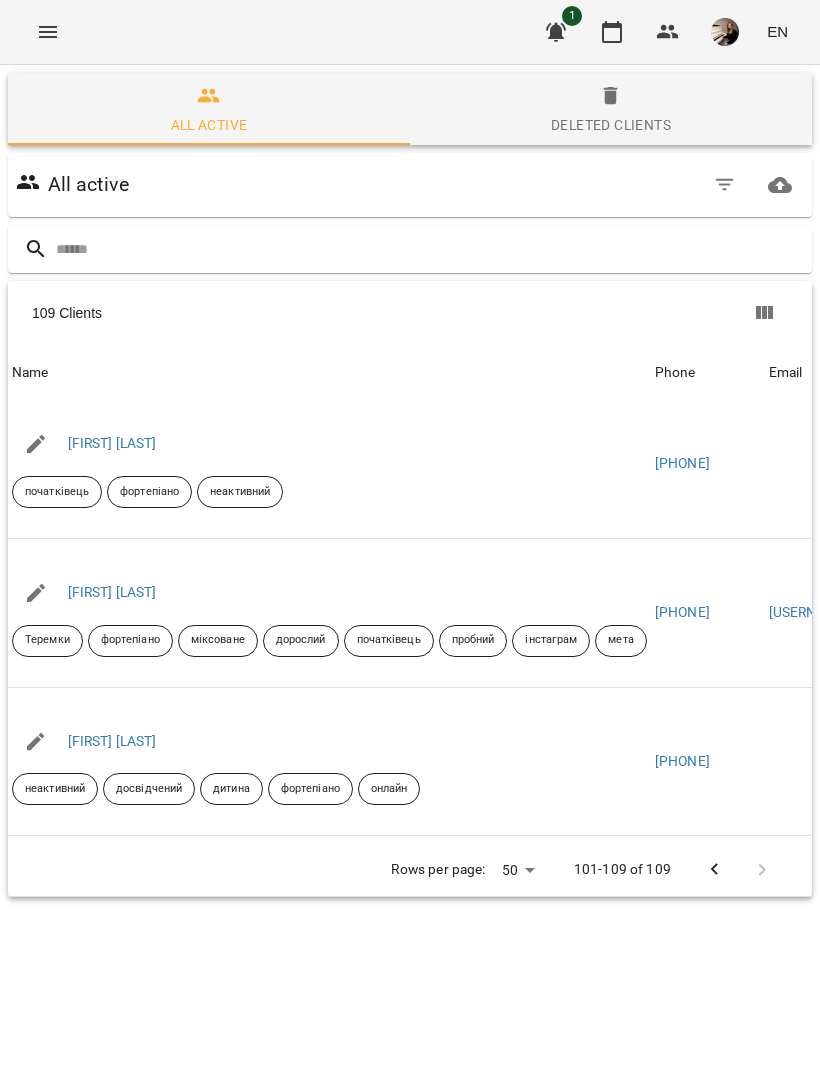 click 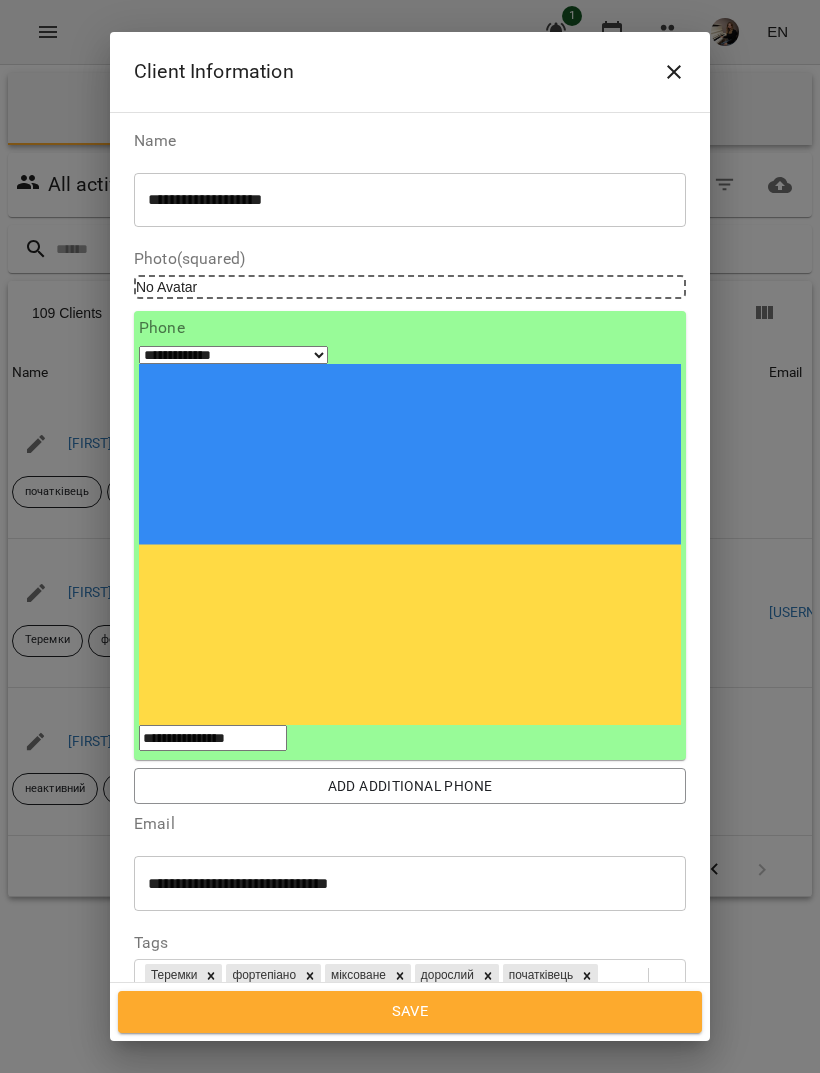 click 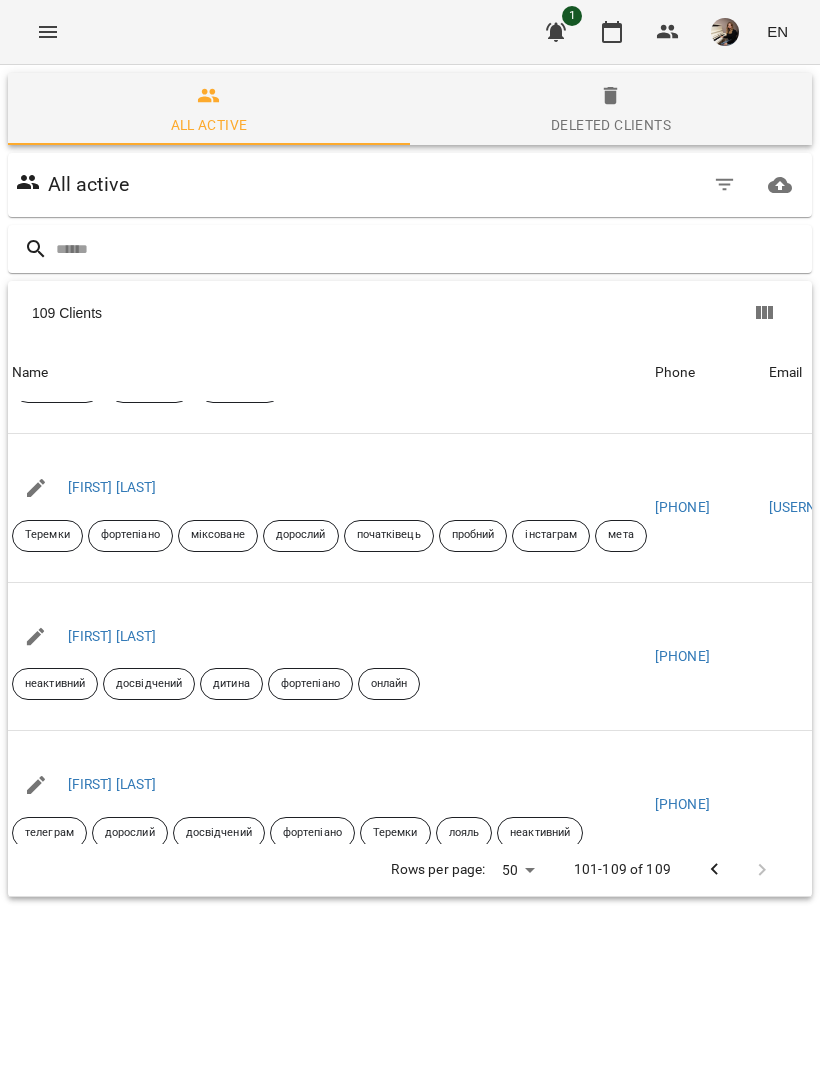 scroll, scrollTop: 264, scrollLeft: 0, axis: vertical 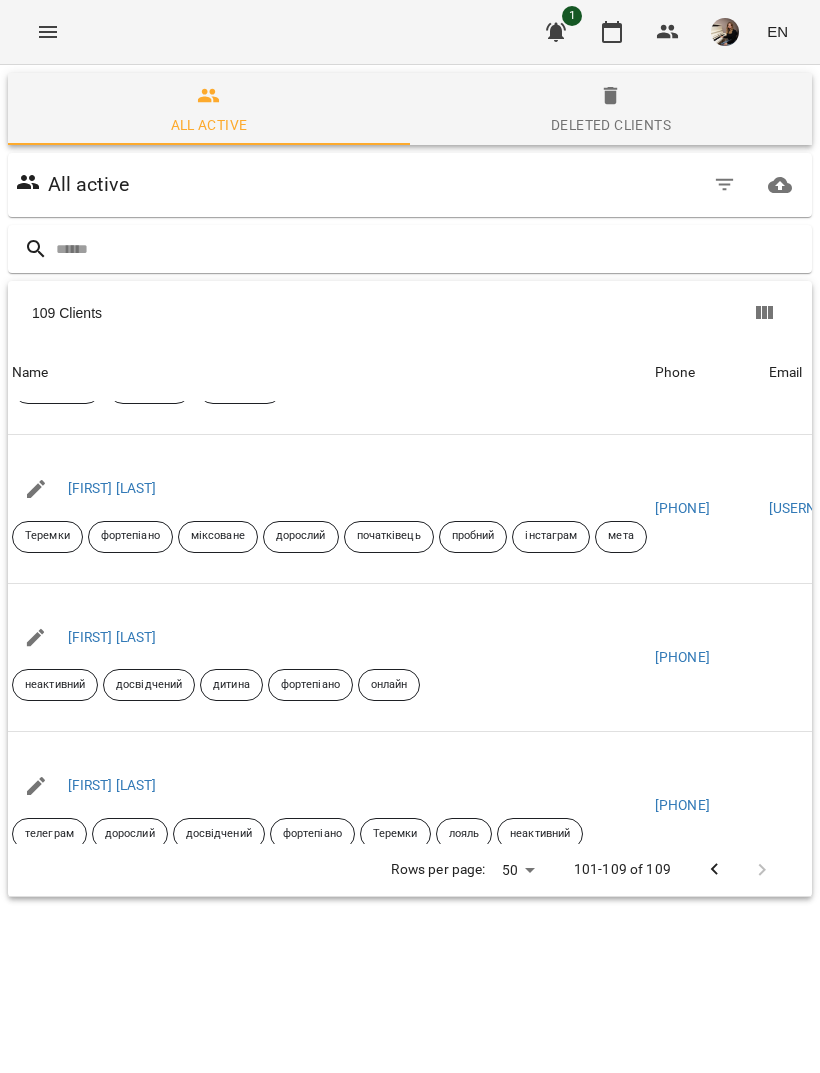 click 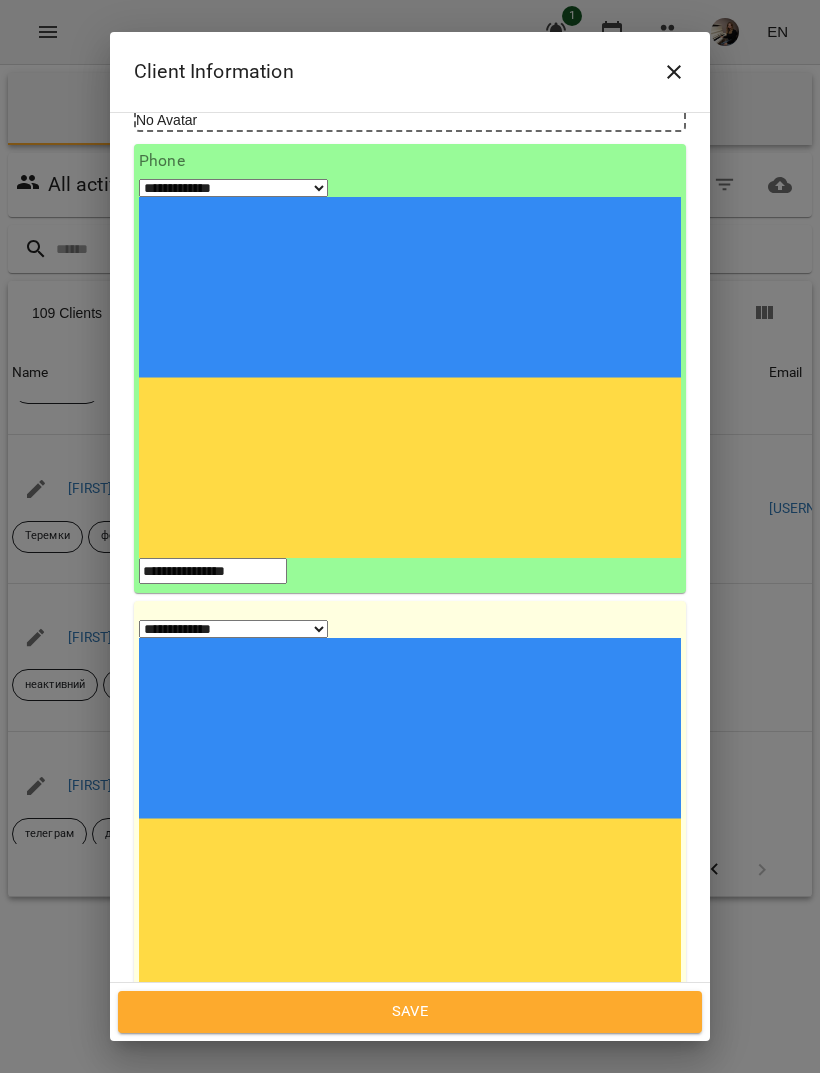 scroll, scrollTop: 168, scrollLeft: 0, axis: vertical 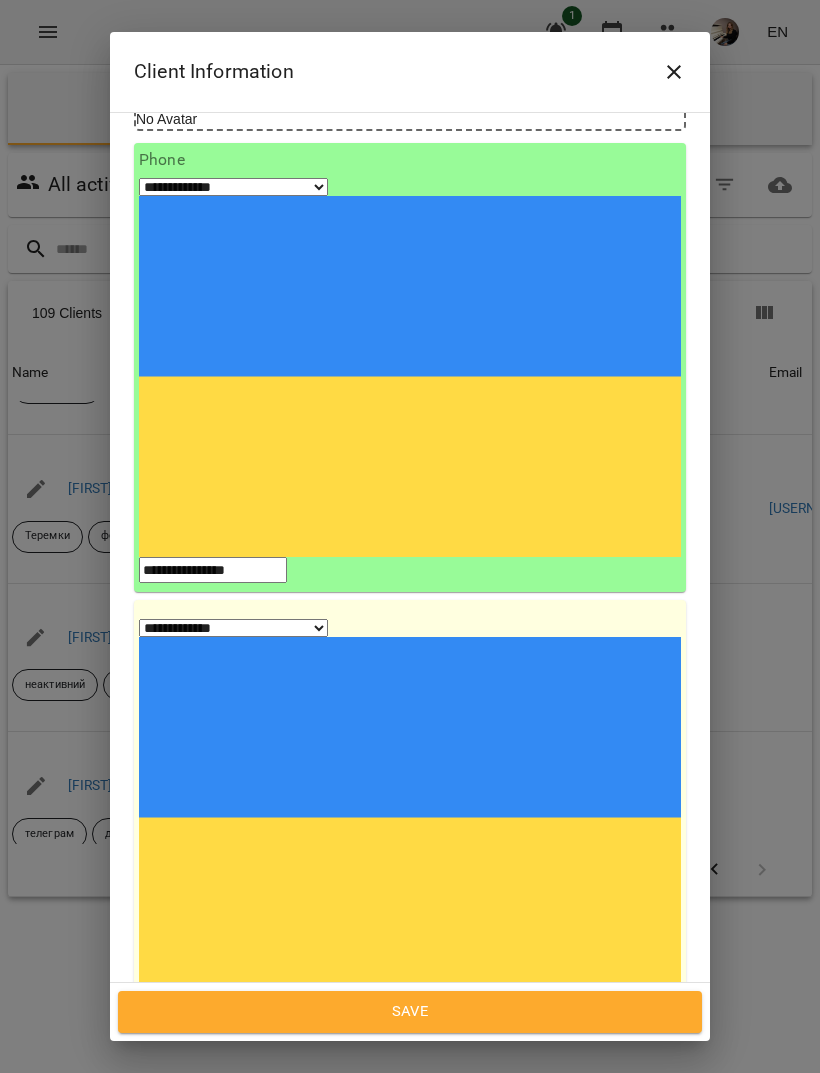 click 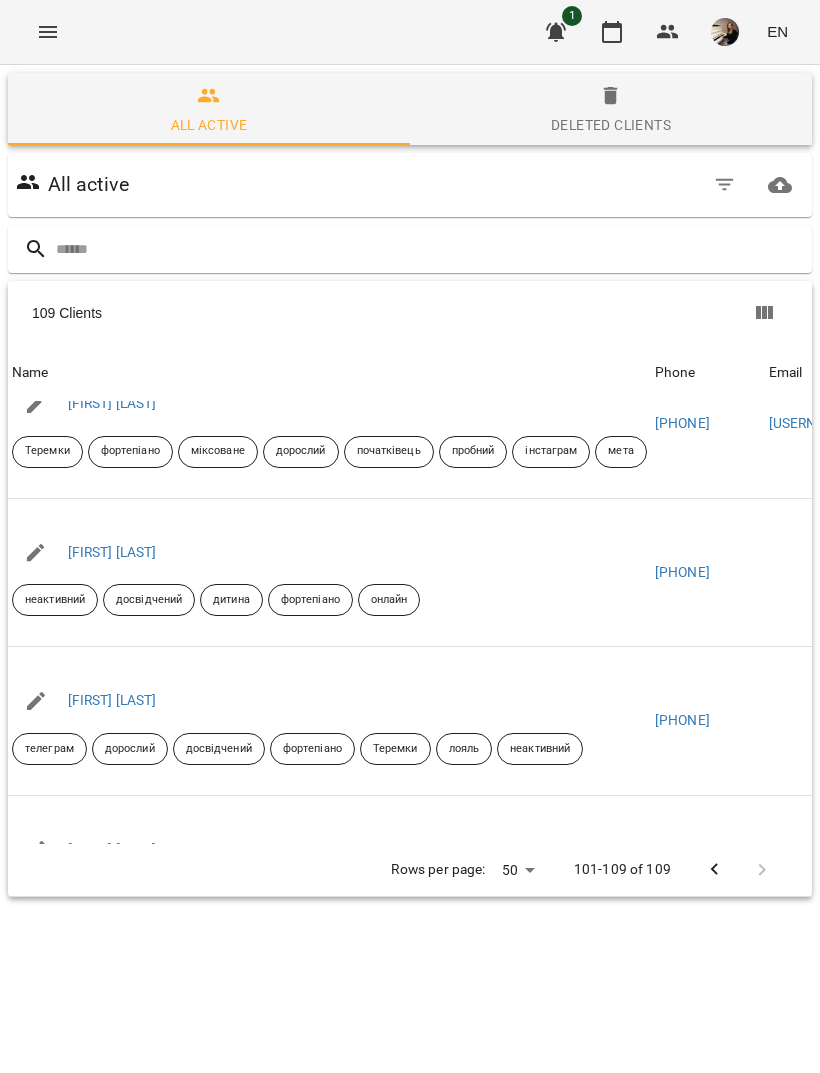 scroll, scrollTop: 350, scrollLeft: 0, axis: vertical 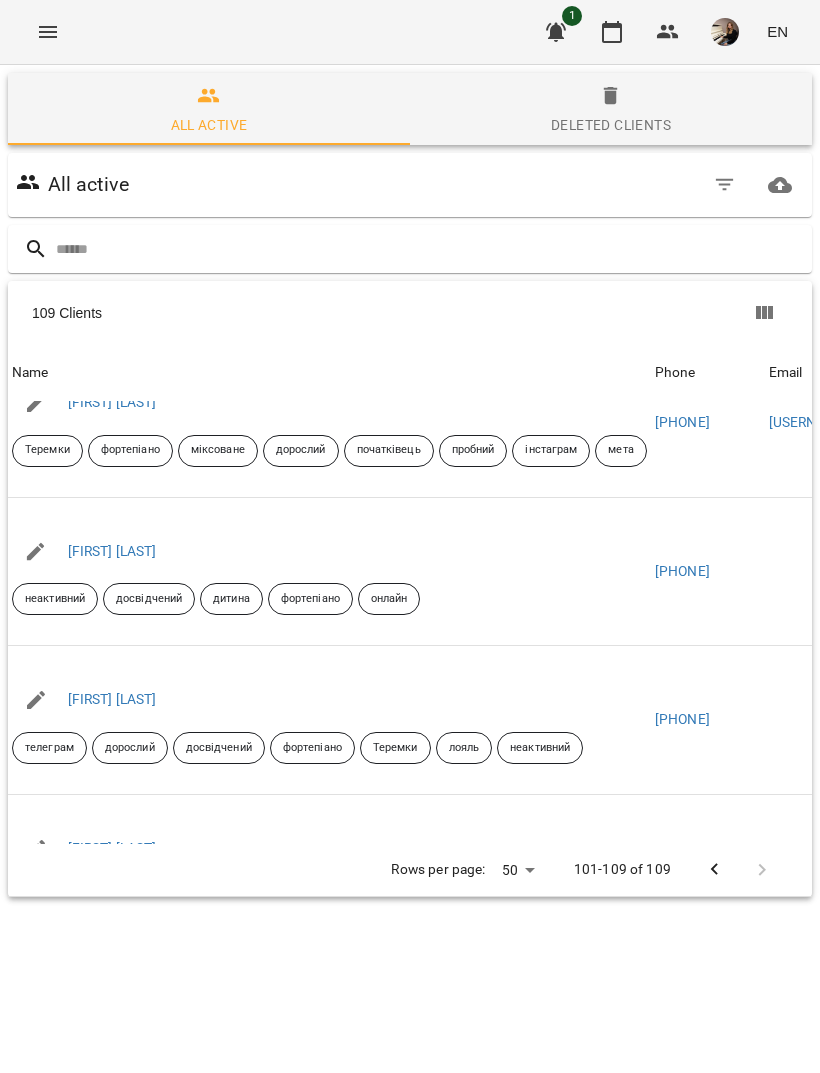 click 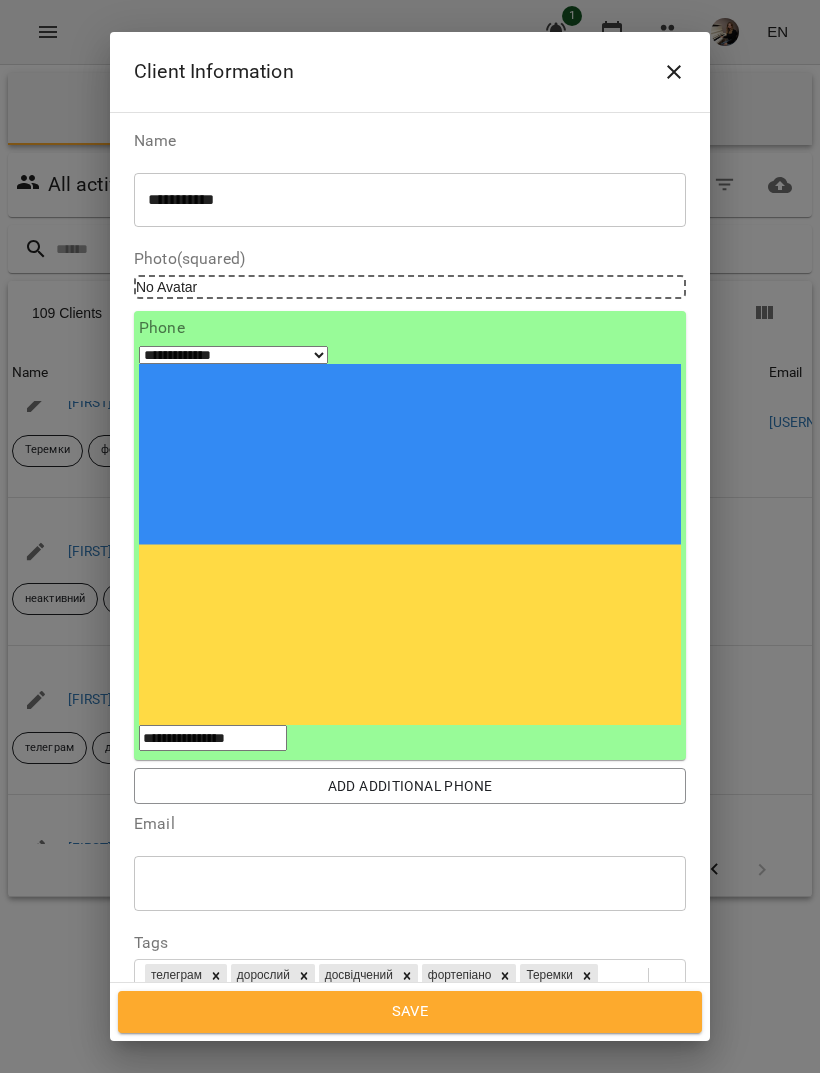 click 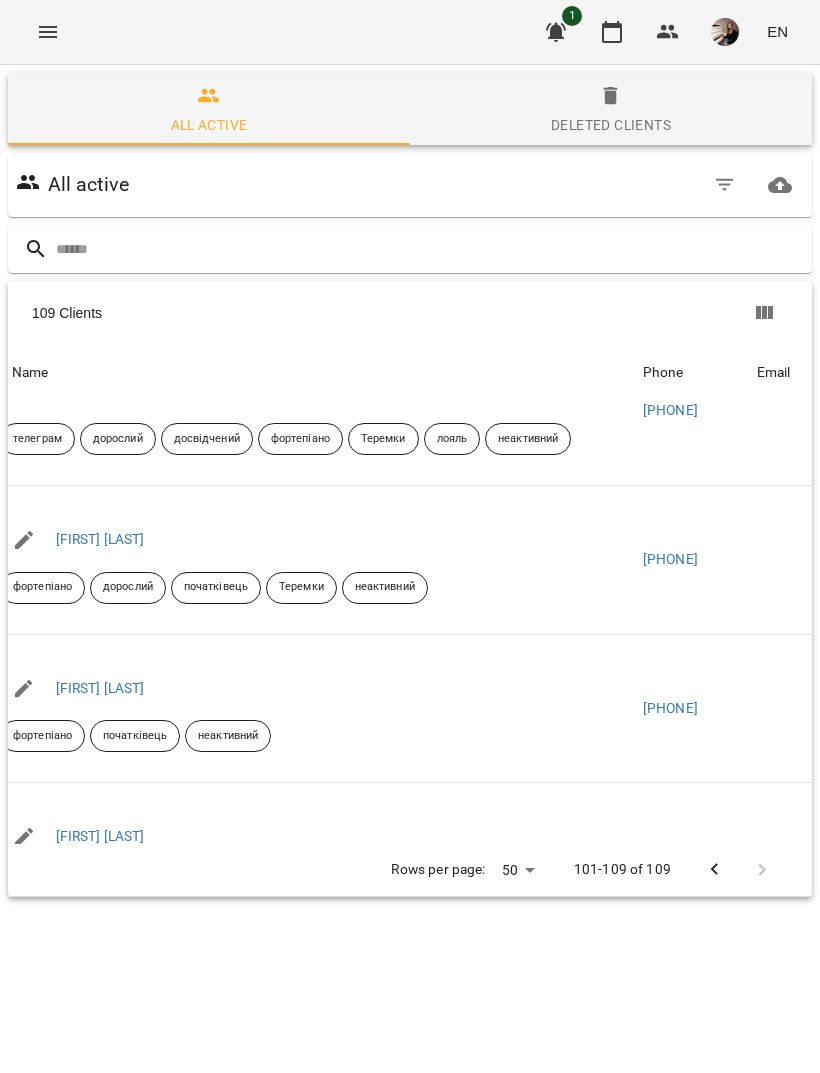scroll, scrollTop: 664, scrollLeft: 10, axis: both 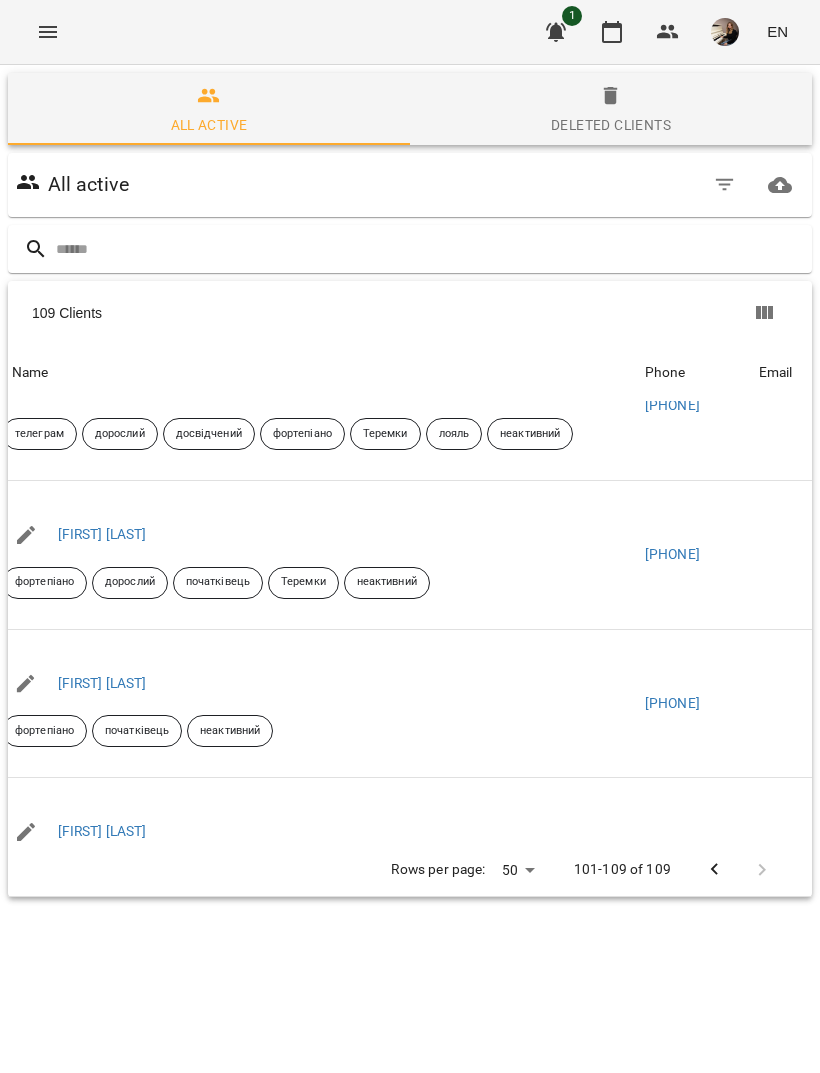 click 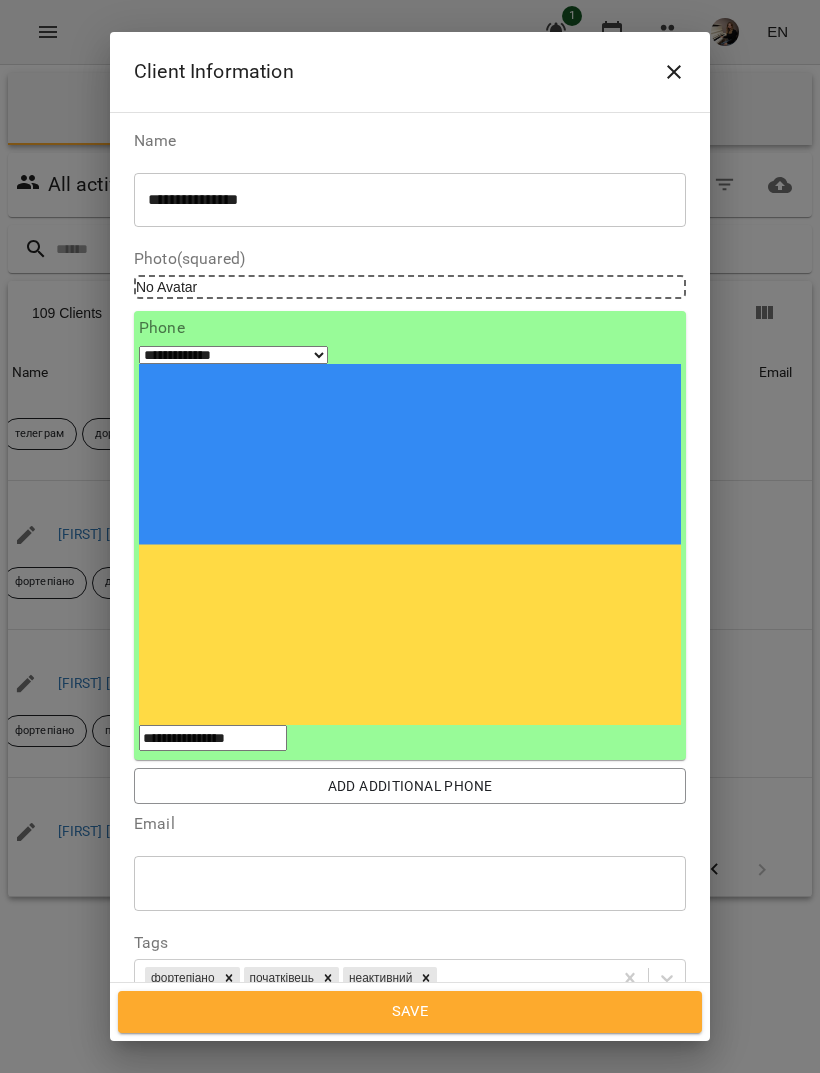 click 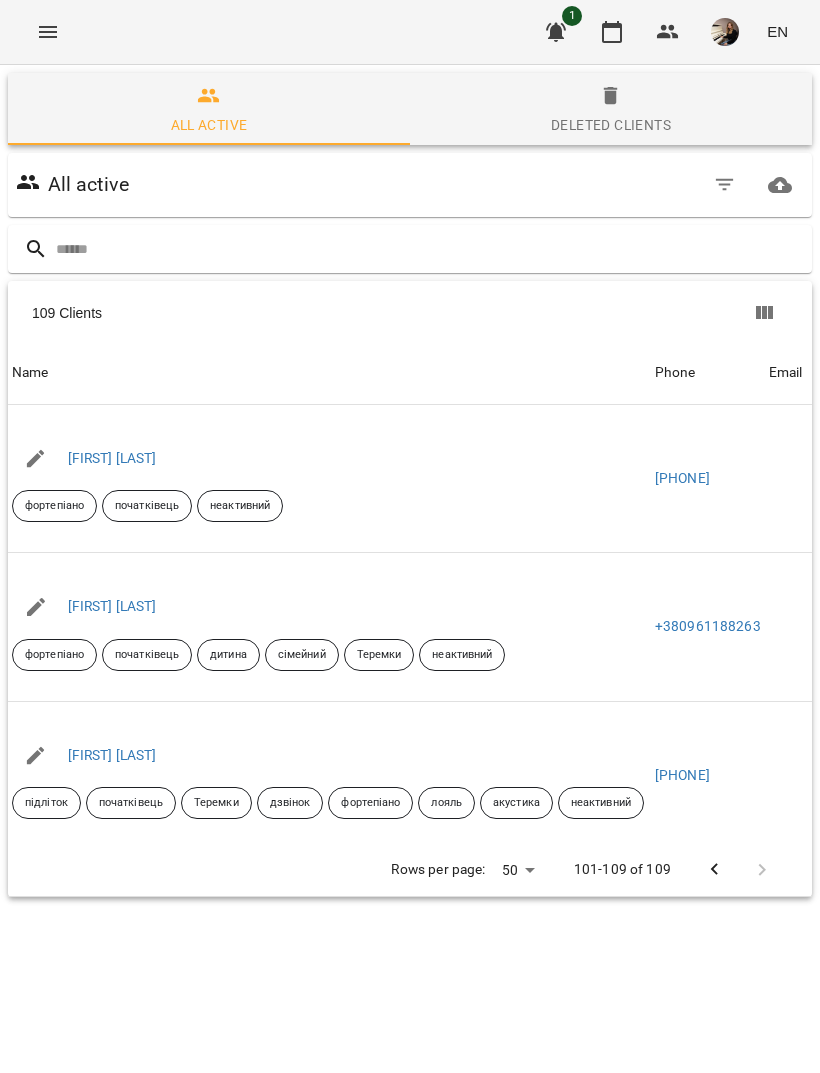 scroll, scrollTop: 889, scrollLeft: 0, axis: vertical 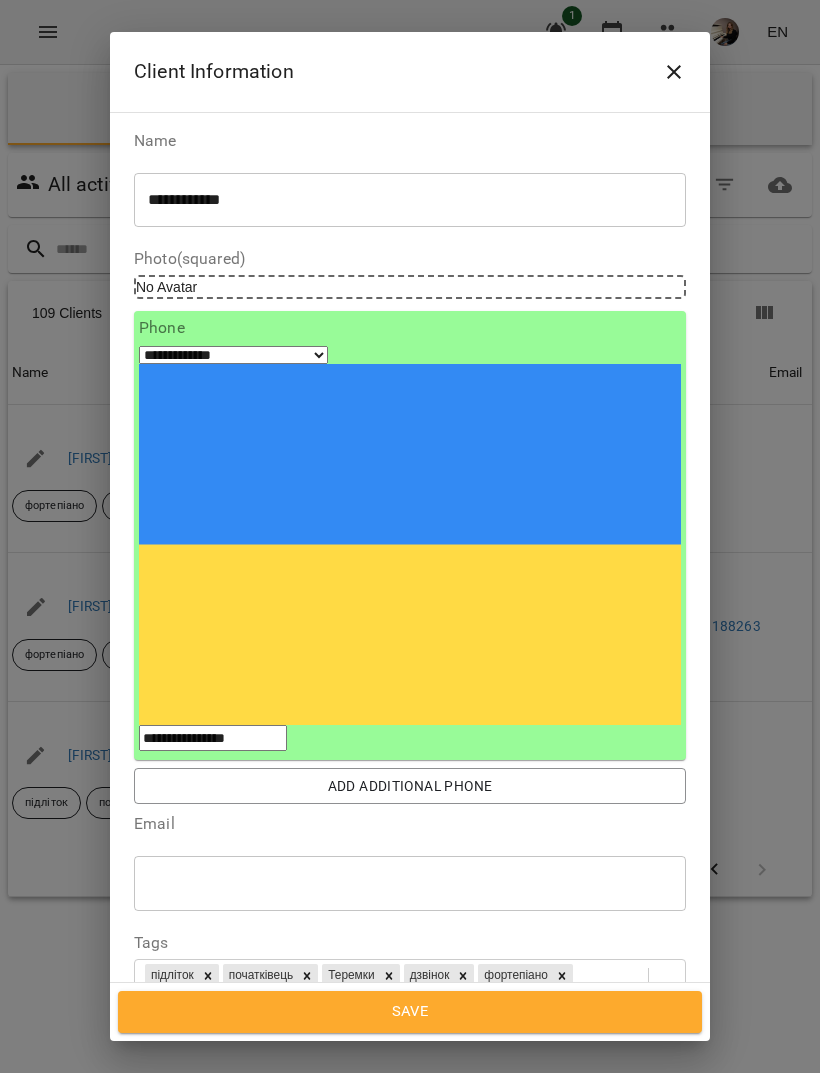click 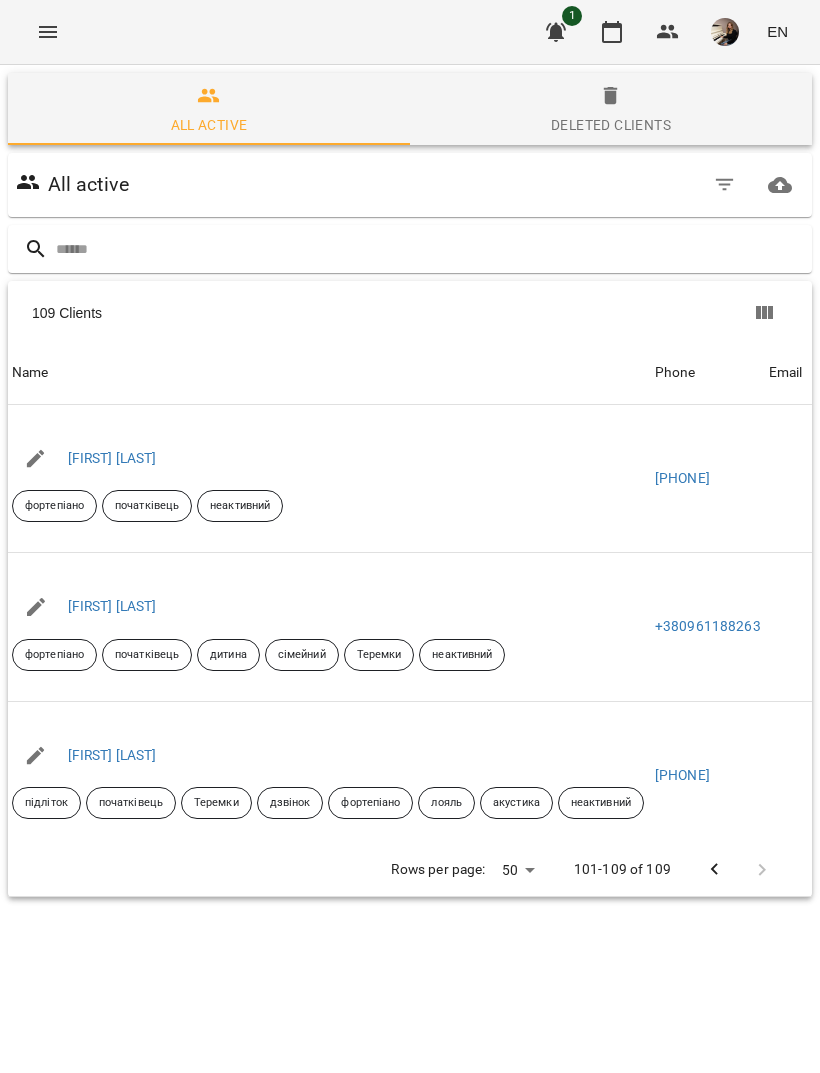 scroll, scrollTop: 88, scrollLeft: 0, axis: vertical 